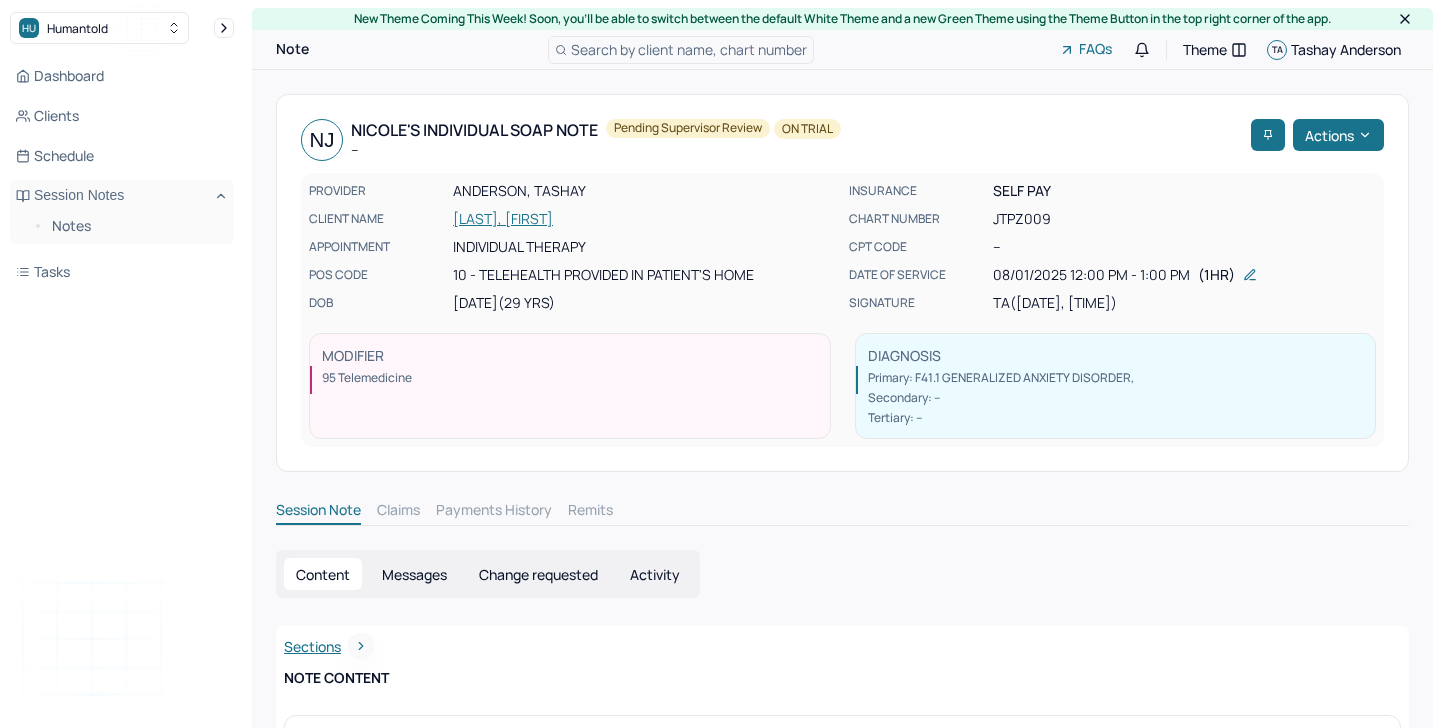 scroll, scrollTop: 0, scrollLeft: 0, axis: both 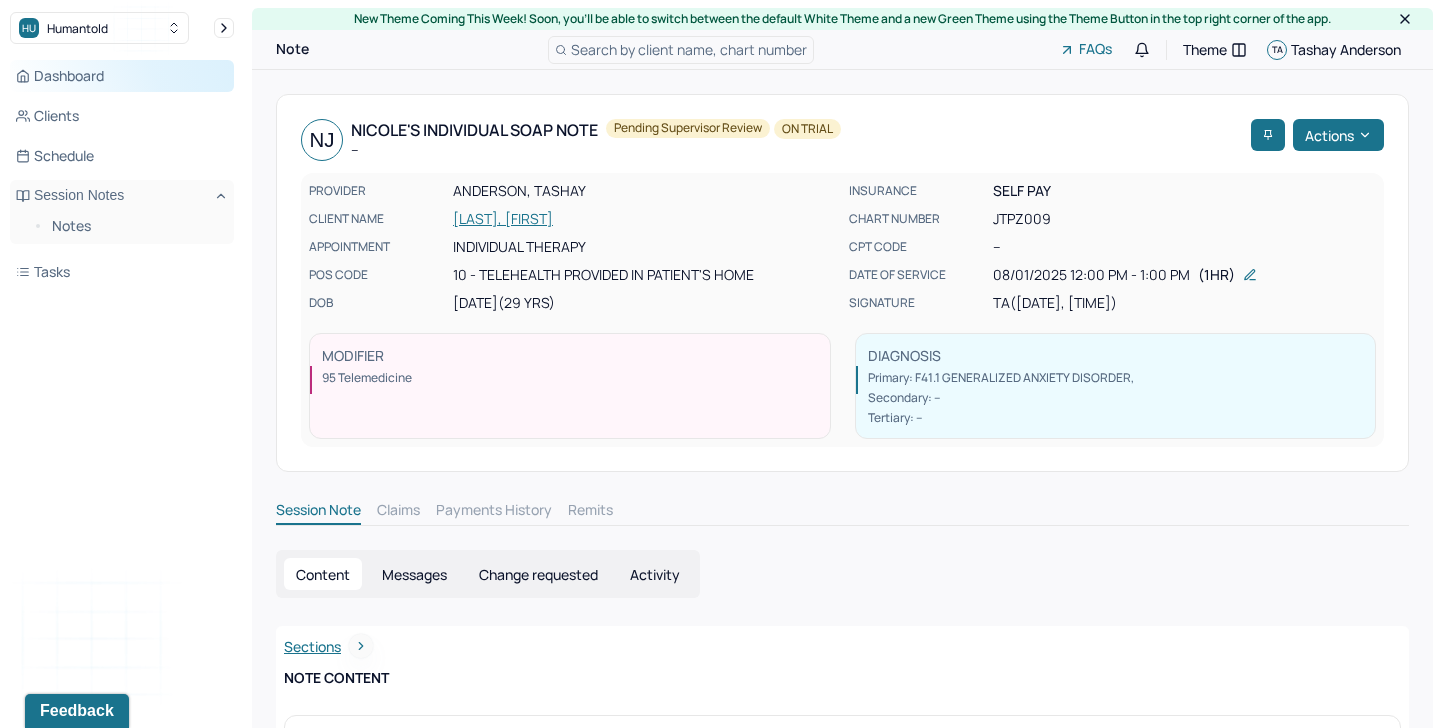 click on "Dashboard" at bounding box center [122, 76] 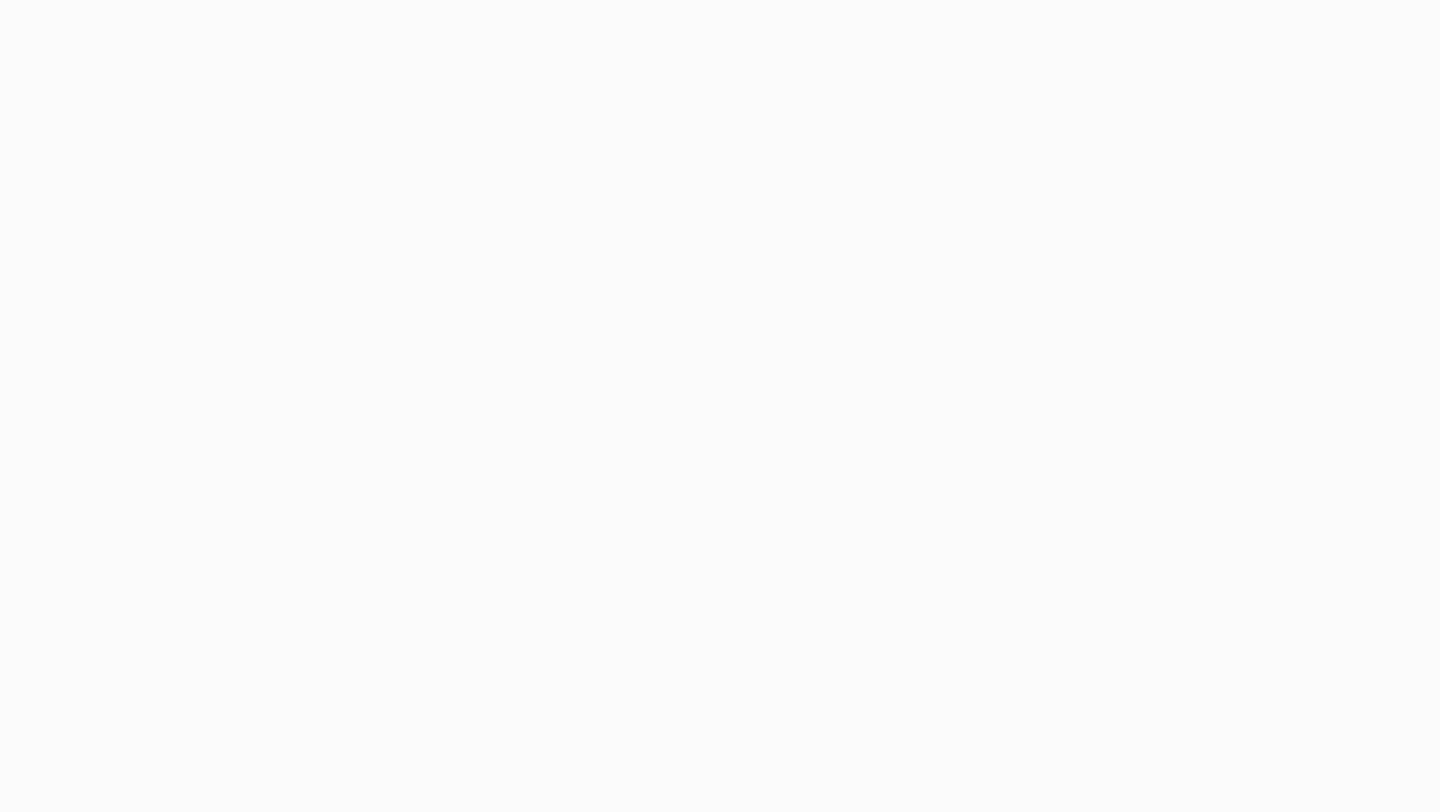 scroll, scrollTop: 0, scrollLeft: 0, axis: both 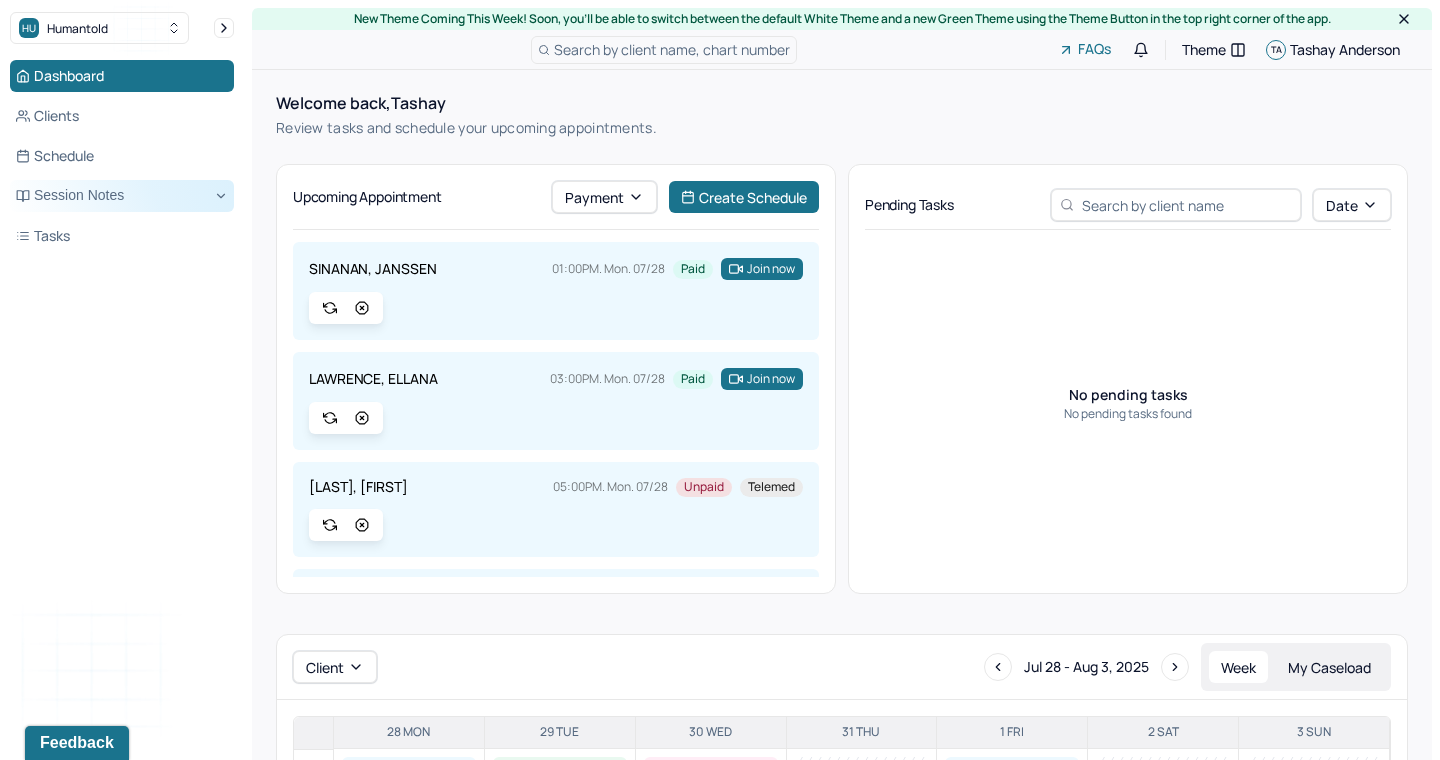 click on "Session Notes" at bounding box center (122, 196) 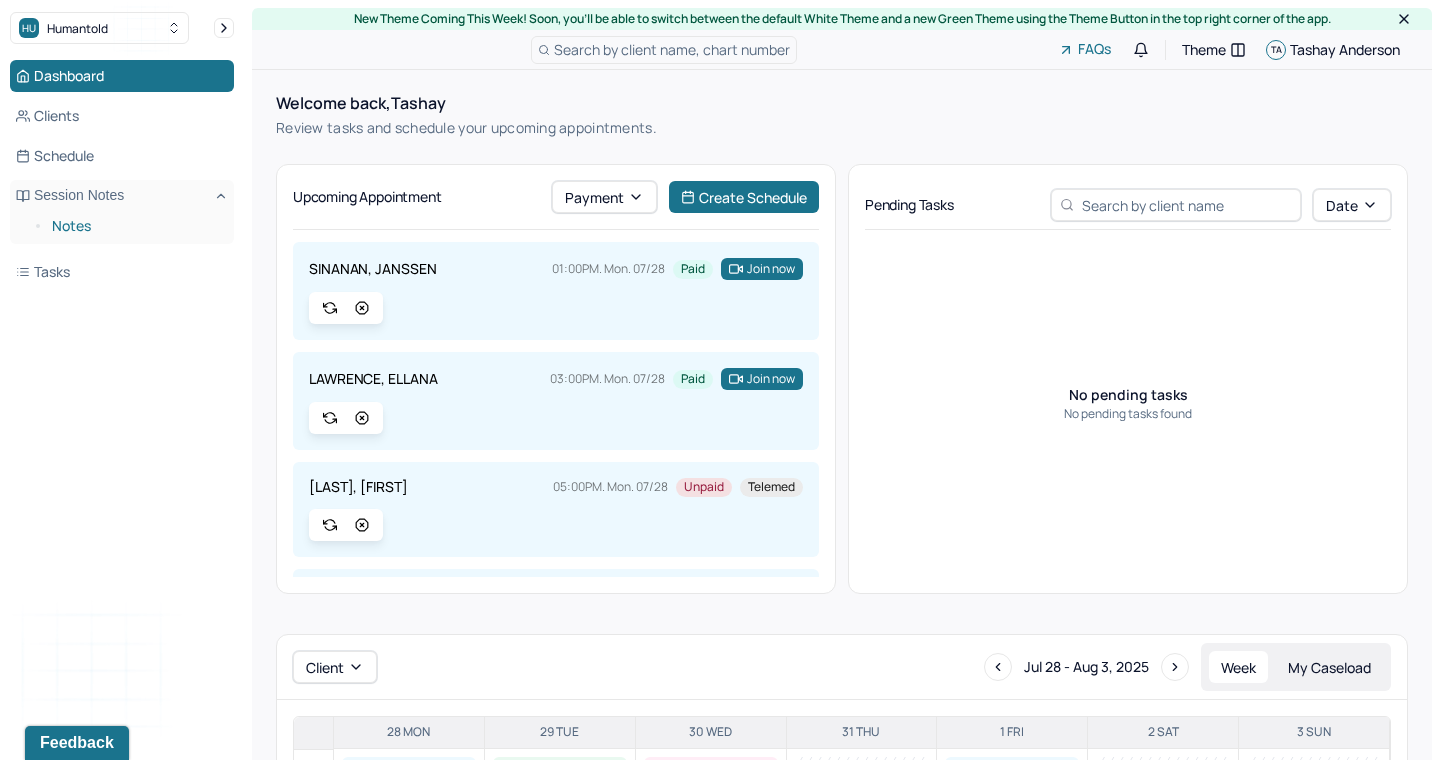 click on "Notes" at bounding box center (135, 226) 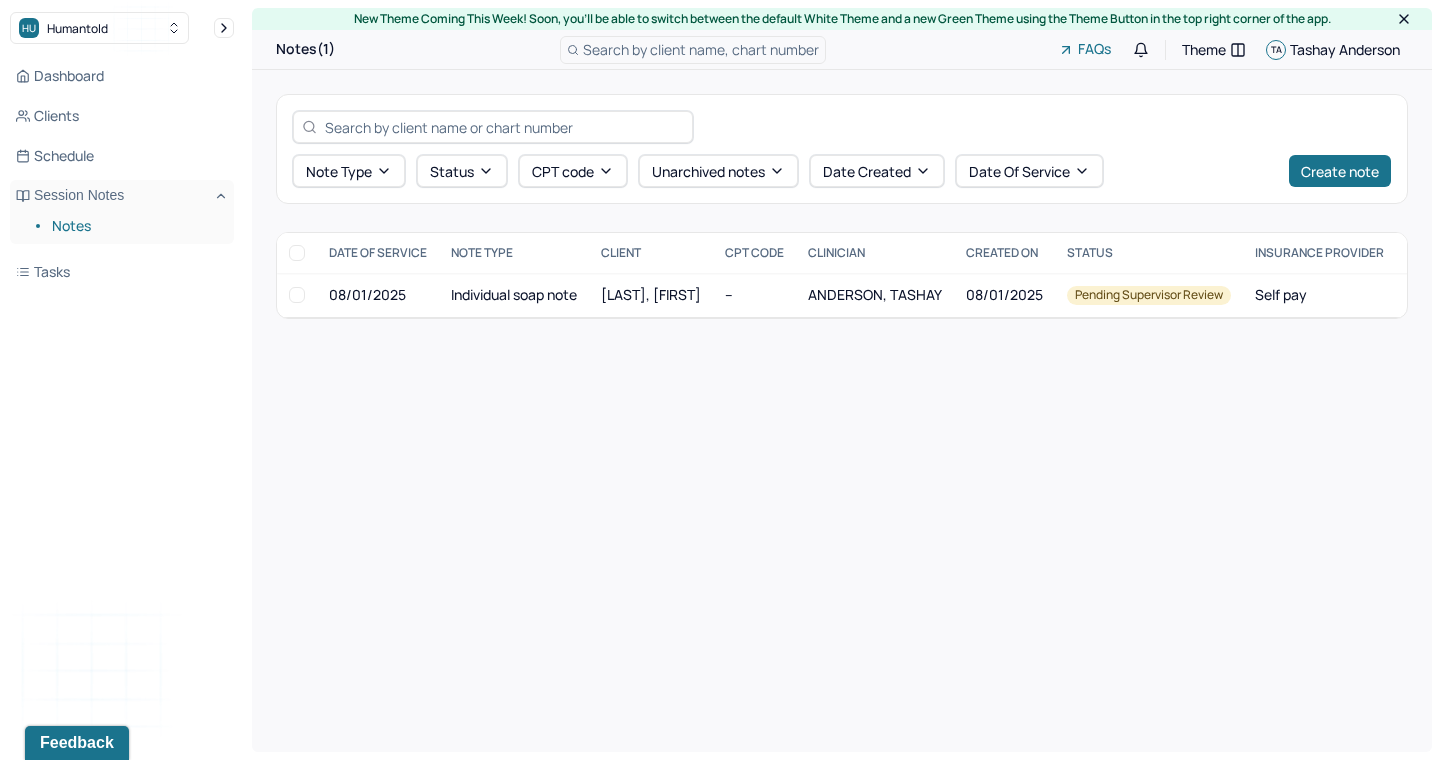 click on "Note type Status CPT code Unarchived notes Date Created Date Of Service Create note" at bounding box center (842, 149) 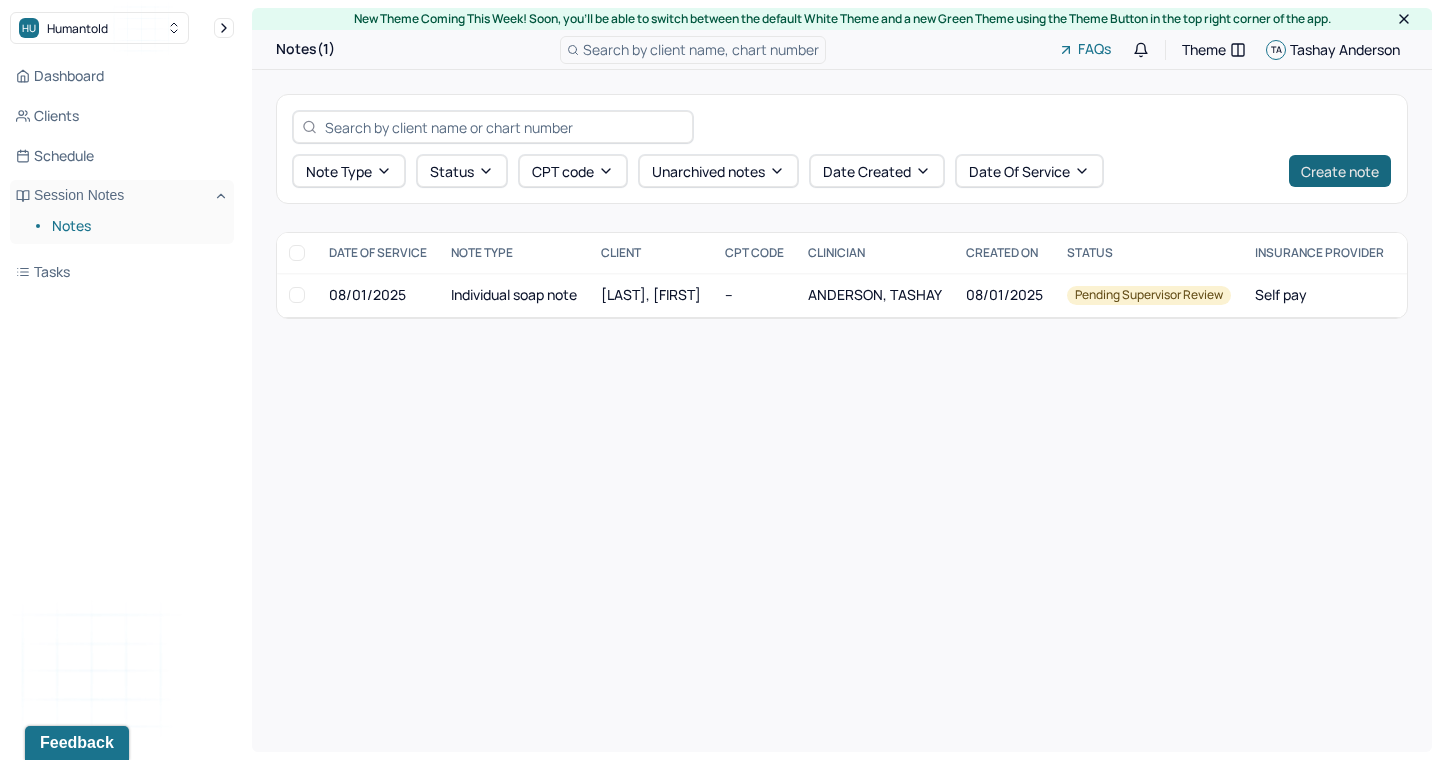 click on "Create note" at bounding box center (1340, 171) 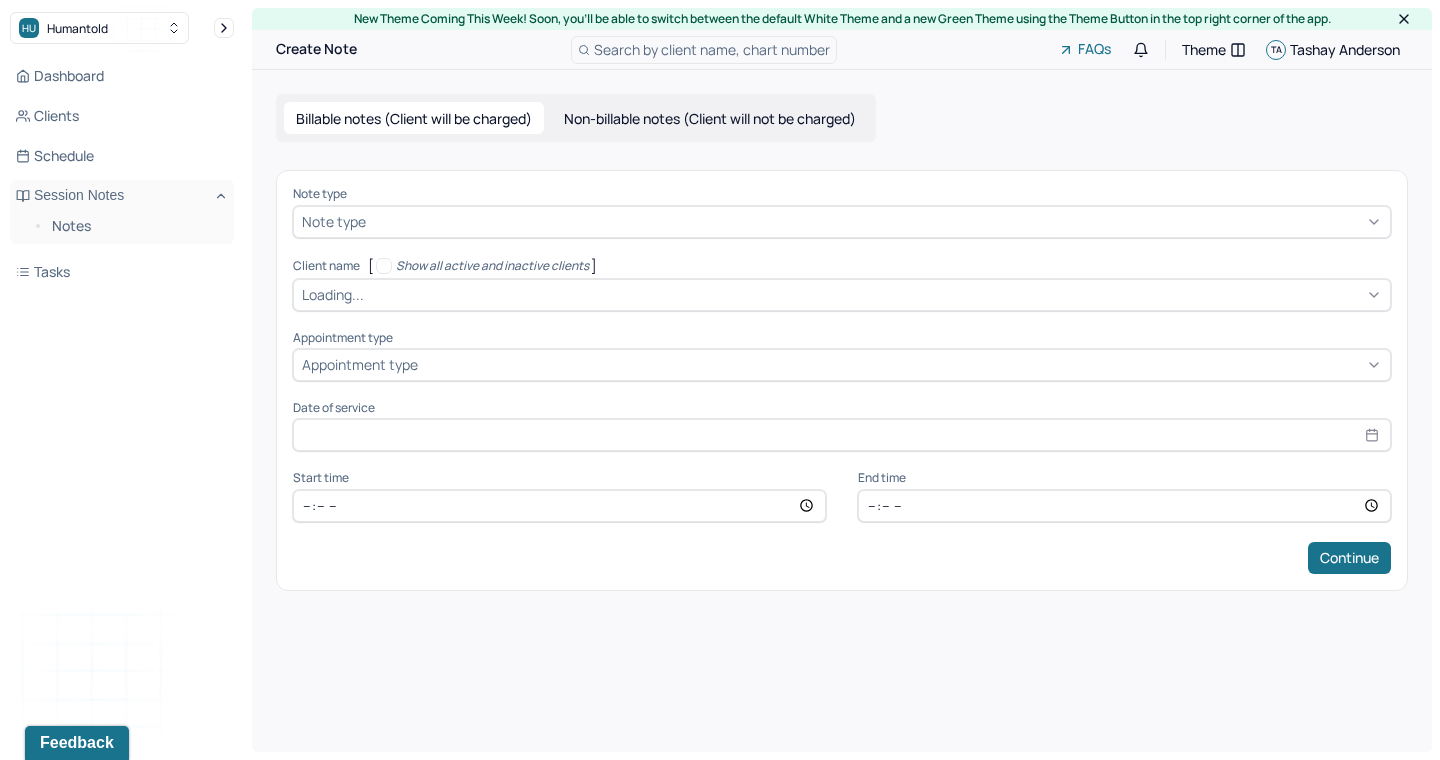 click at bounding box center [876, 221] 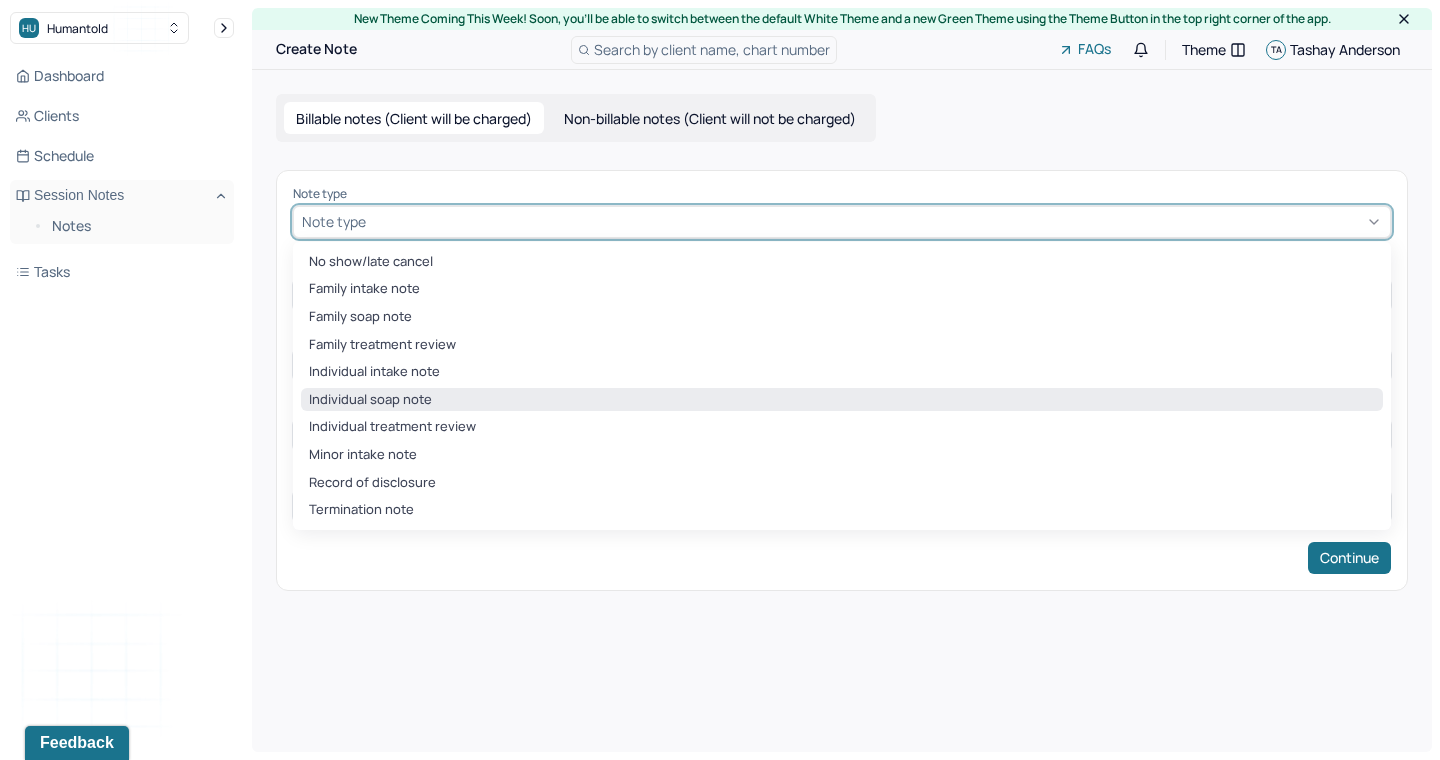 click on "Individual soap note" at bounding box center (842, 400) 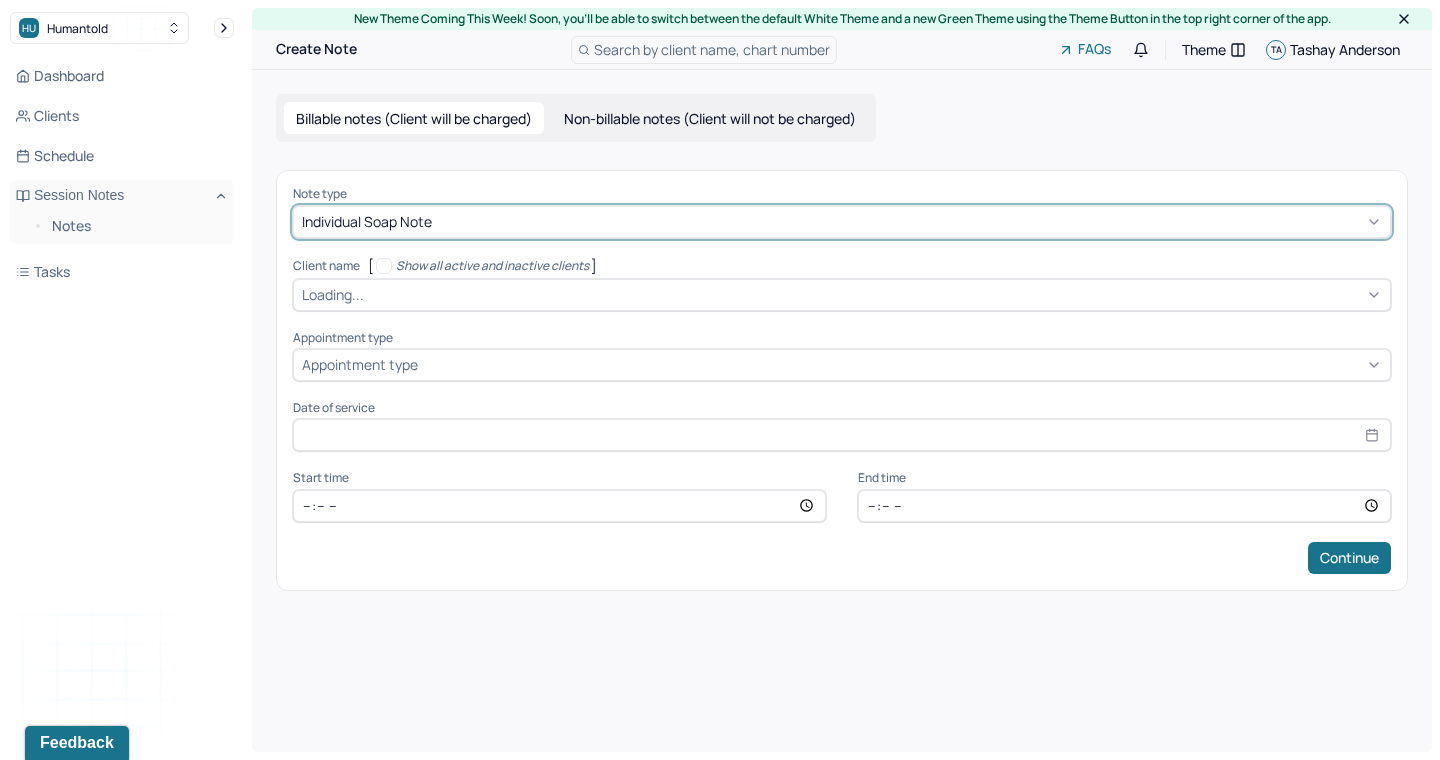click at bounding box center (875, 294) 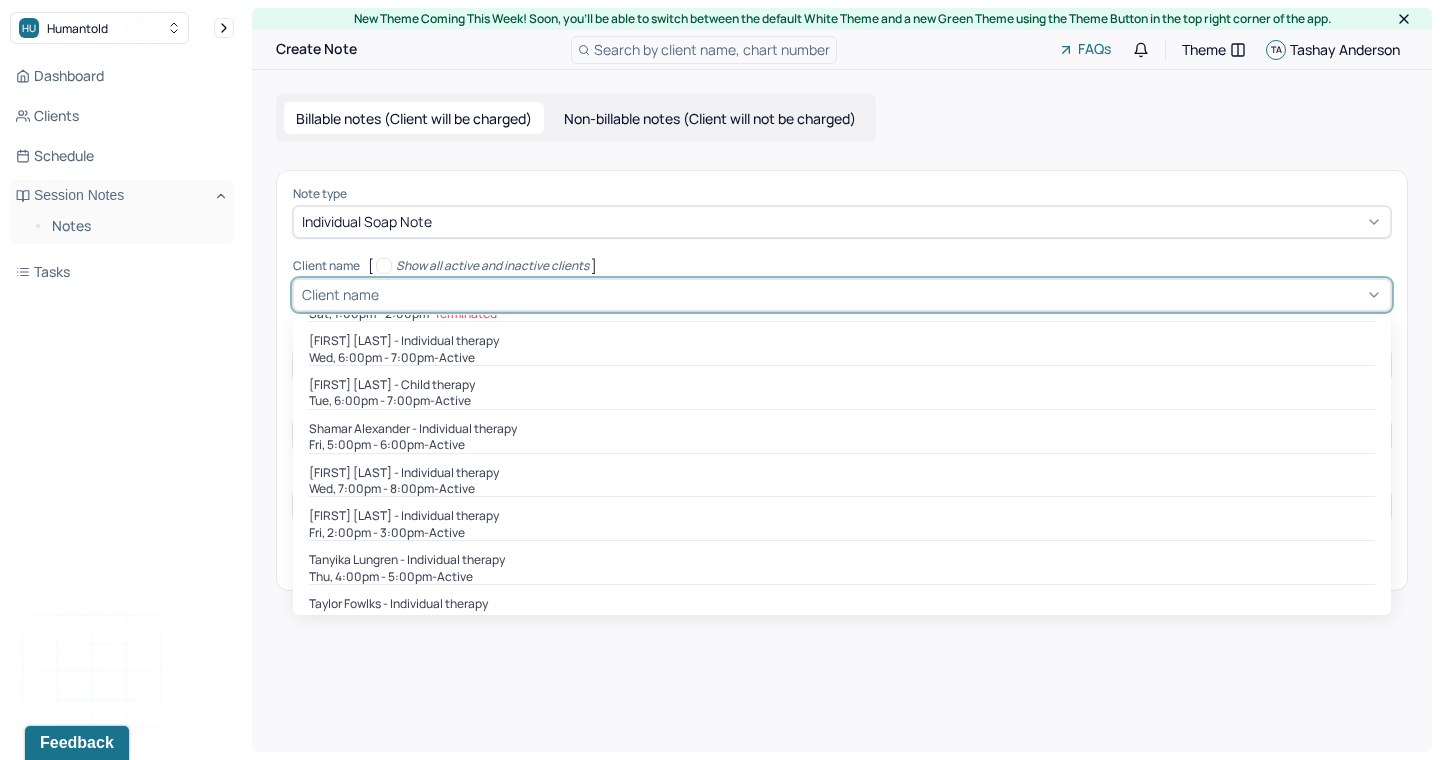 scroll, scrollTop: 1679, scrollLeft: 0, axis: vertical 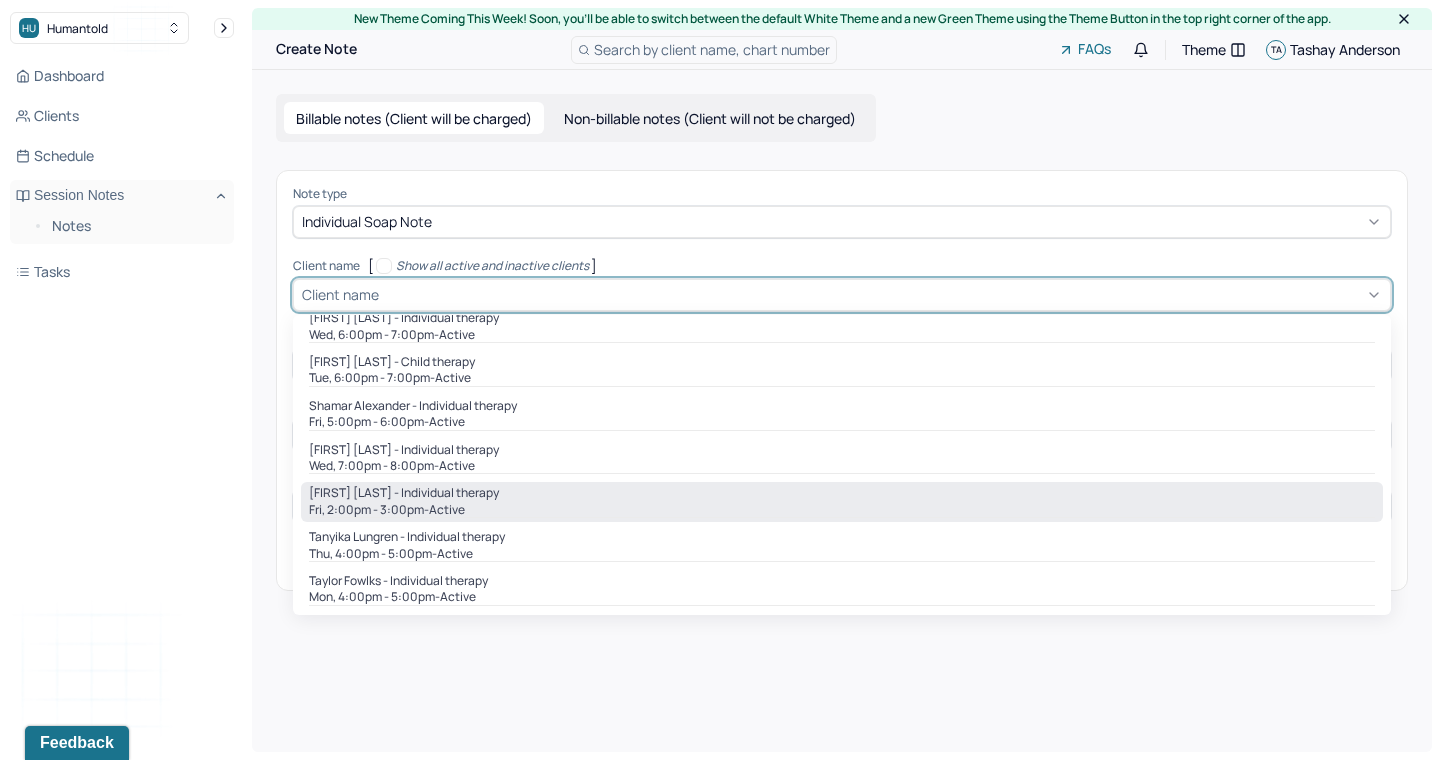 click on "[FIRST] [LAST] - Individual therapy" at bounding box center (842, 493) 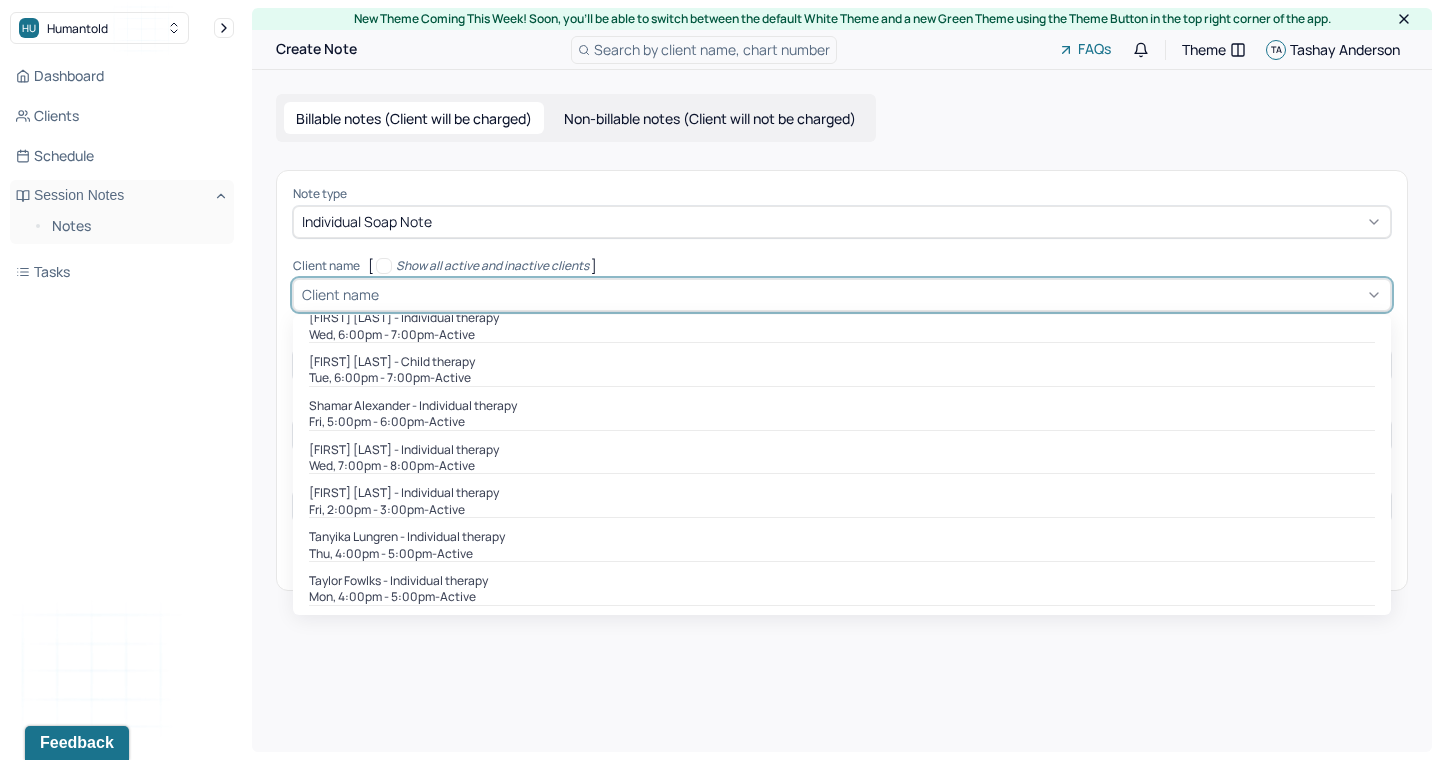 type on "Jul 25, 2025" 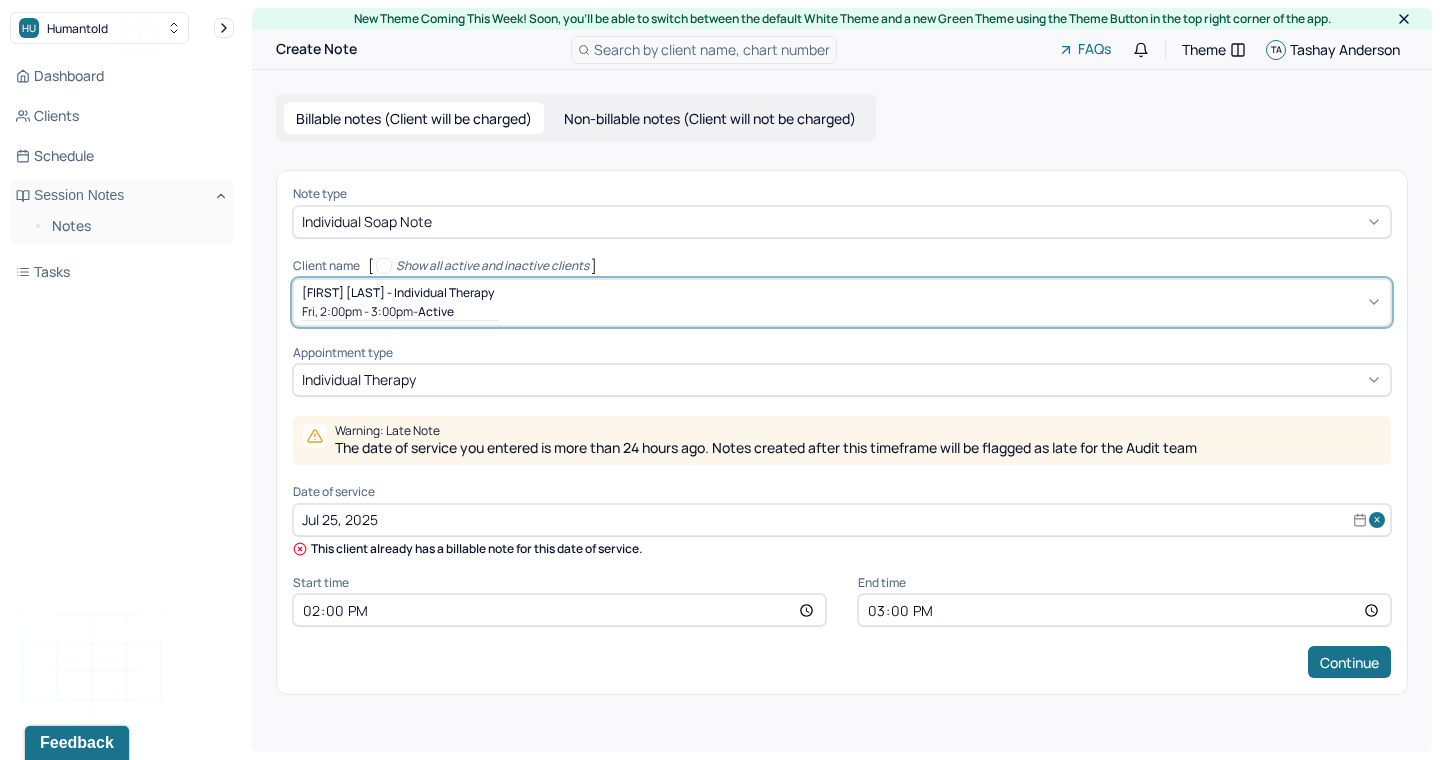click on "Jul 25, 2025" at bounding box center (842, 520) 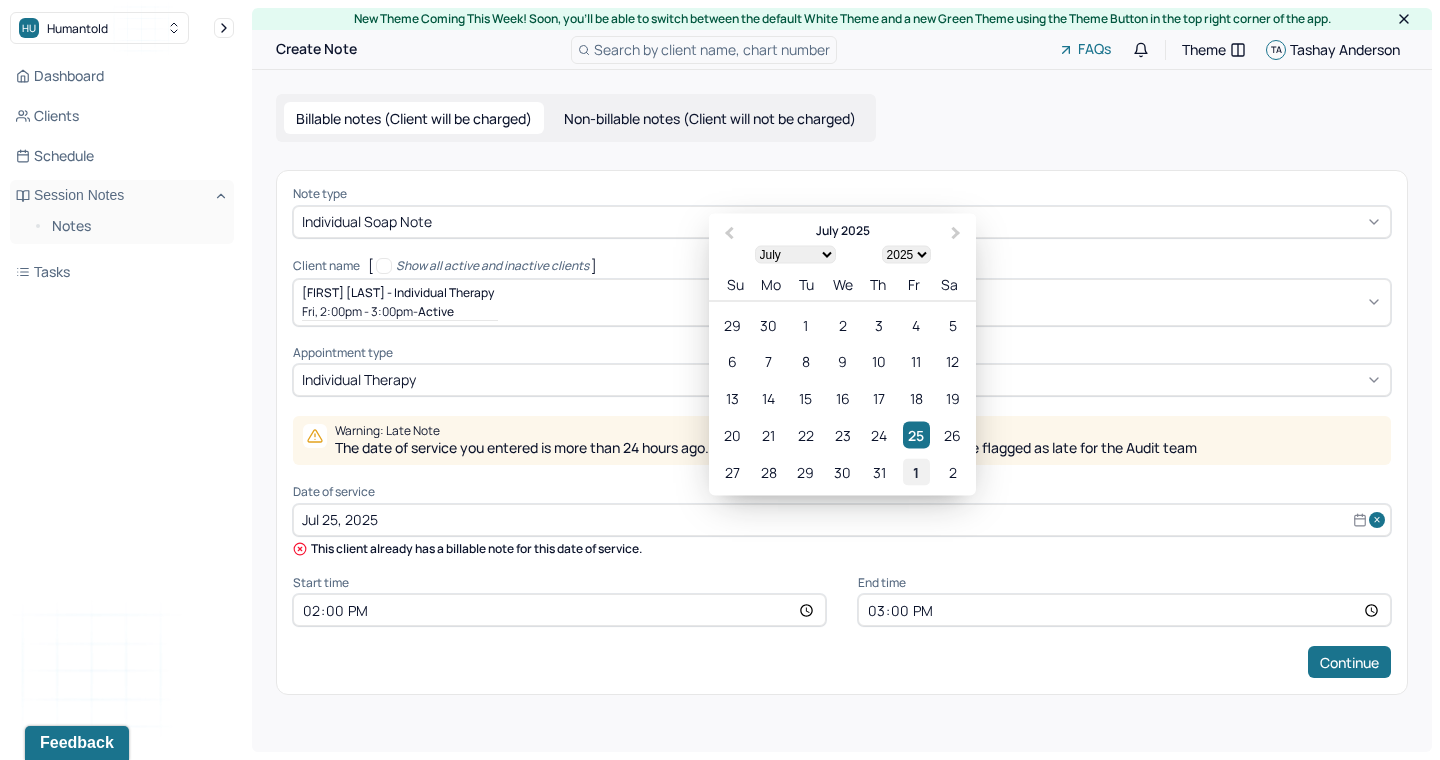 click on "1" at bounding box center (916, 471) 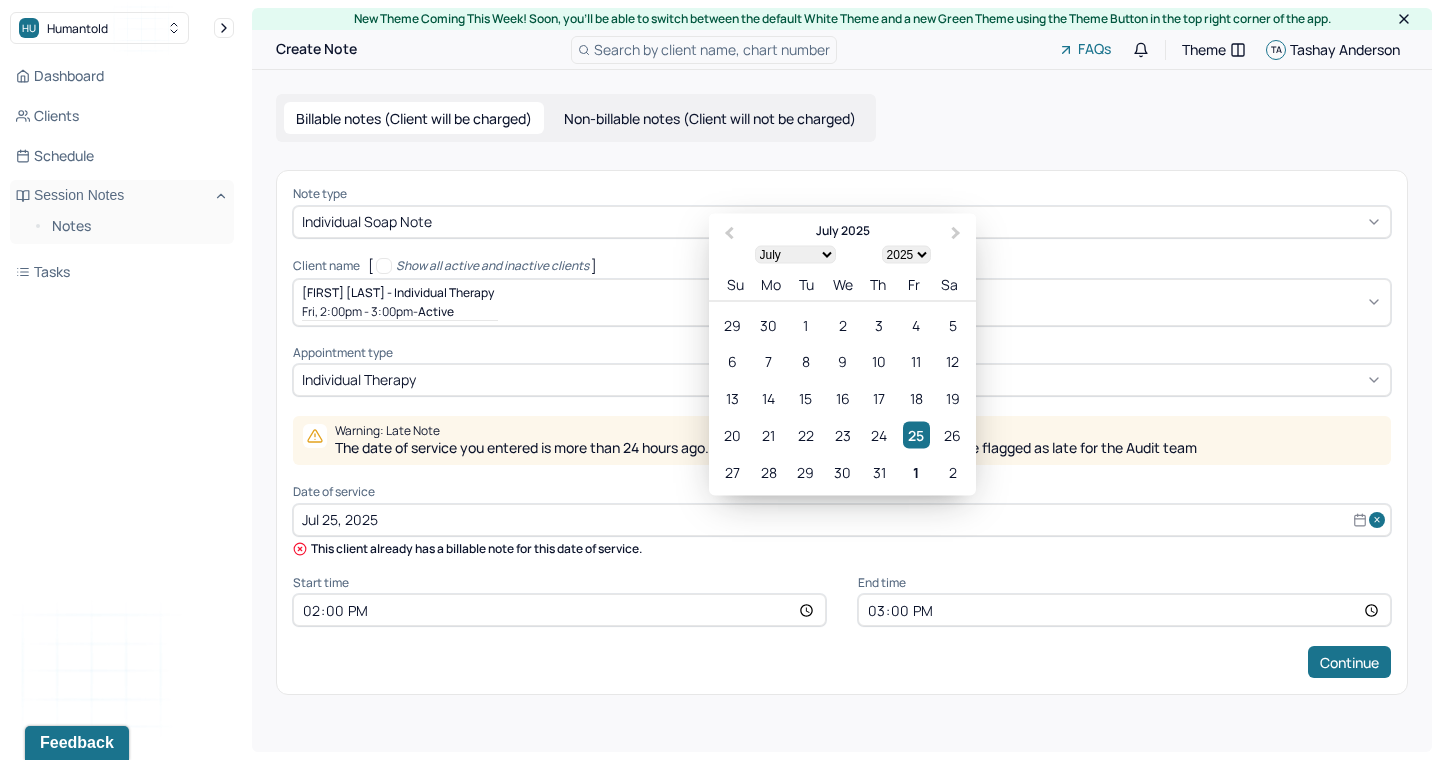 type on "Aug 1, 2025" 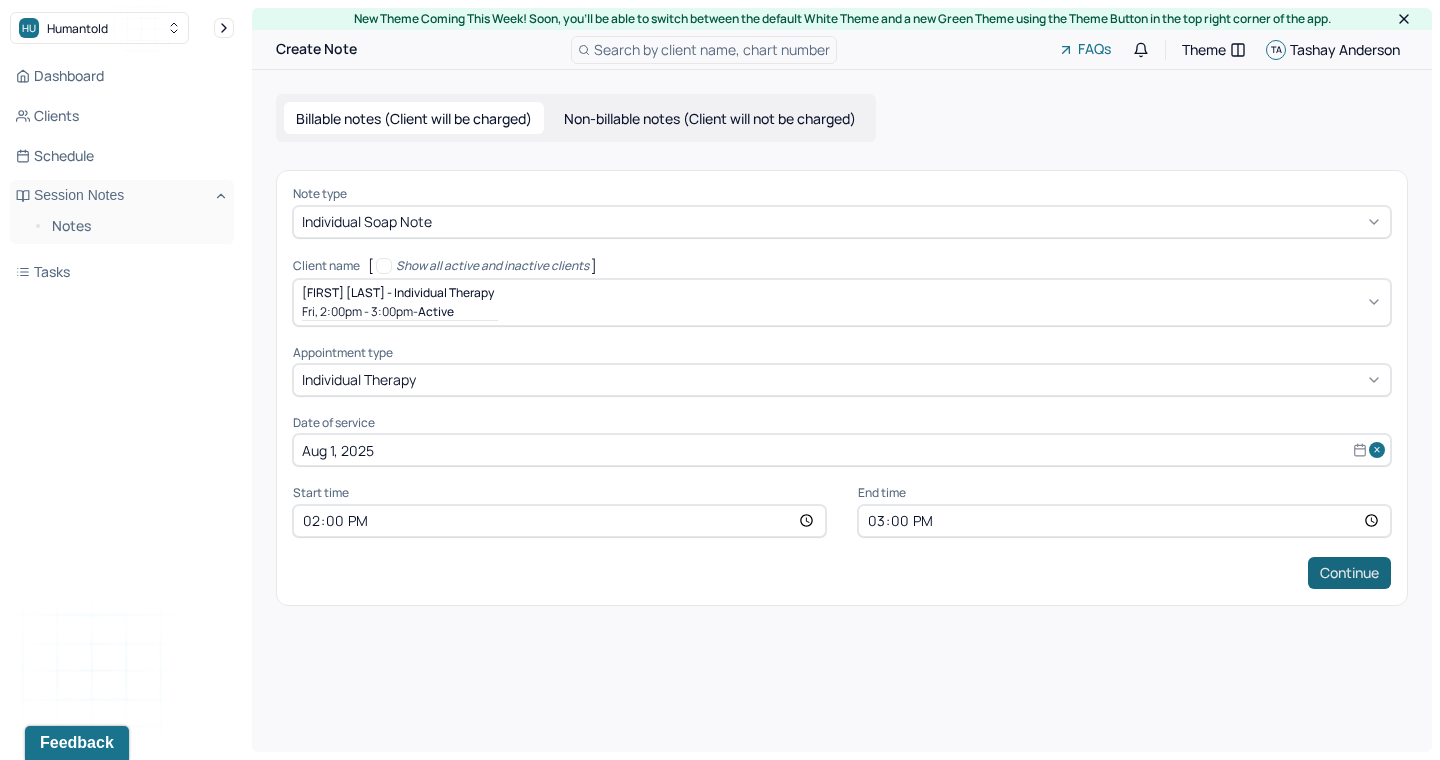 click on "Continue" at bounding box center [1349, 573] 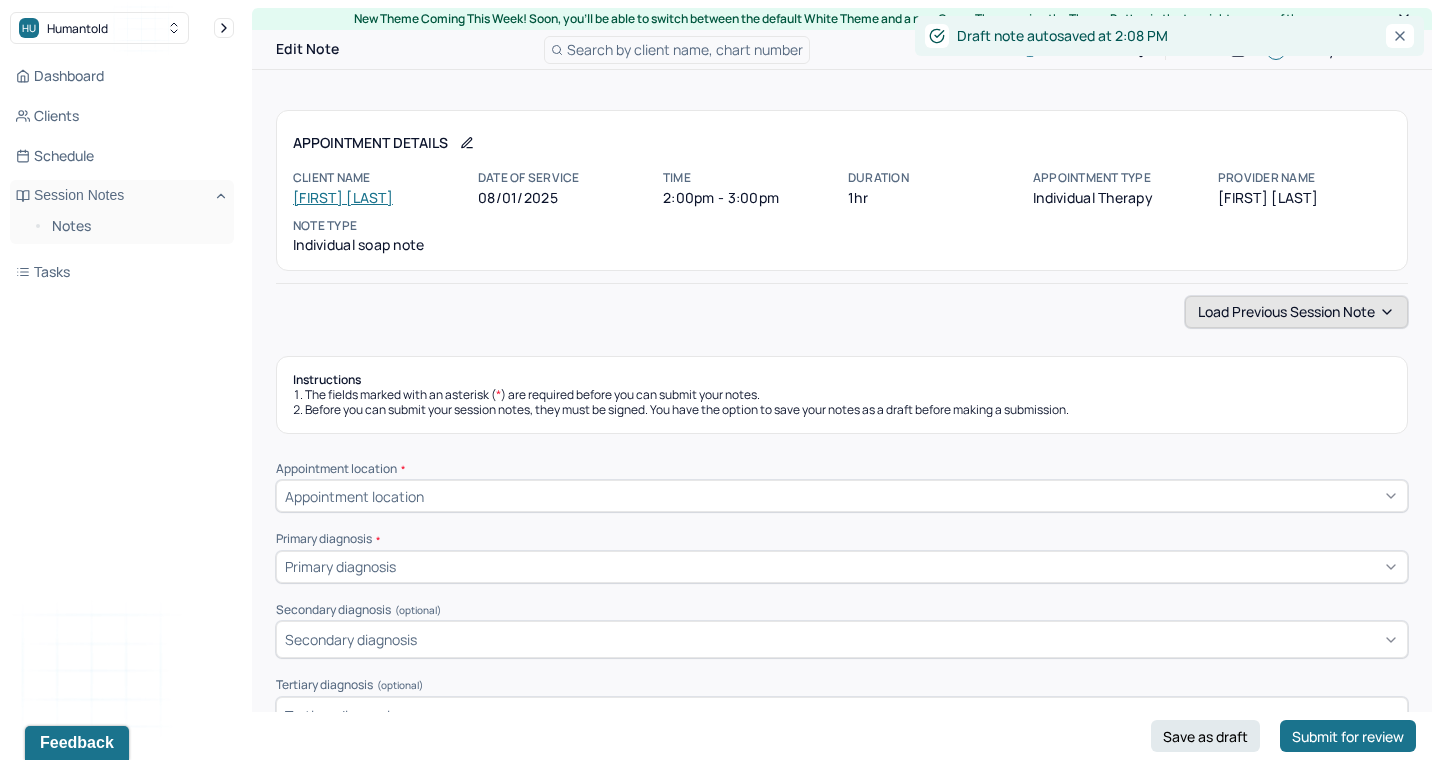 click on "Load previous session note" at bounding box center [1296, 312] 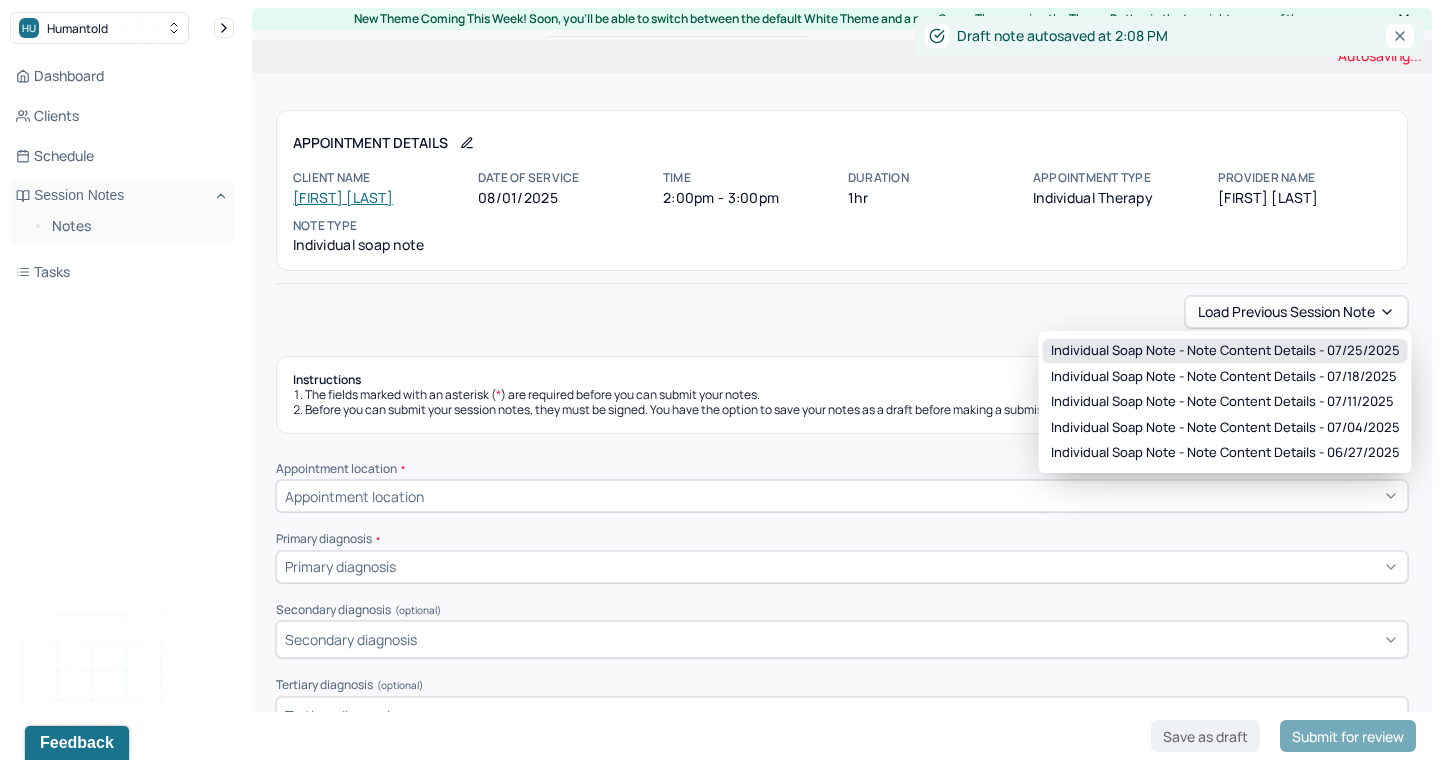 click on "Individual soap note   - Note content Details -   07/25/2025" at bounding box center (1225, 351) 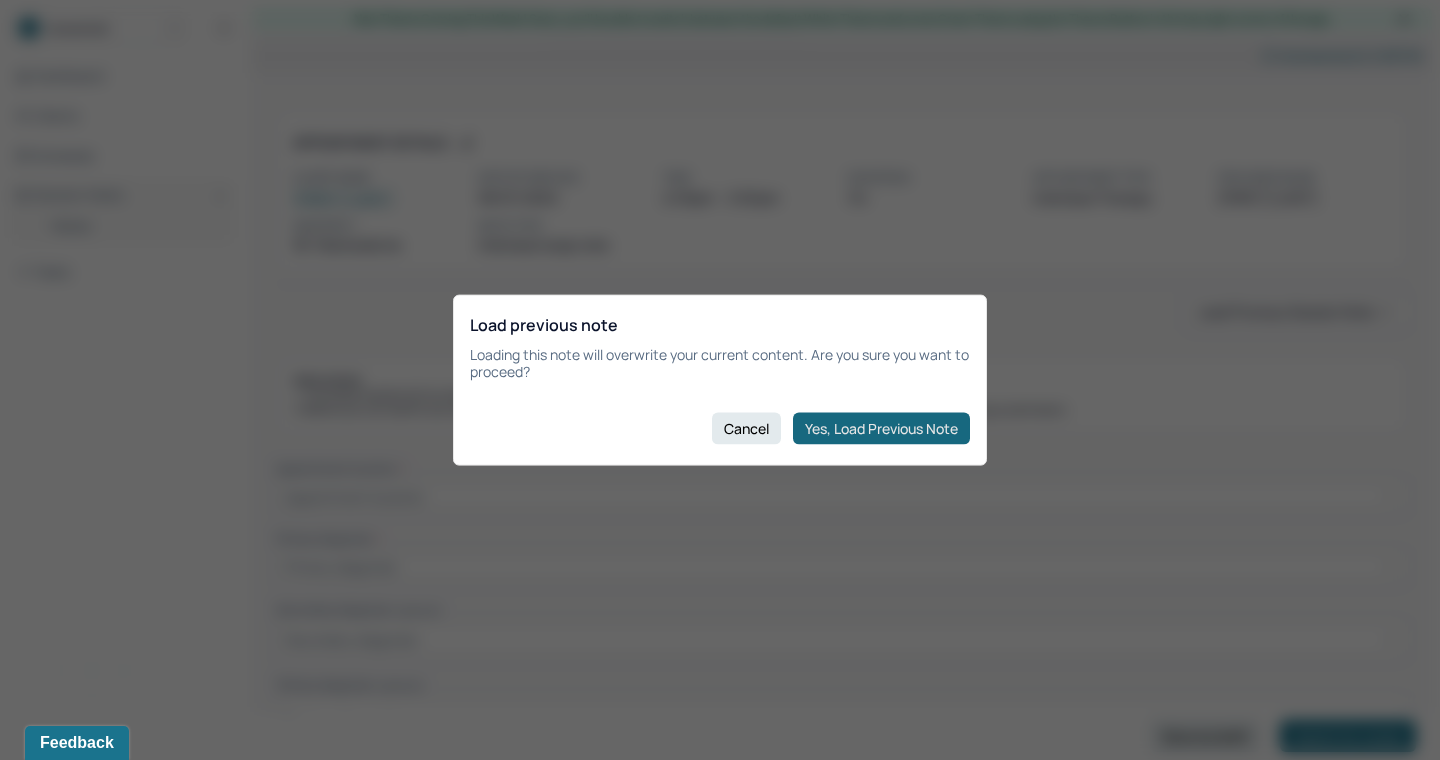 click on "Yes, Load Previous Note" at bounding box center (881, 428) 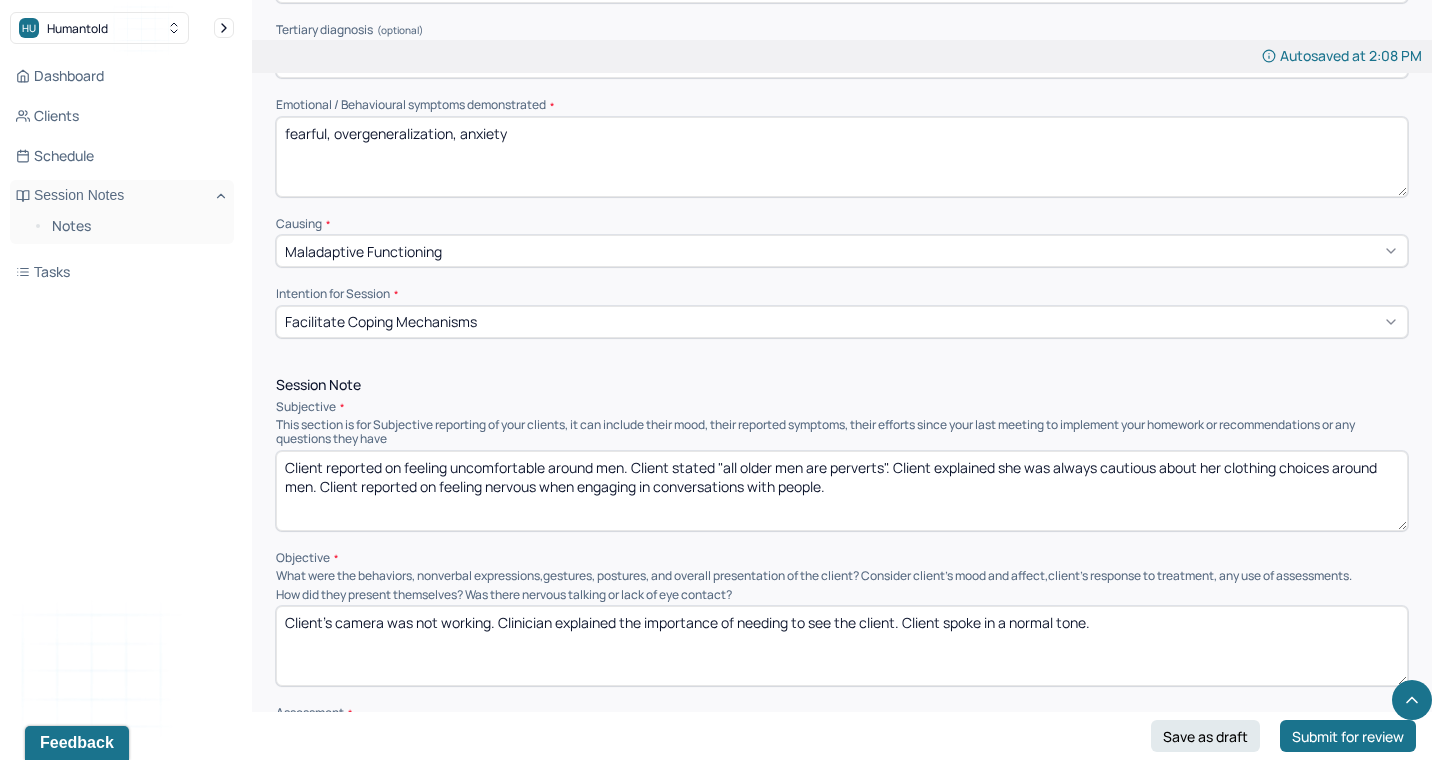 scroll, scrollTop: 897, scrollLeft: 0, axis: vertical 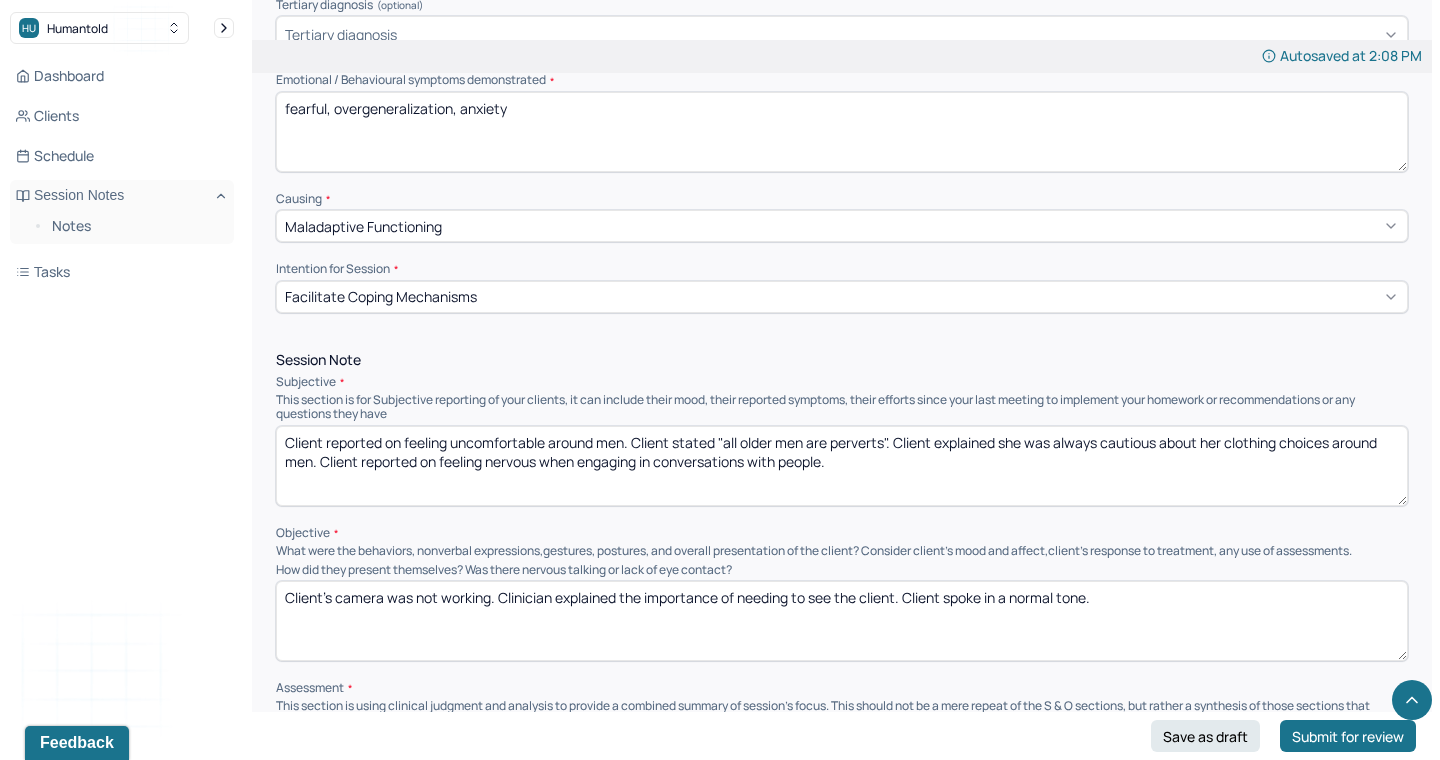 click on "Client reported on feeling uncomfortable around men. Client stated "all older men are perverts". Client explained she was always cautious about her clothing choices around men. Client reported on feeling nervous when engaging in conversations with people." at bounding box center [842, 466] 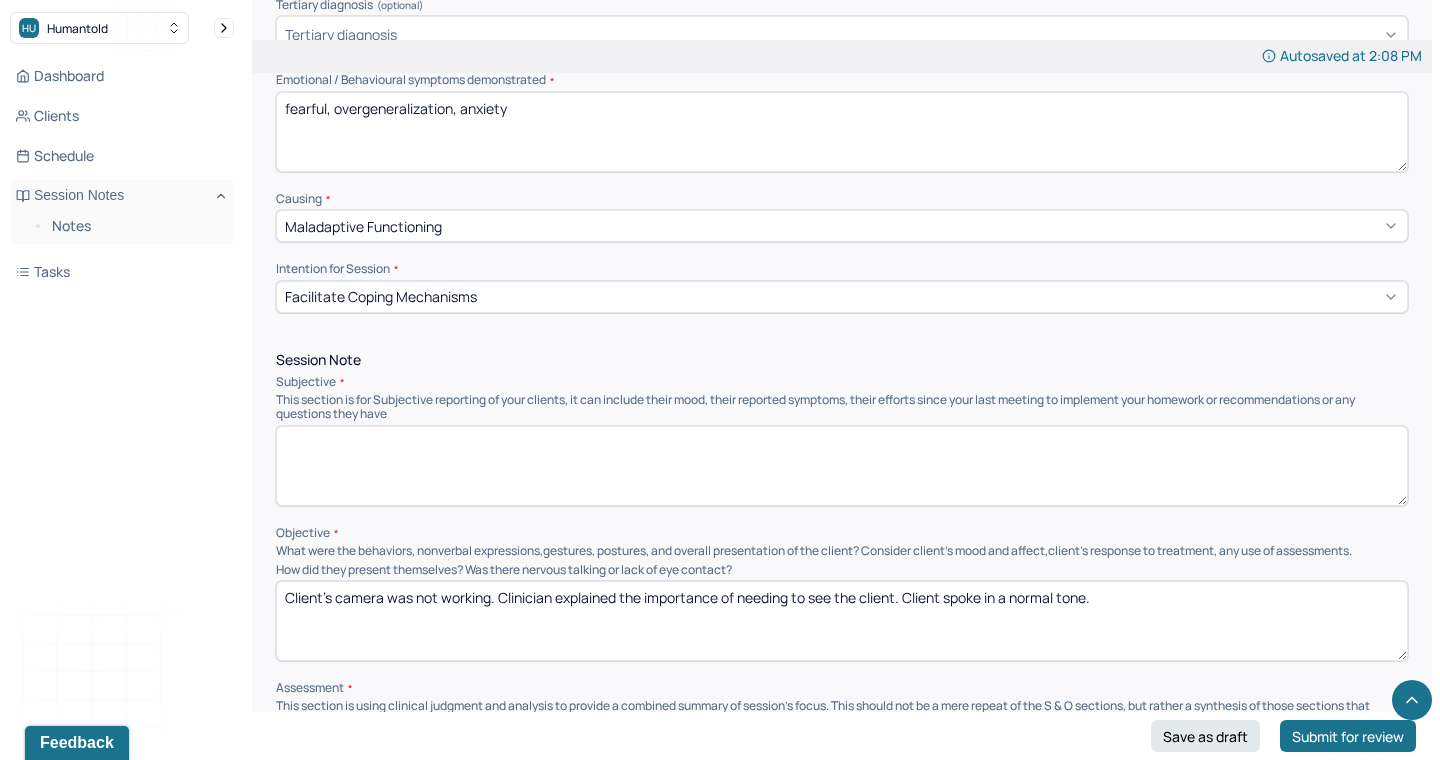 type 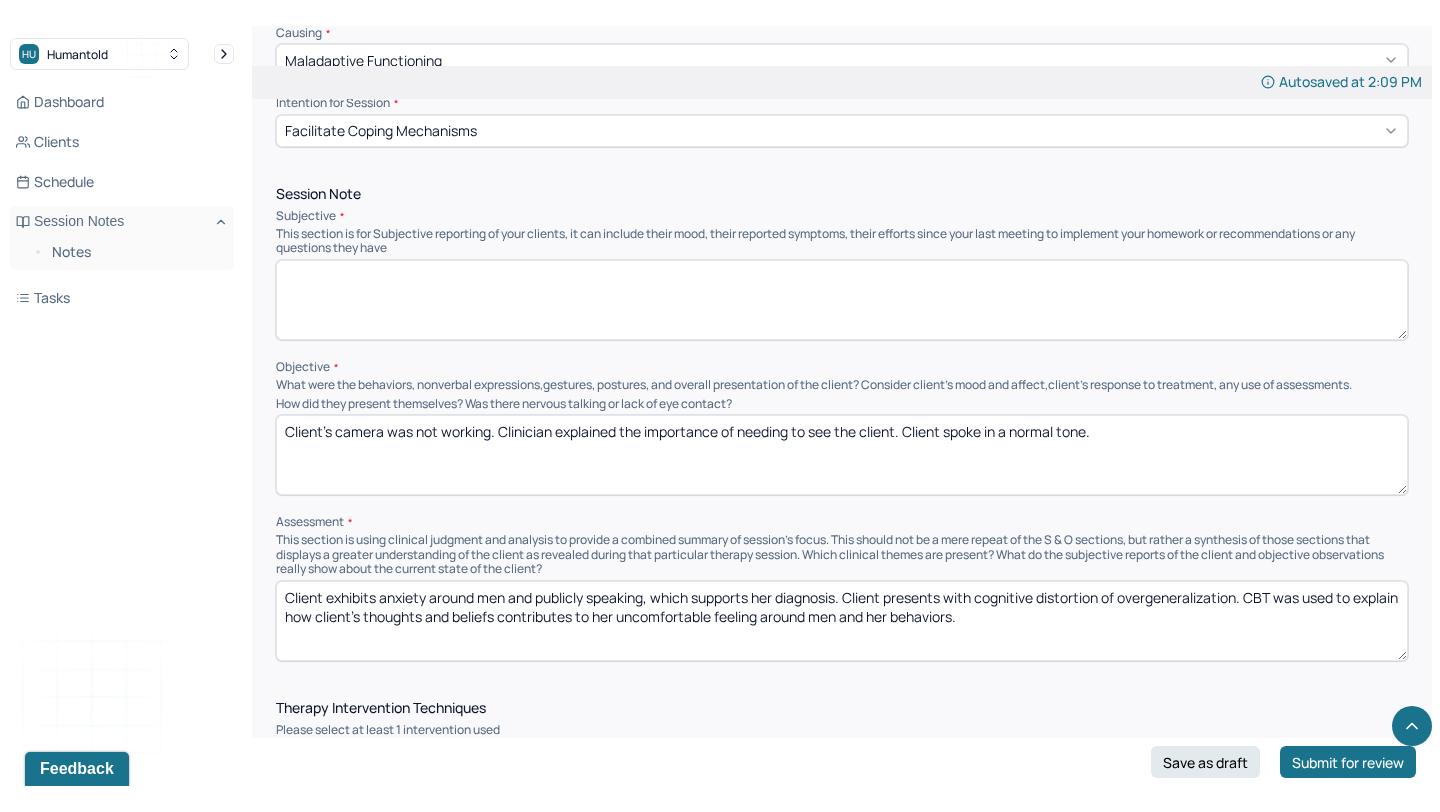 scroll, scrollTop: 1108, scrollLeft: 0, axis: vertical 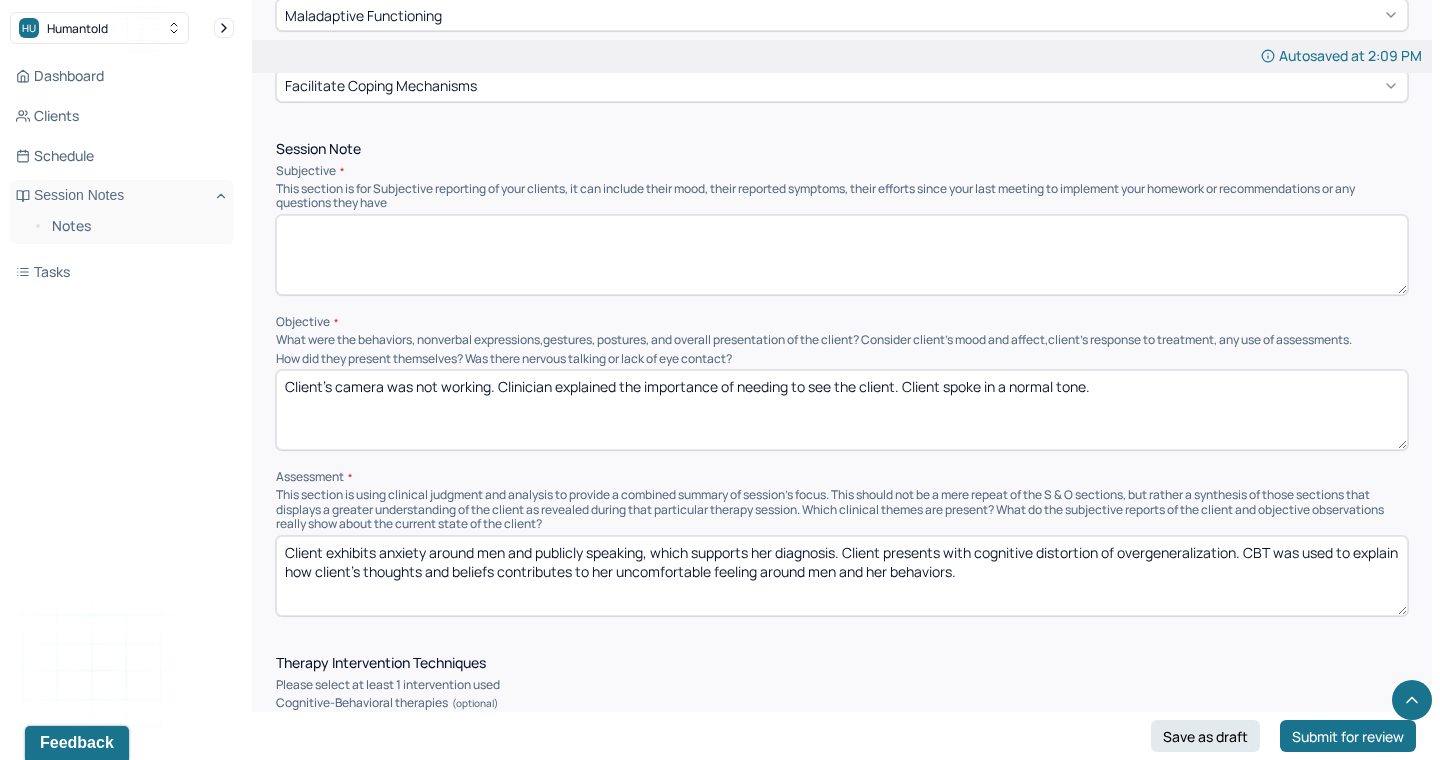 click on "Client exhibits anxiety around men and publicly speaking, which supports her diagnosis. Client presents with cognitive distortion of overgeneralization. CBT was used to explain how client's thoughts and beliefs contributes to her uncomfortable feeling around men and her behaviors." at bounding box center (842, 576) 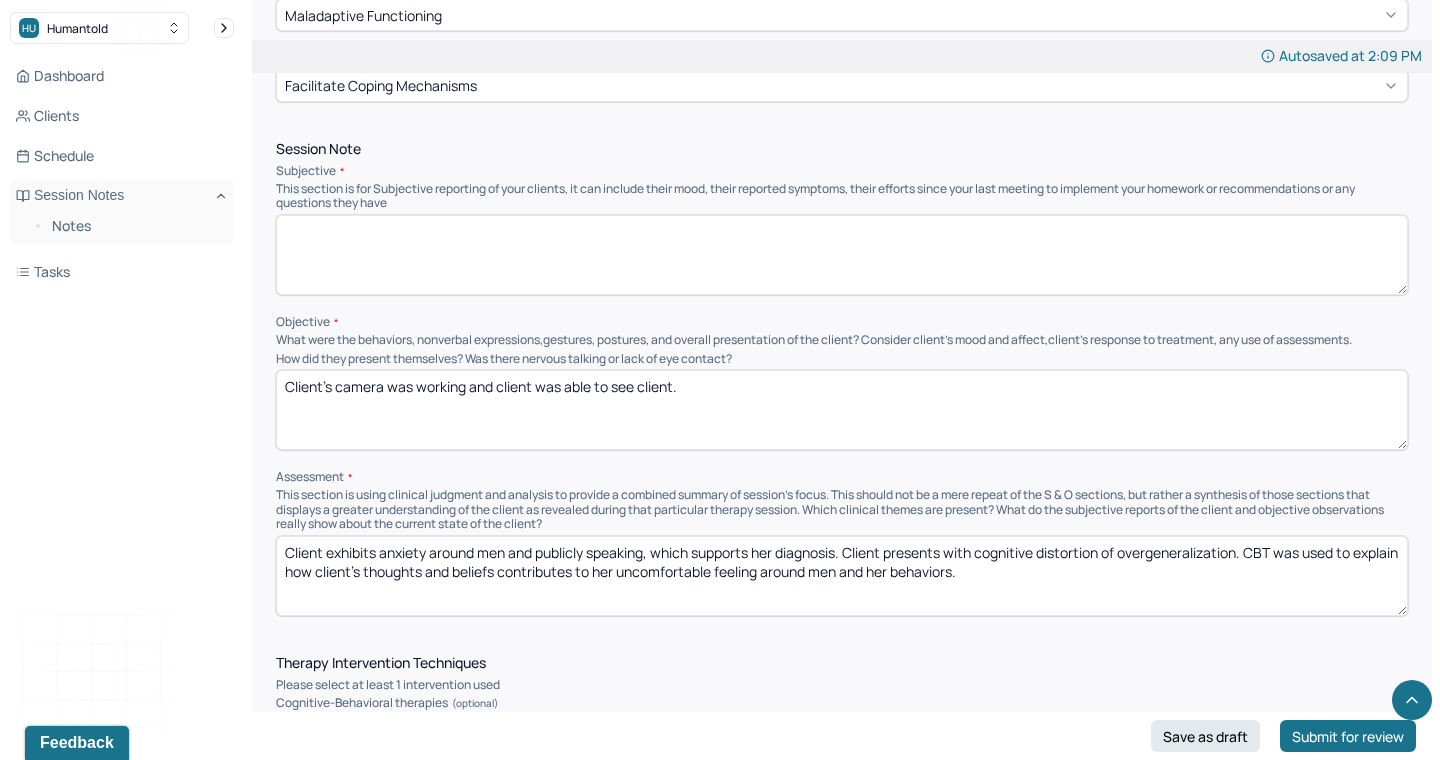 click on "Client's camera was working and client was able to see client." at bounding box center (842, 410) 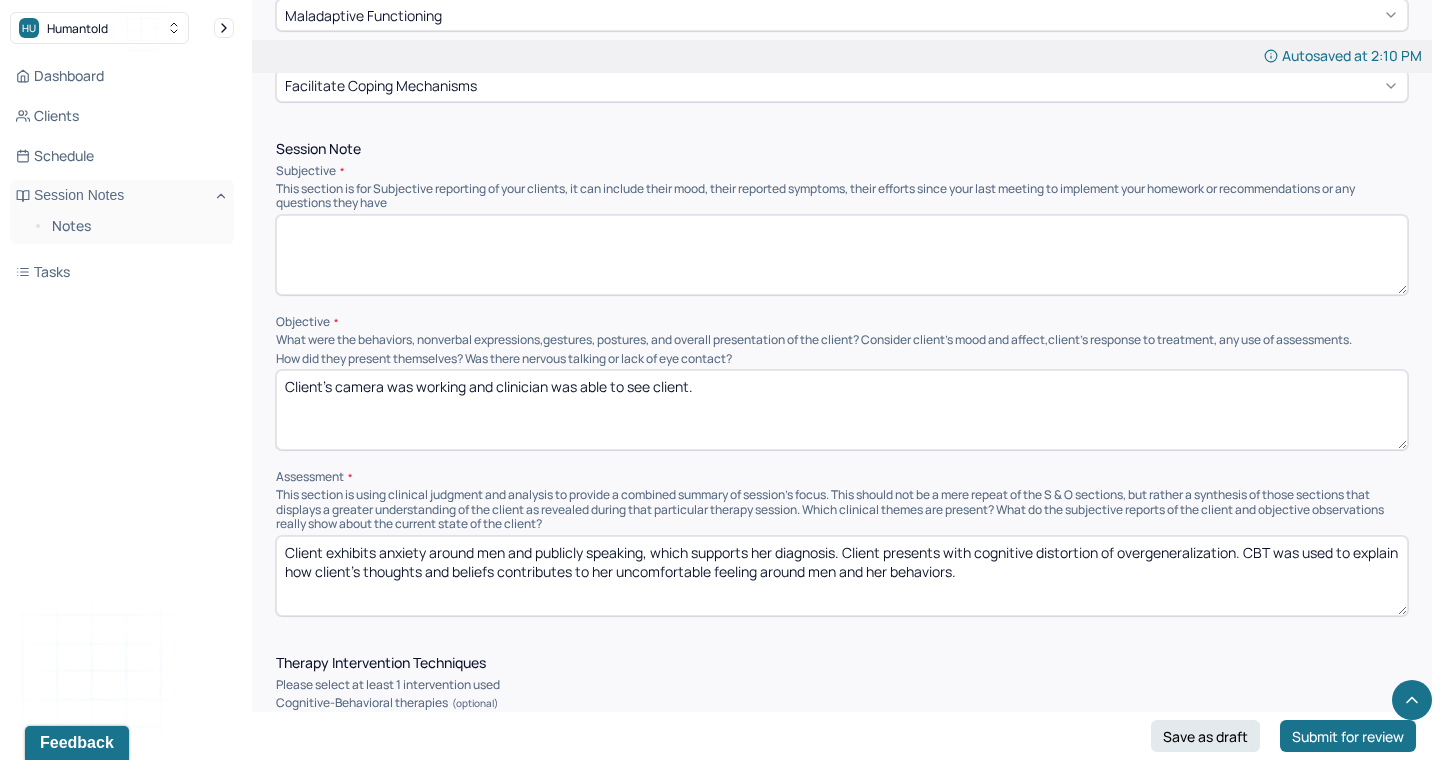 click on "Client's camera was working and clician was able to see client." at bounding box center (842, 410) 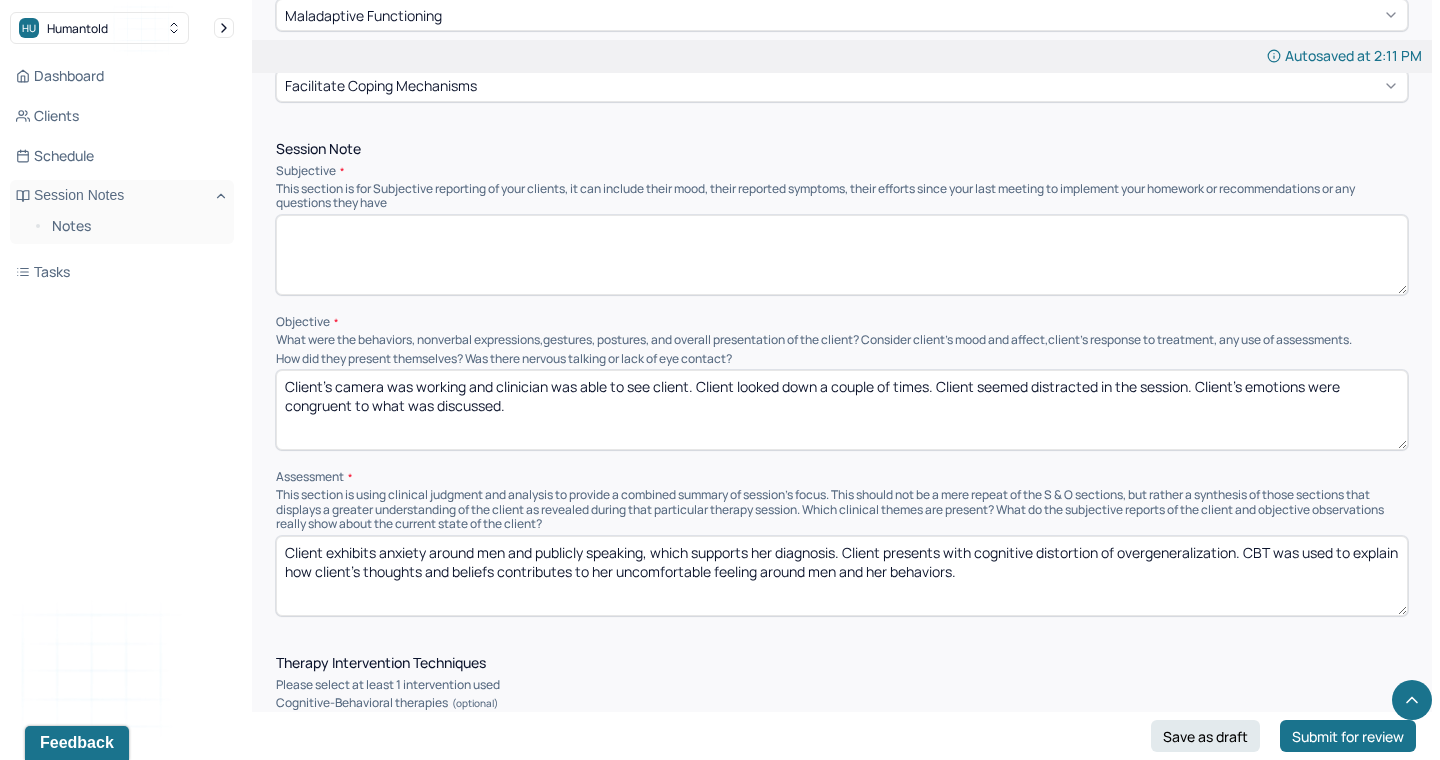 type on "Client's camera was working and clinician was able to see client. Client looked down a couple of times. Client seemed distracted in the session. Client's emotions were congruent to what was discussed." 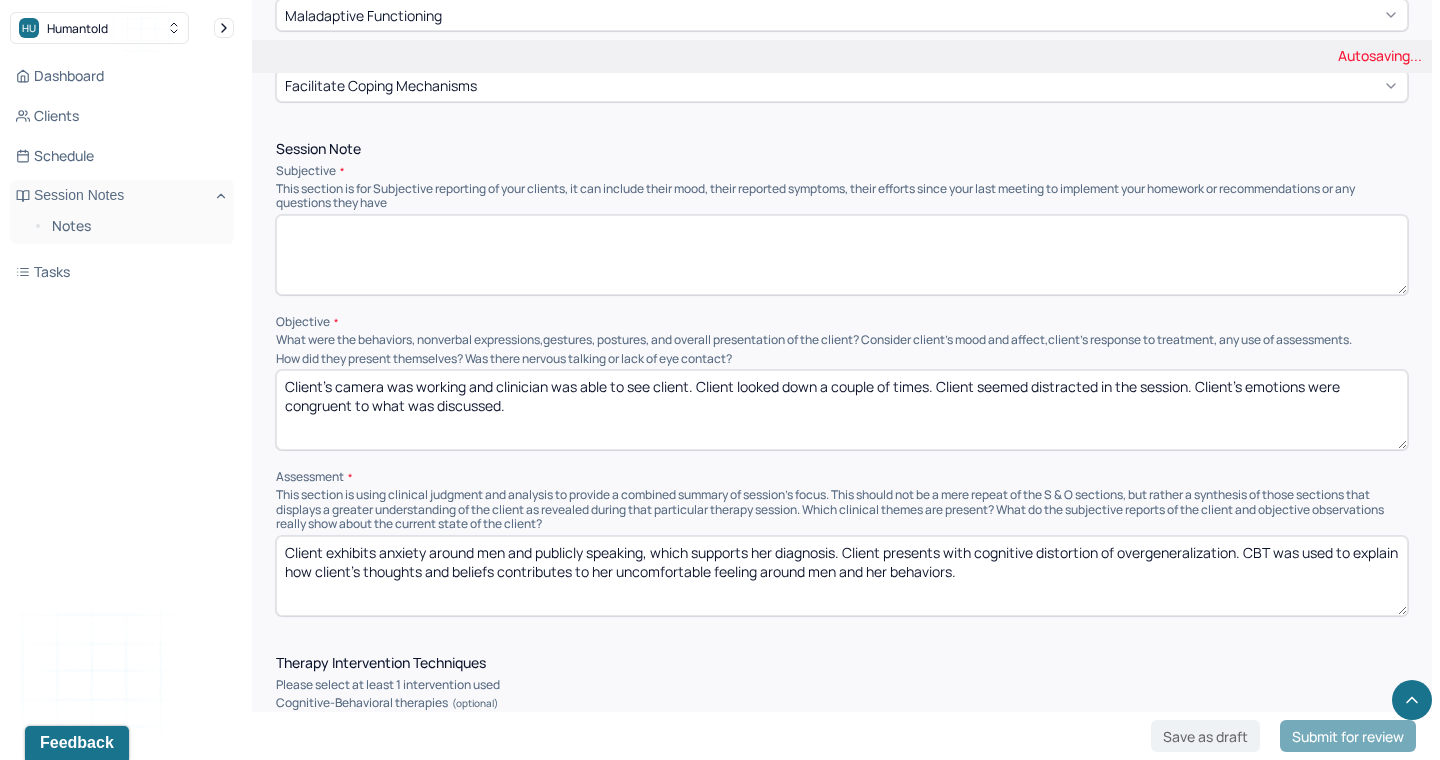 click on "Client exhibits anxiety around men and publicly speaking, which supports her diagnosis. Client presents with cognitive distortion of overgeneralization. CBT was used to explain how client's thoughts and beliefs contributes to her uncomfortable feeling around men and her behaviors." at bounding box center (842, 576) 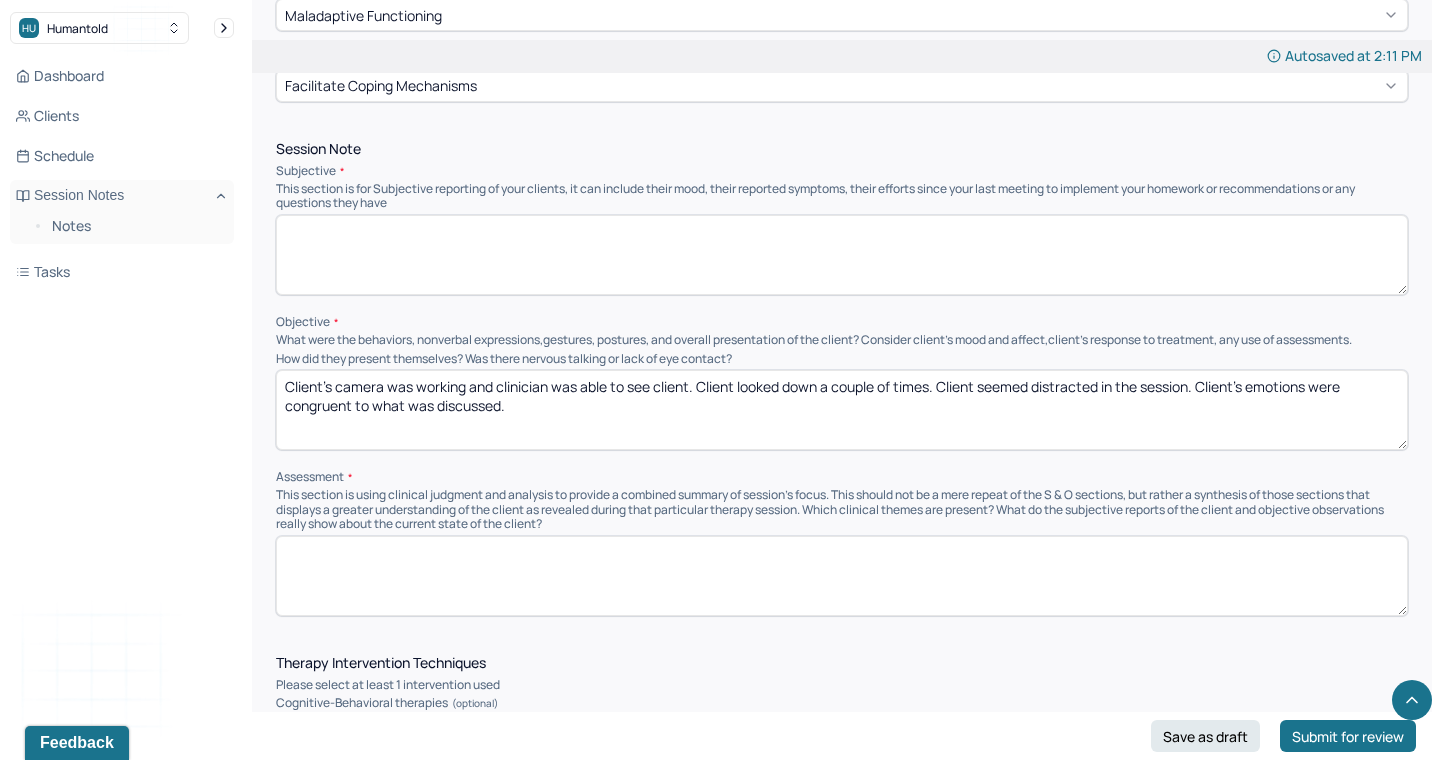 type 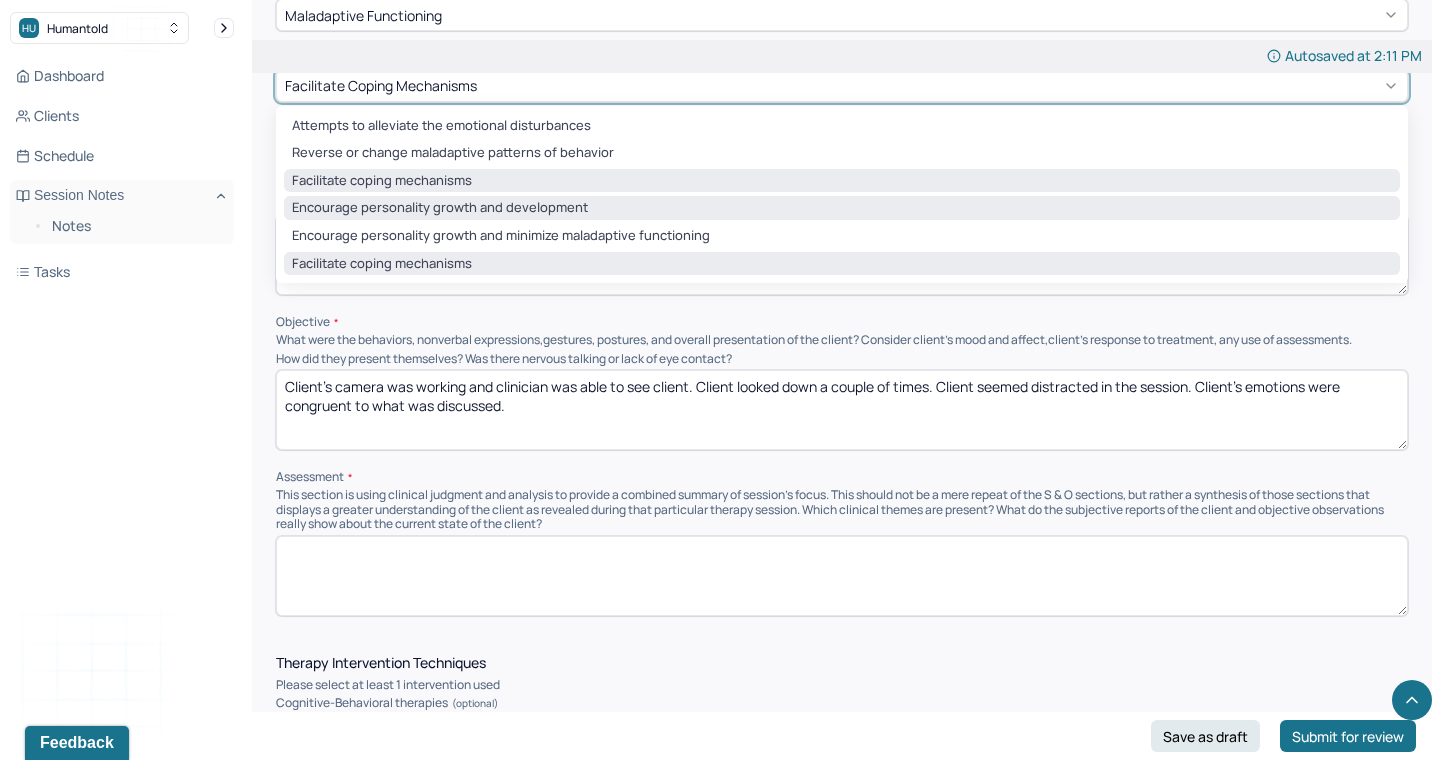 click on "Encourage personality growth and development" at bounding box center [842, 208] 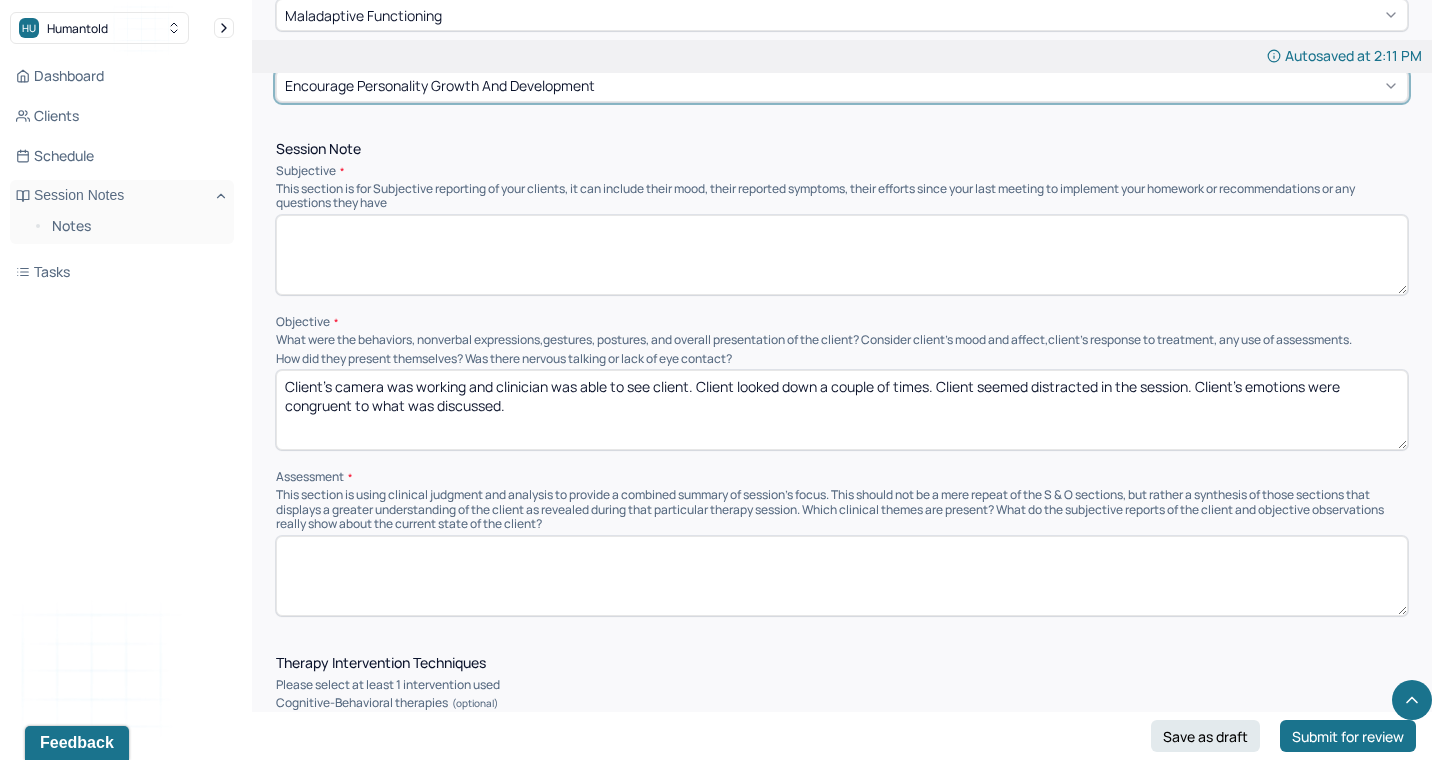 click at bounding box center (842, 255) 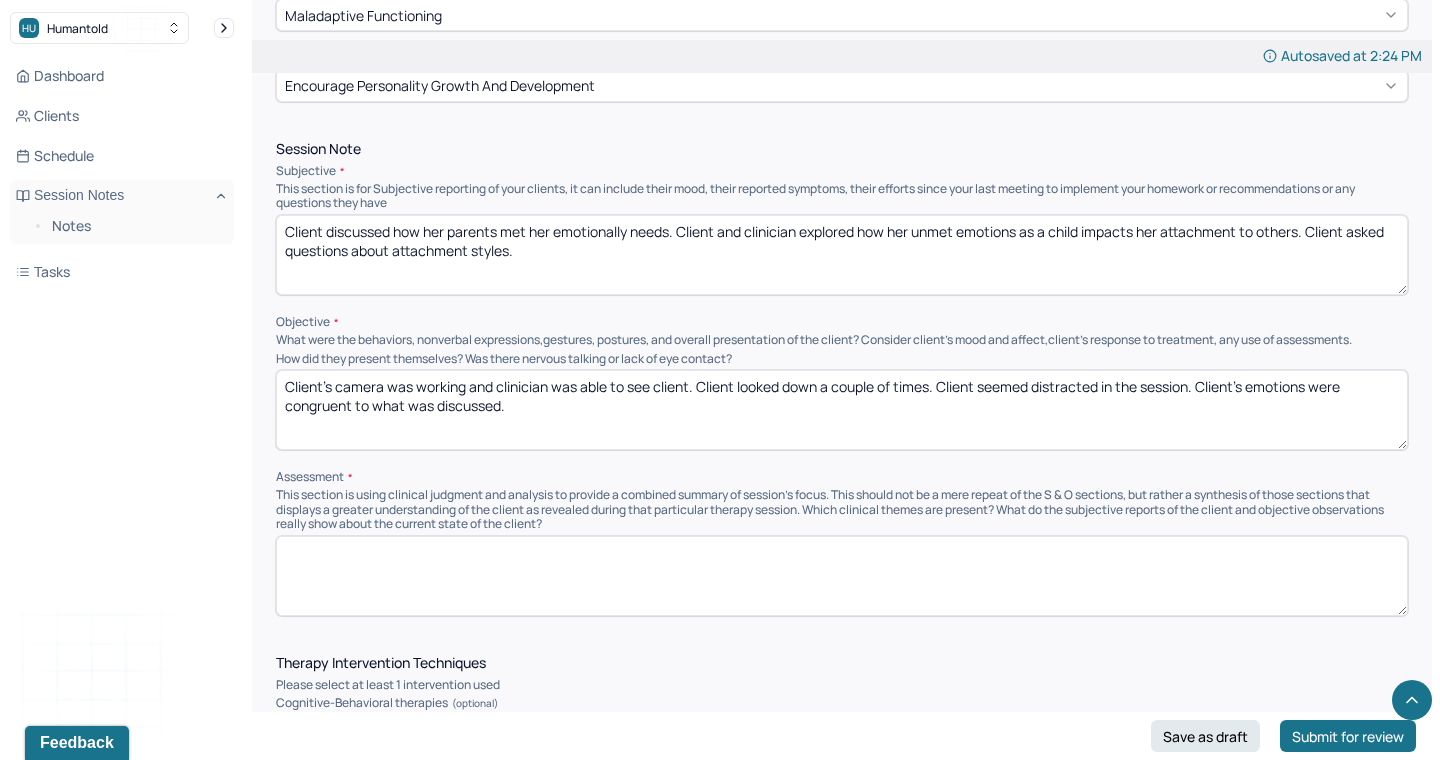click on "Client discussed how her parents met her emotionally needs. Client and clinician explored how her unmet emotions as a child impacts her attachment to others. Client asked questions" at bounding box center [842, 255] 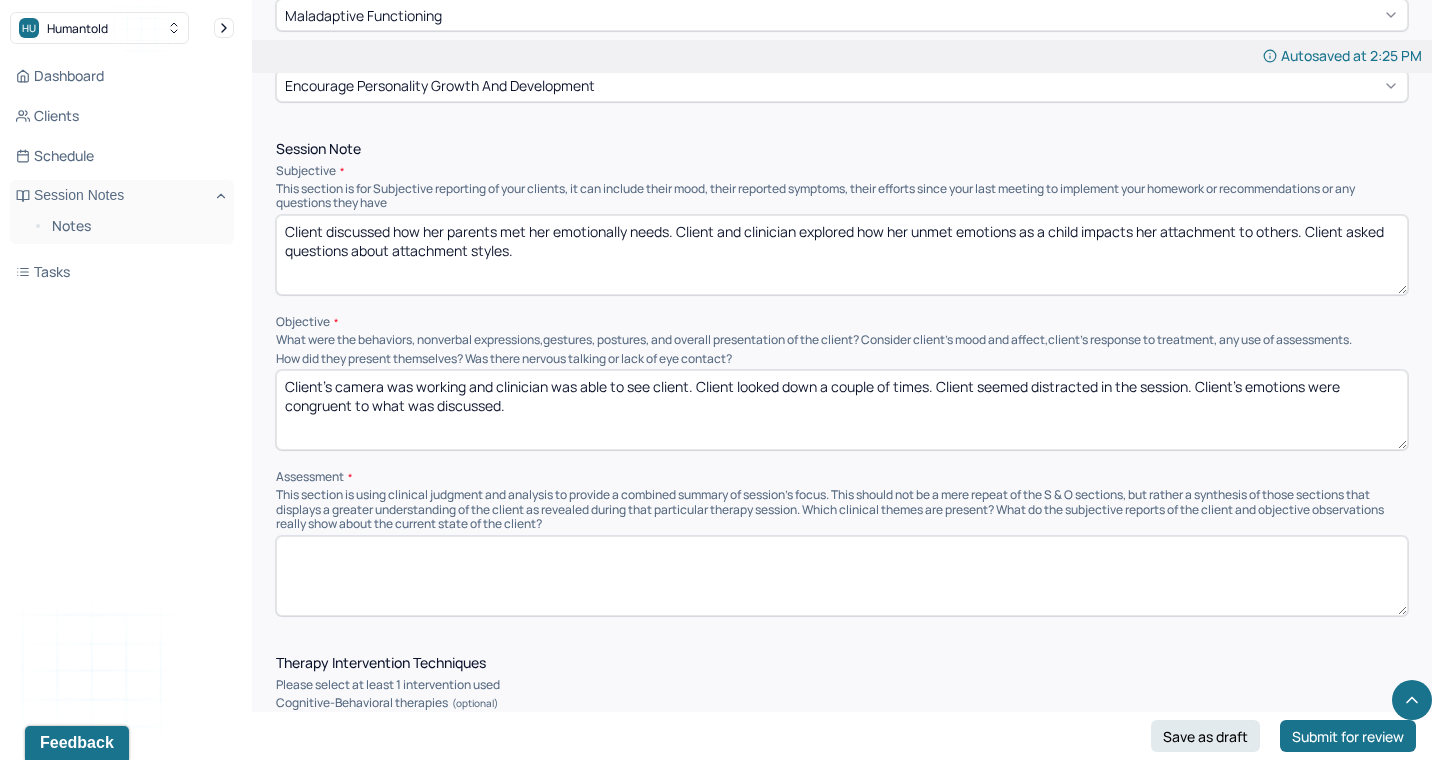 click on "Client discussed how her parents met her emotionally needs. Client and clinician explored how her unmet emotions as a child impacts her attachment to others. Client asked questions about attachment styles." at bounding box center (842, 255) 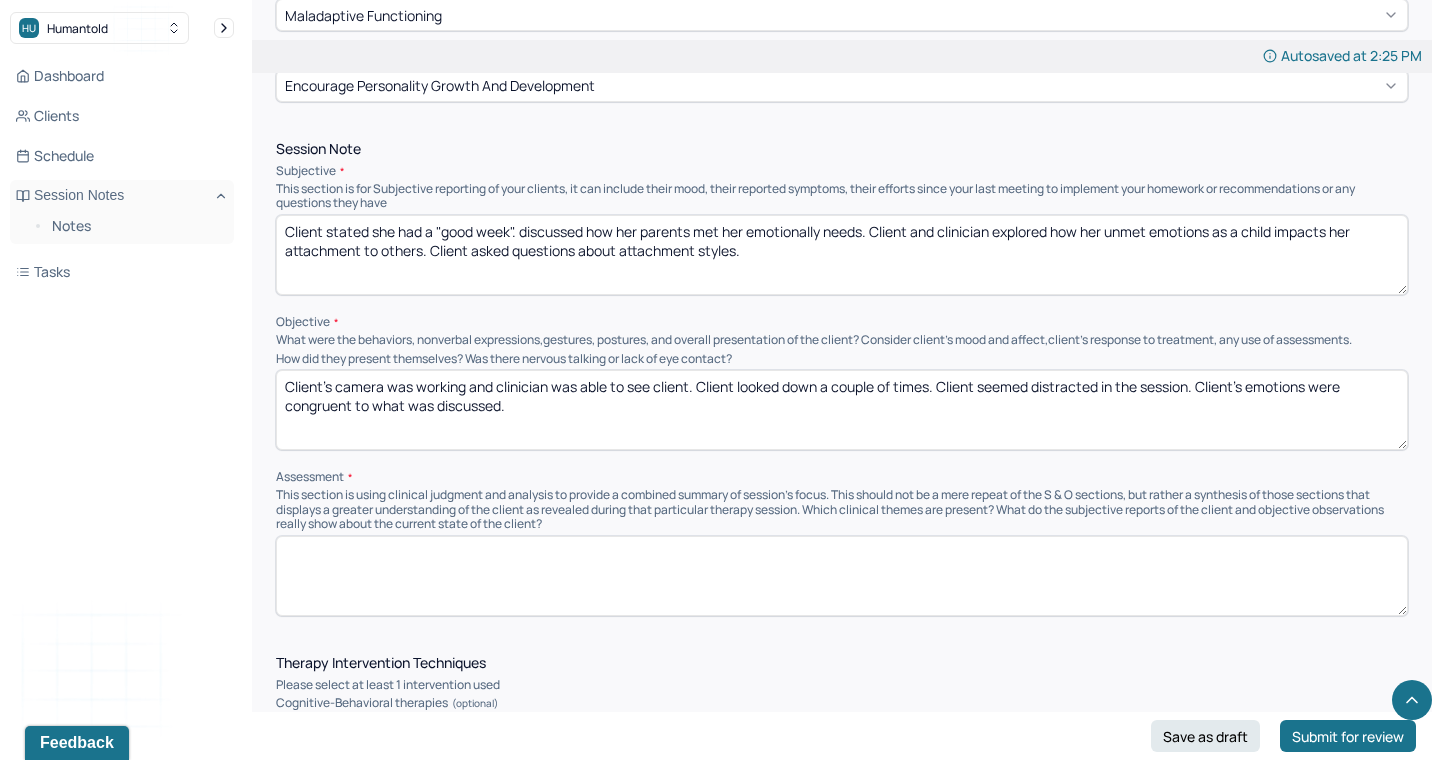 type on "Client stated she had a "good week". discussed how her parents met her emotionally needs. Client and clinician explored how her unmet emotions as a child impacts her attachment to others. Client asked questions about attachment styles." 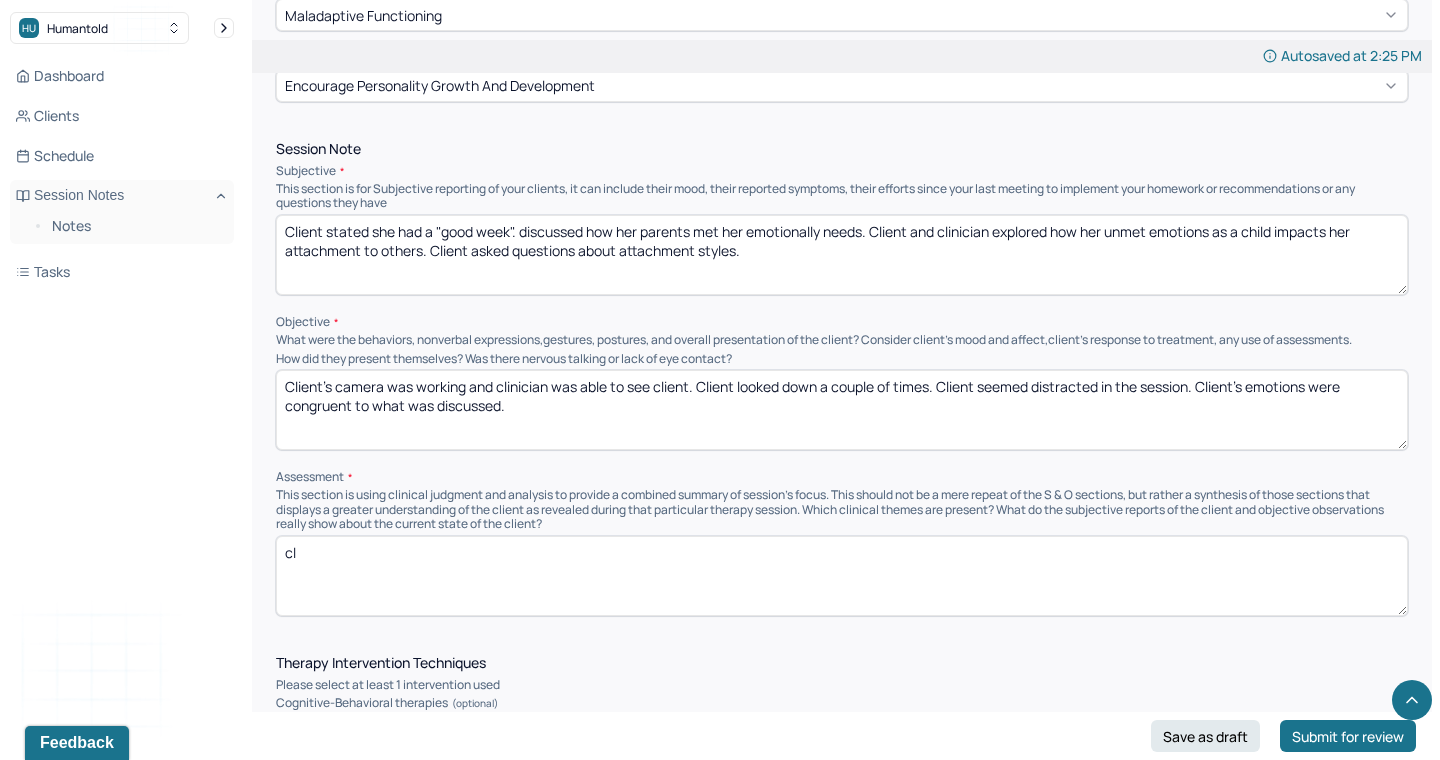 type on "c" 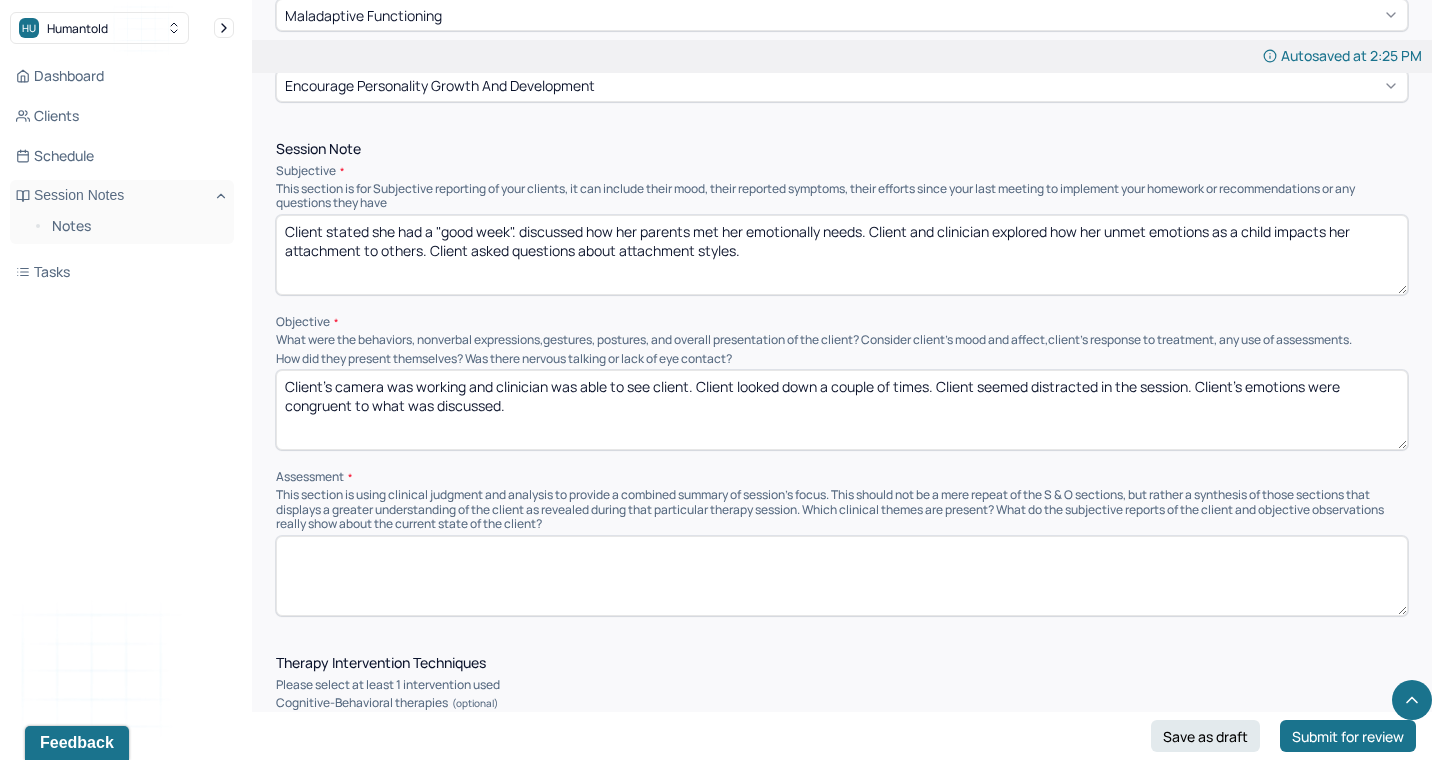 type 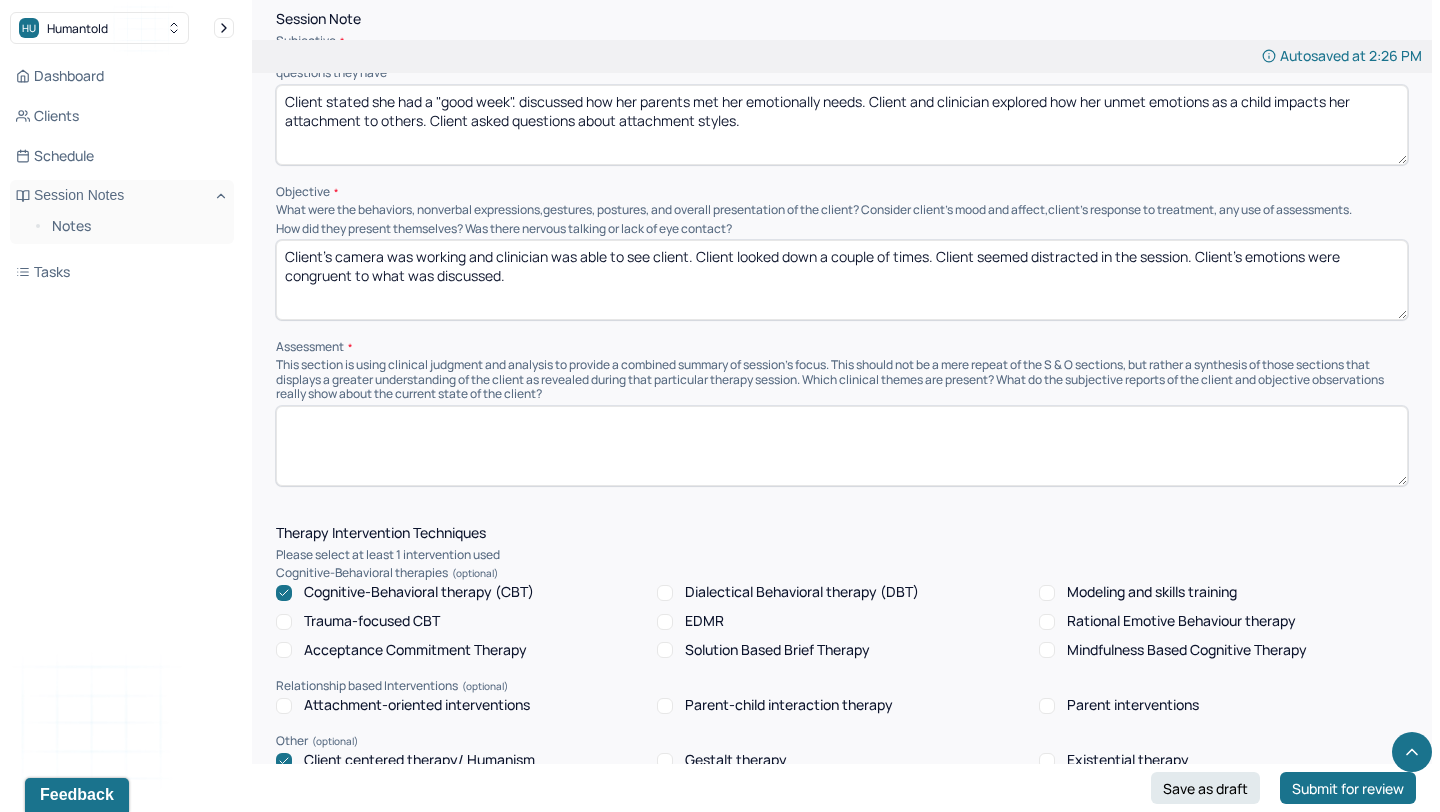 scroll, scrollTop: 1230, scrollLeft: 0, axis: vertical 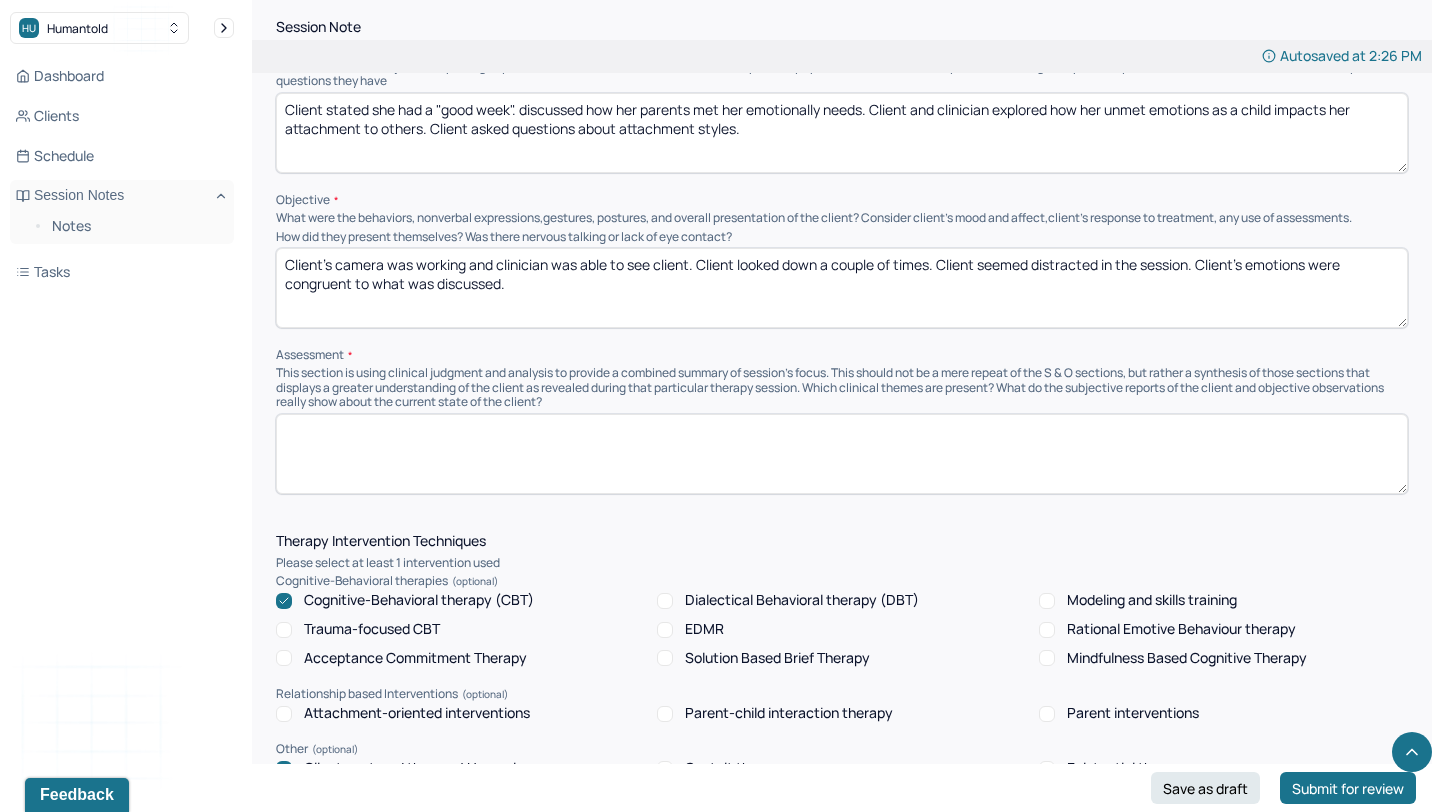 click on "Client stated she had a "good week". discussed how her parents met her emotionally needs. Client and clinician explored how her unmet emotions as a child impacts her attachment to others. Client asked questions about attachment styles." at bounding box center [842, 133] 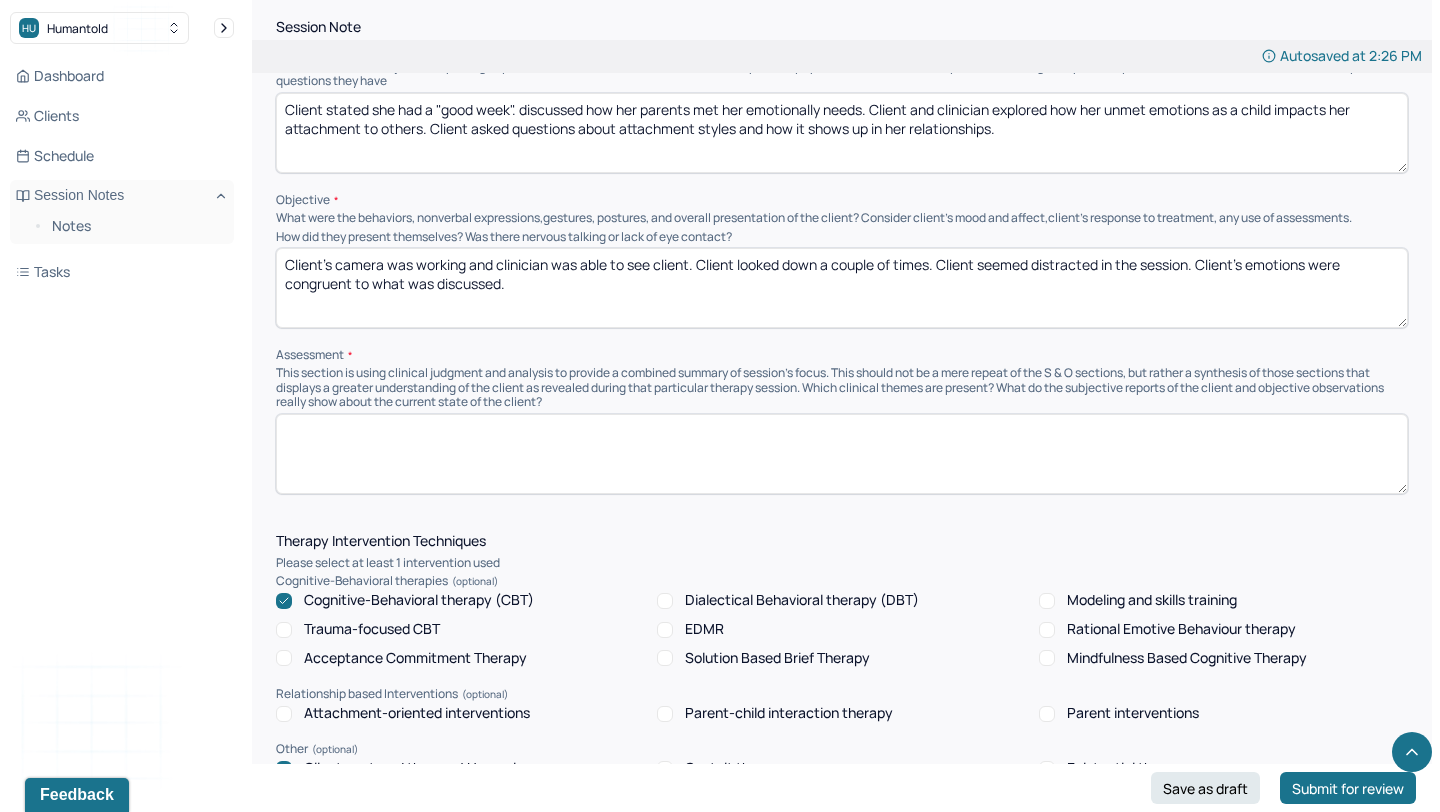 type on "Client stated she had a "good week". discussed how her parents met her emotionally needs. Client and clinician explored how her unmet emotions as a child impacts her attachment to others. Client asked questions about attachment styles and how it shows up in her relationships." 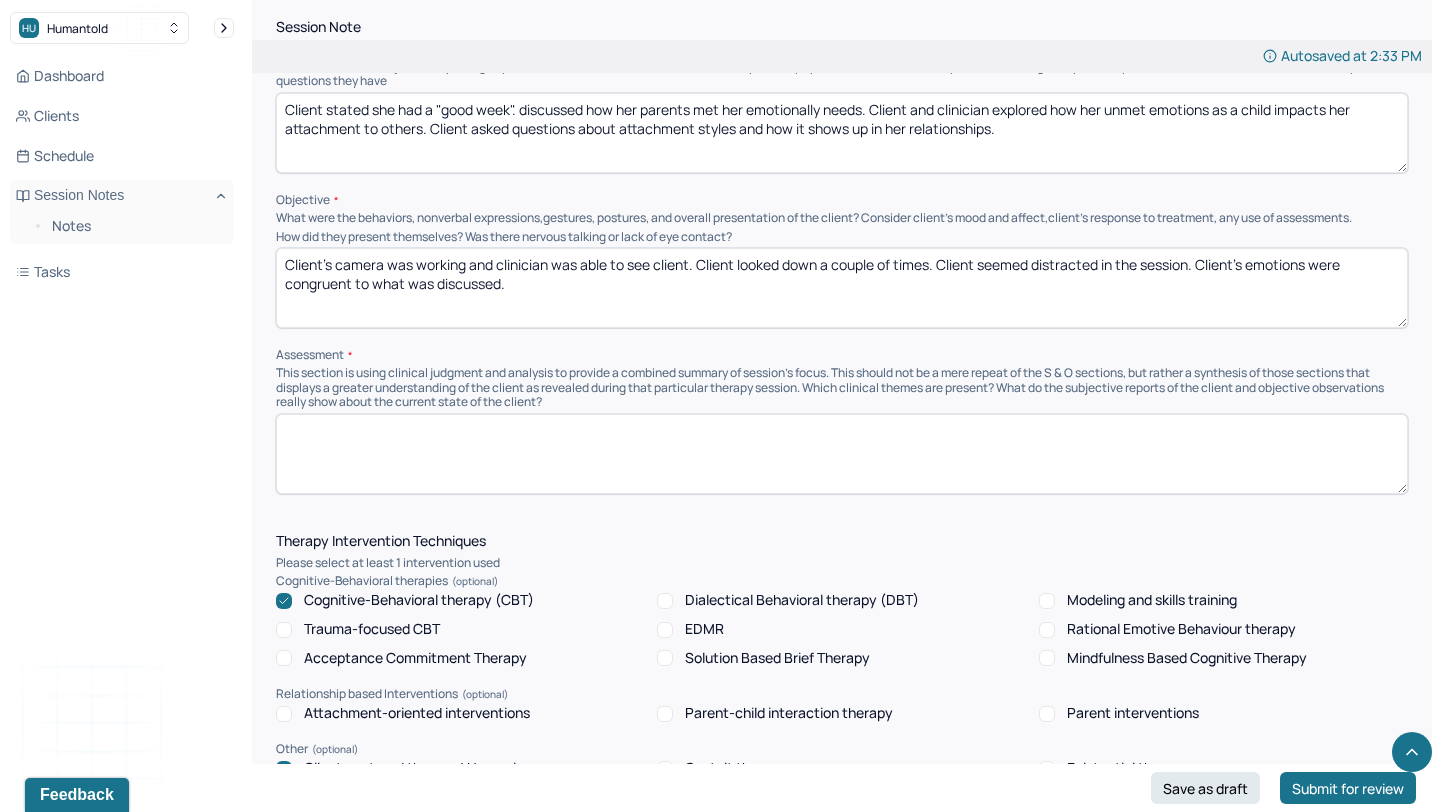 click at bounding box center (842, 454) 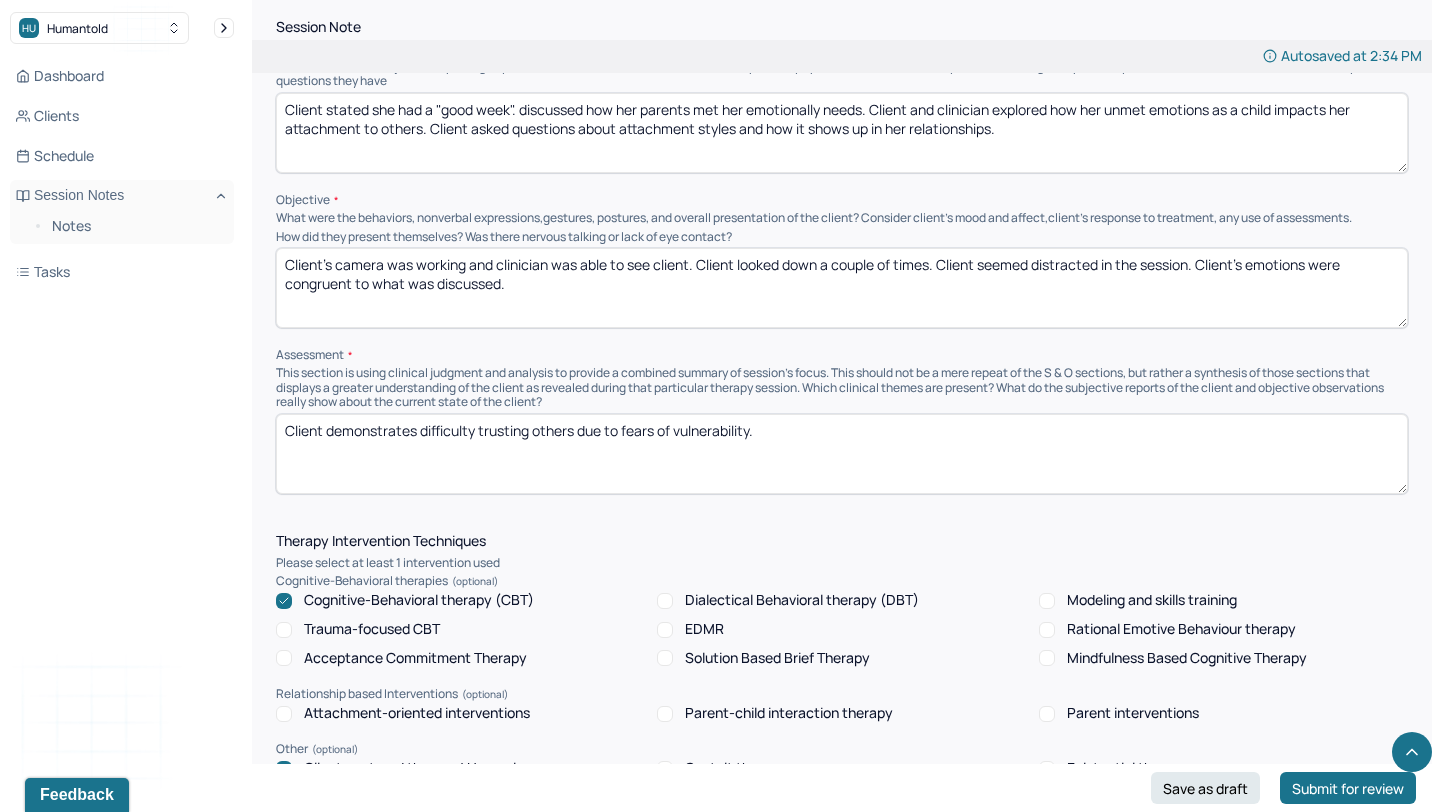 click on "Client demonstrates difficulty trusting others due to fears of vulnerability." at bounding box center (842, 454) 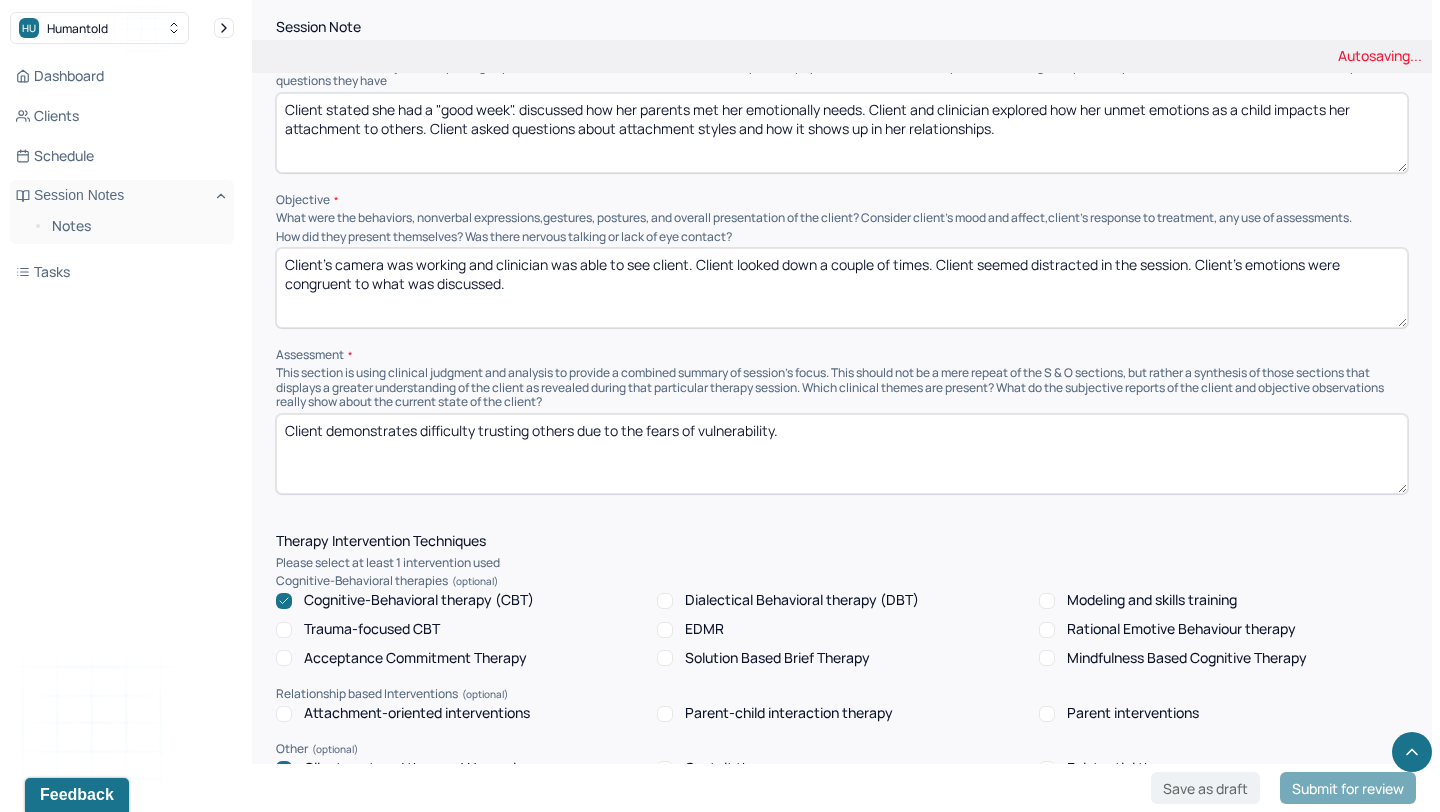 click on "Client demonstrates difficulty trusting others due to fears of vulnerability." at bounding box center [842, 454] 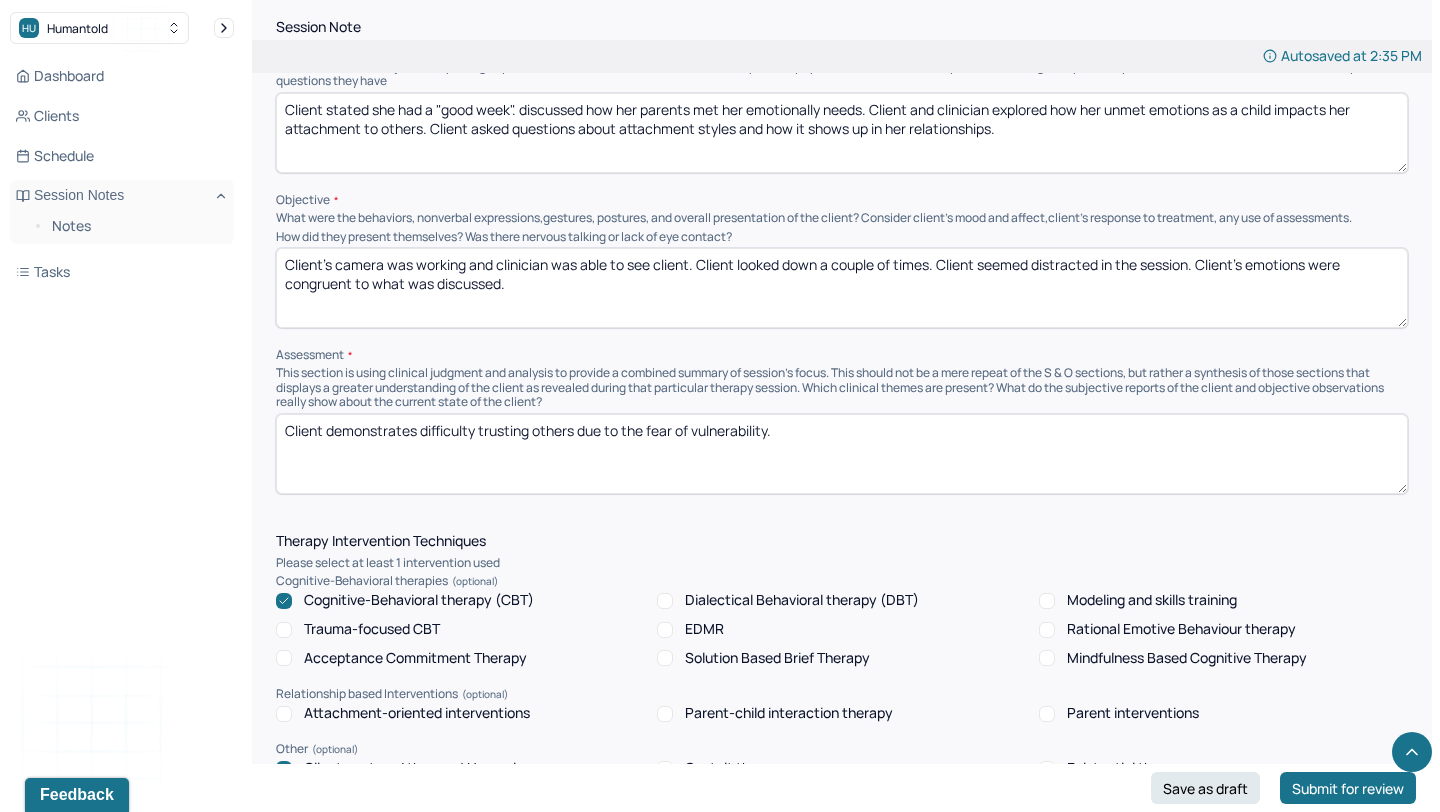 click on "Client demonstrates difficulty trusting others due to the fear of vulnerability." at bounding box center [842, 454] 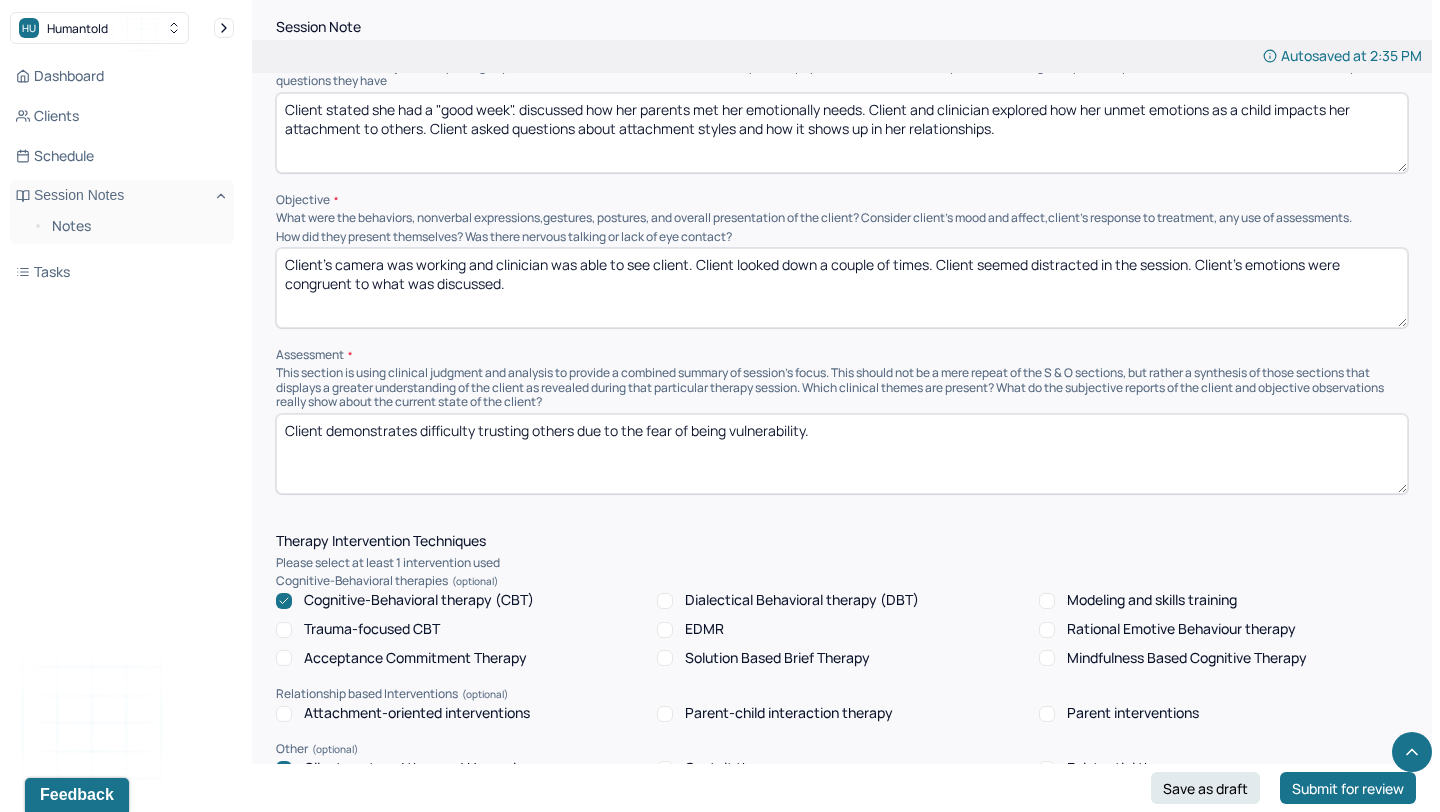 click on "Client demonstrates difficulty trusting others due to the fear of vulnerability." at bounding box center (842, 454) 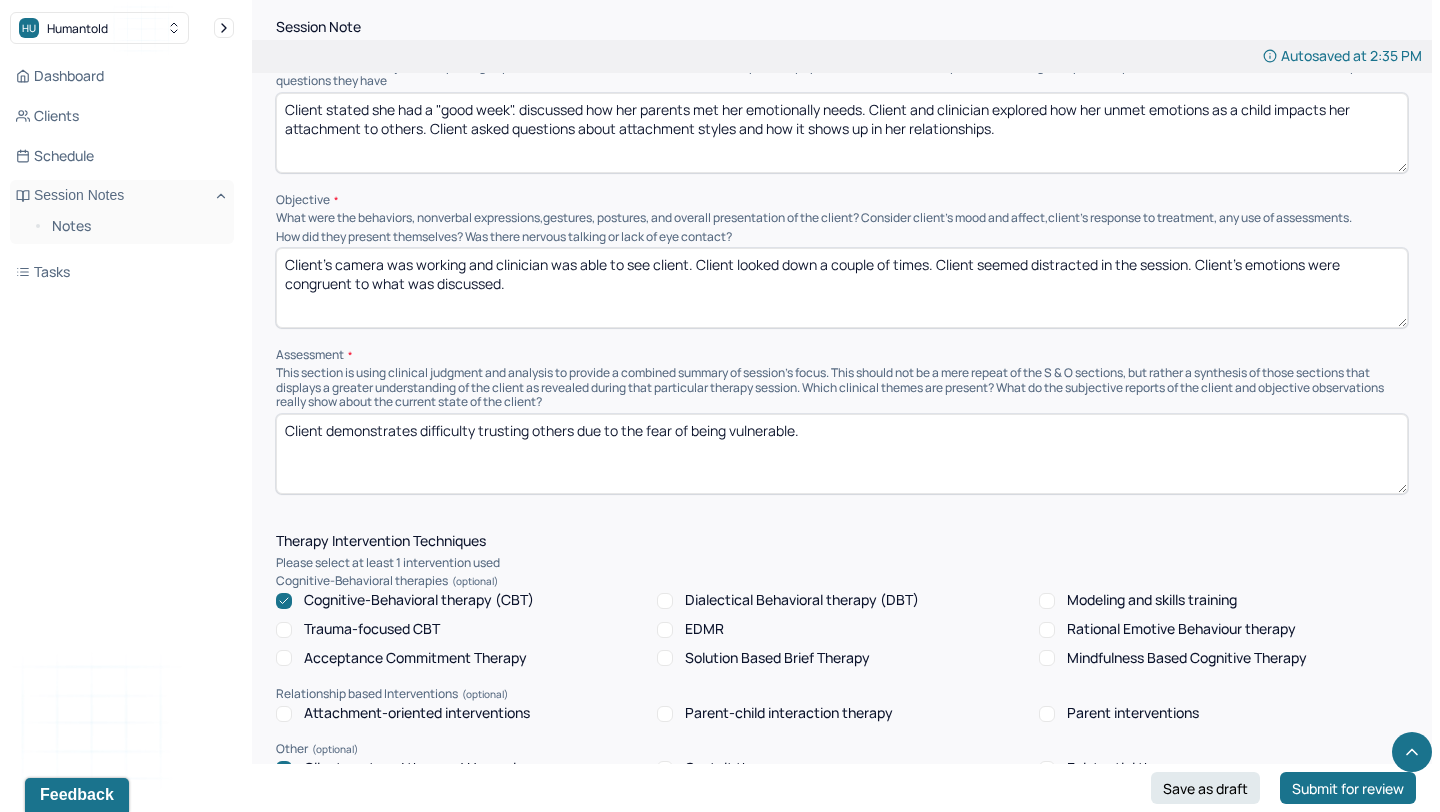 click on "Client demonstrates difficulty trusting others due to the fear of being vulnerability." at bounding box center (842, 454) 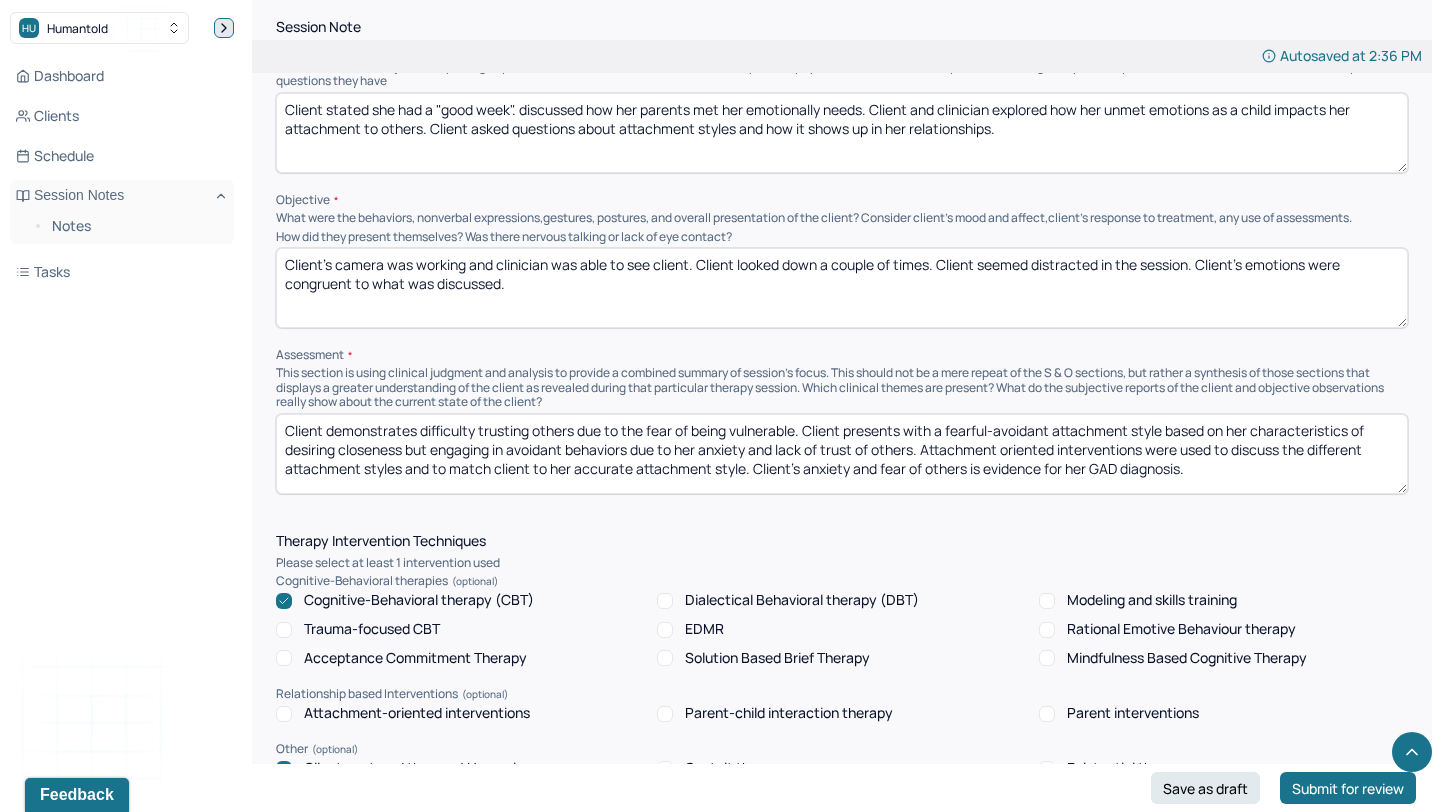 type on "Client demonstrates difficulty trusting others due to the fear of being vulnerable. Client presents with a fearful-avoidant attachment style based on her characteristics of desiring closeness but engaging in avoidant behaviors due to her anxiety and lack of trust of others. Attachment oriented interventions were used to discuss the different attachment styles and to match client to her accurate attachment style. Client's anxiety and fear of others is evidence for her GAD diagnosis." 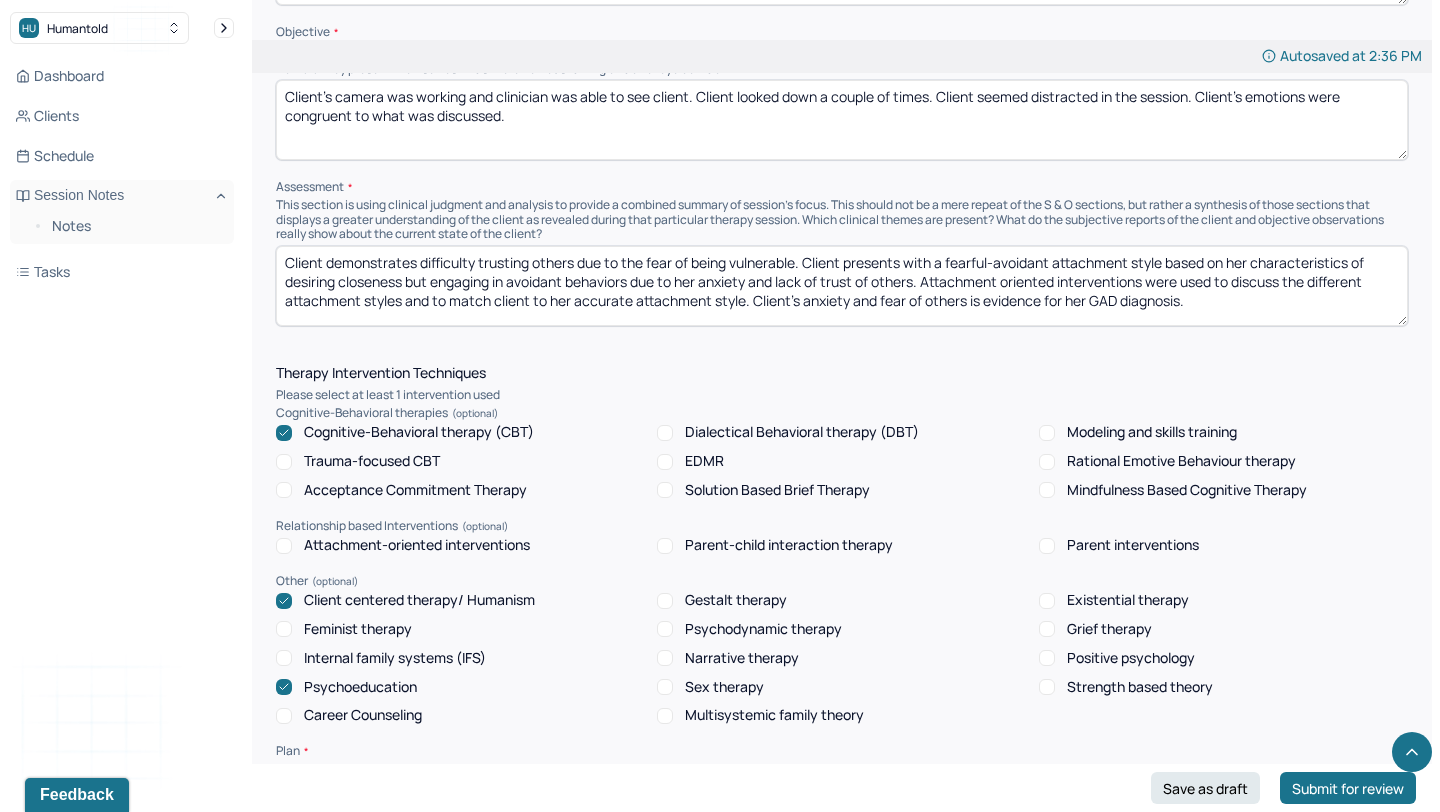 scroll, scrollTop: 1577, scrollLeft: 0, axis: vertical 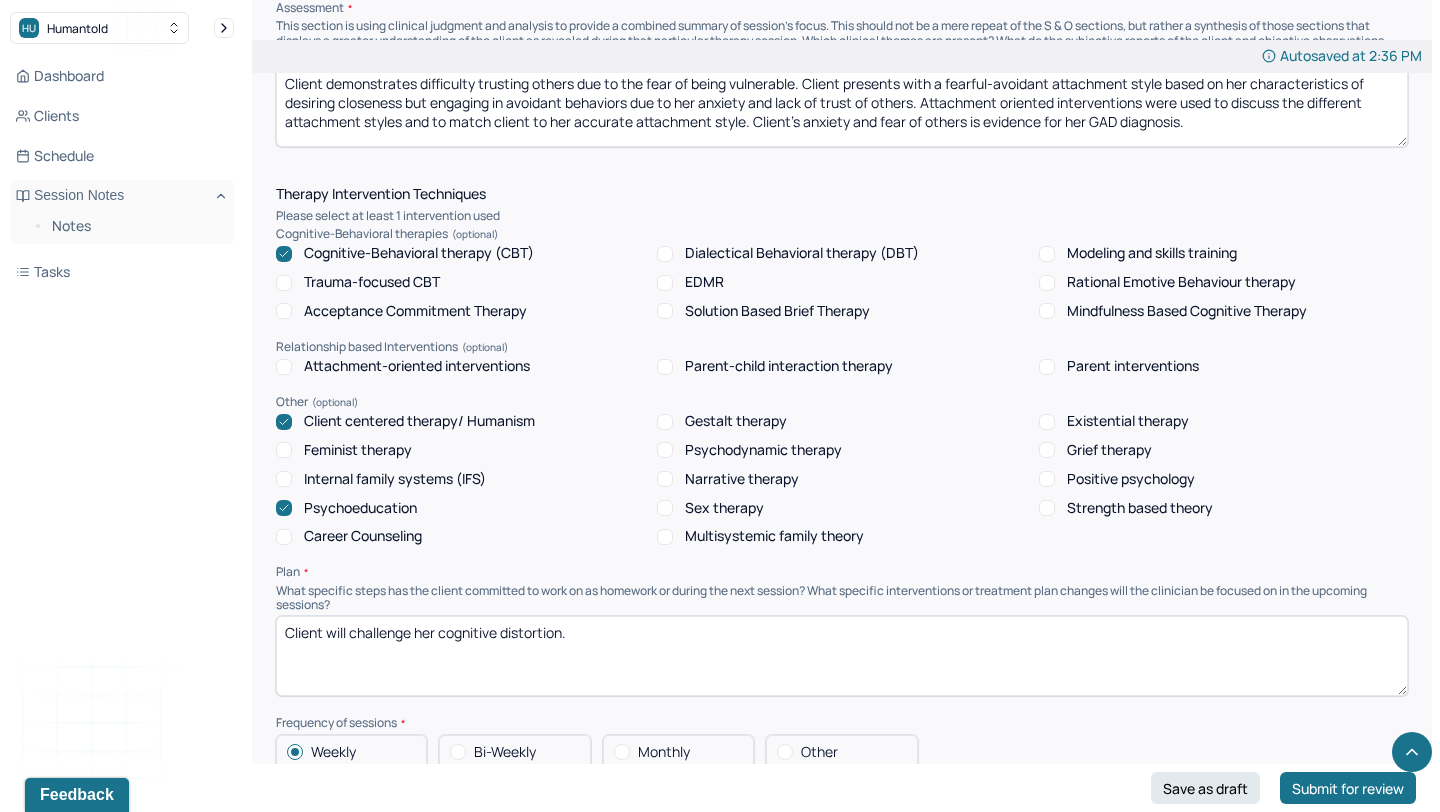 click on "Attachment-oriented interventions" at bounding box center [417, 366] 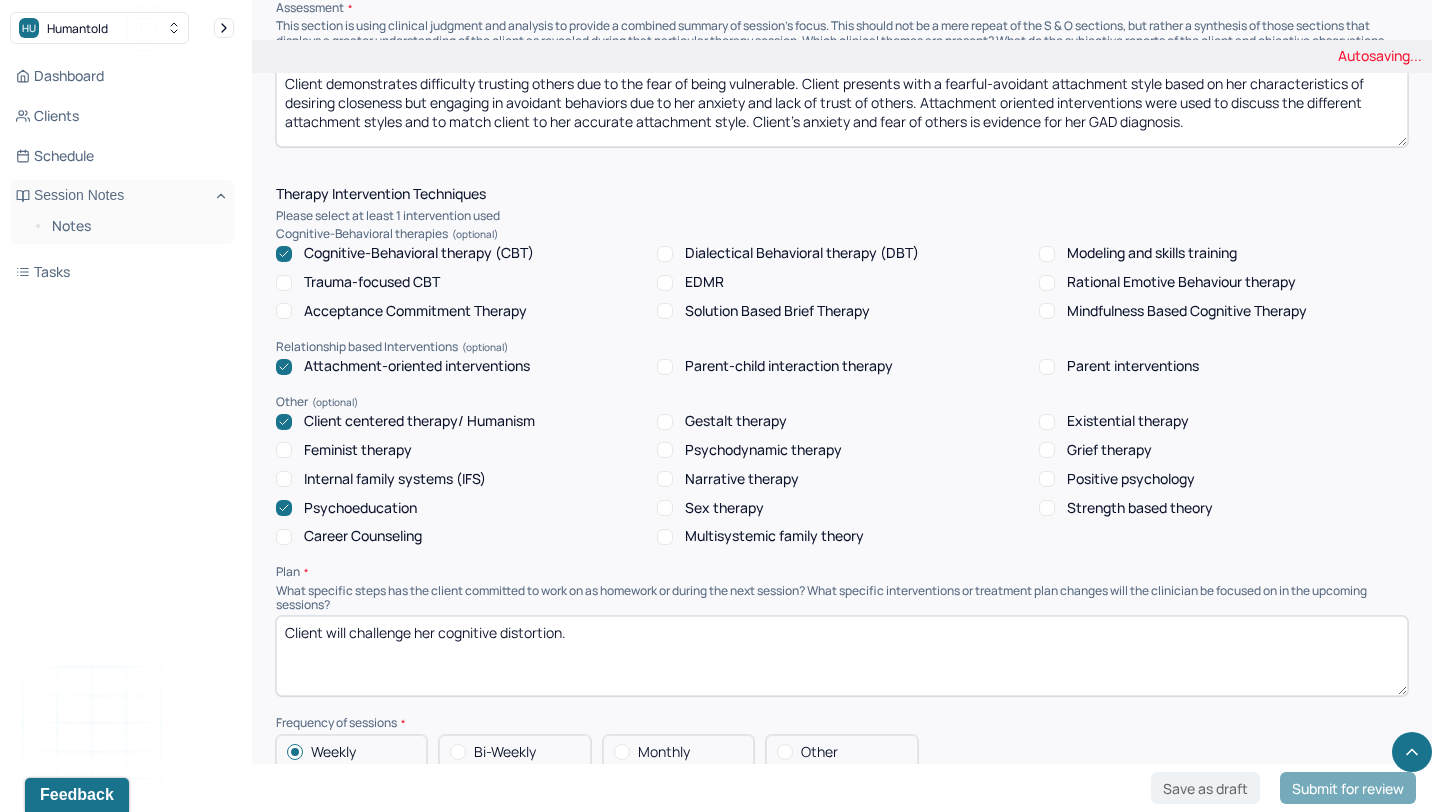 click on "Cognitive-Behavioral therapy (CBT)" at bounding box center [419, 253] 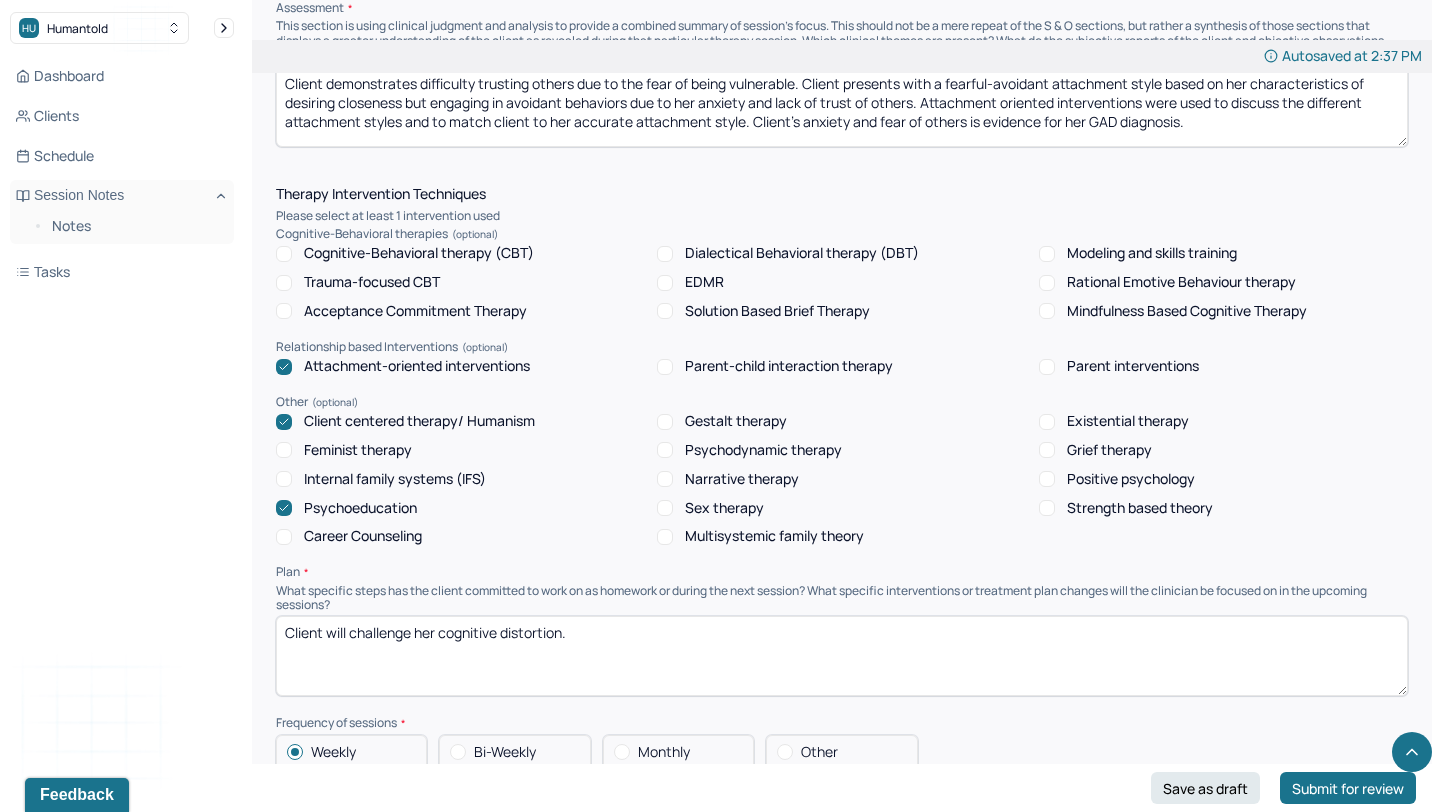 click on "Client will challenge her cognitive distortion." at bounding box center (842, 656) 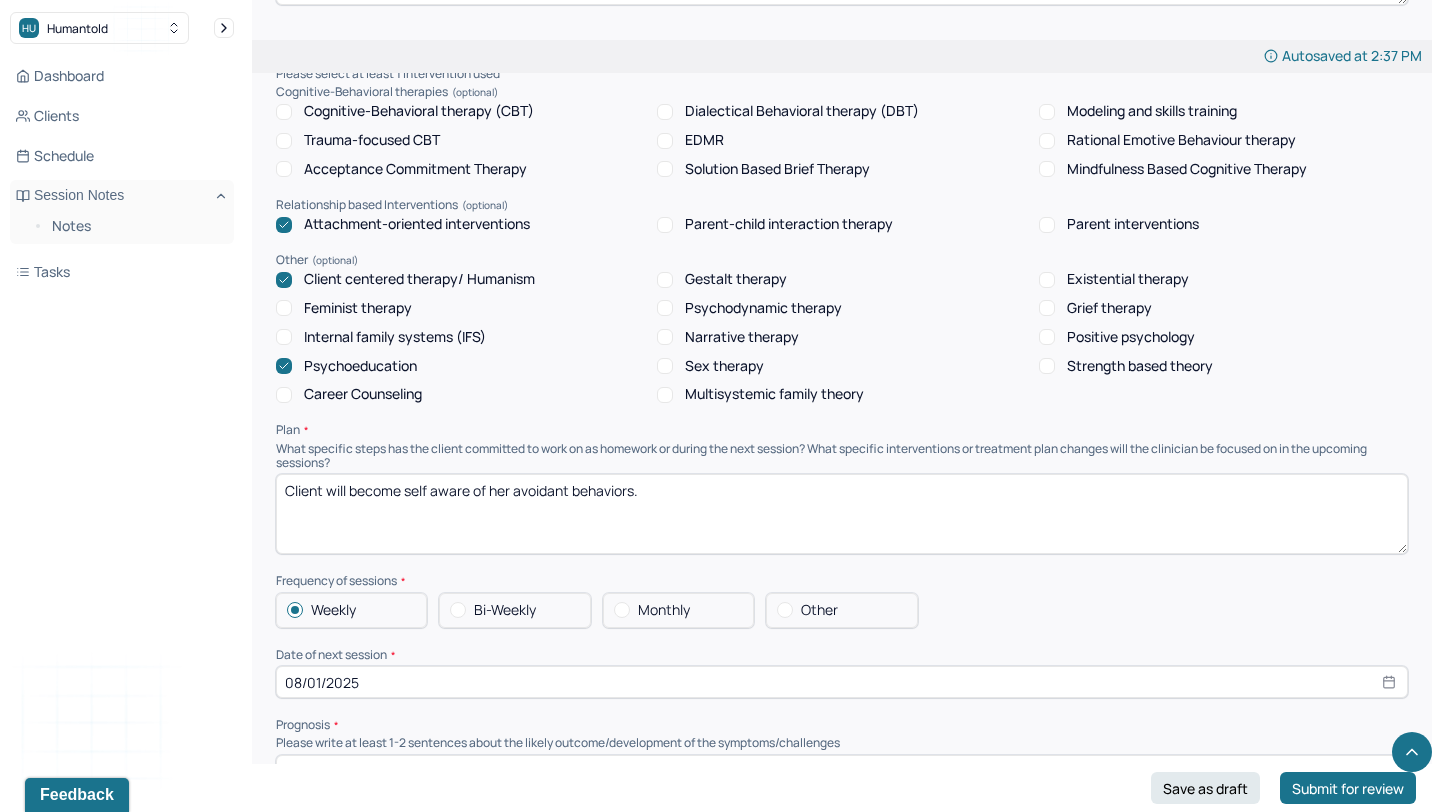 scroll, scrollTop: 1795, scrollLeft: 0, axis: vertical 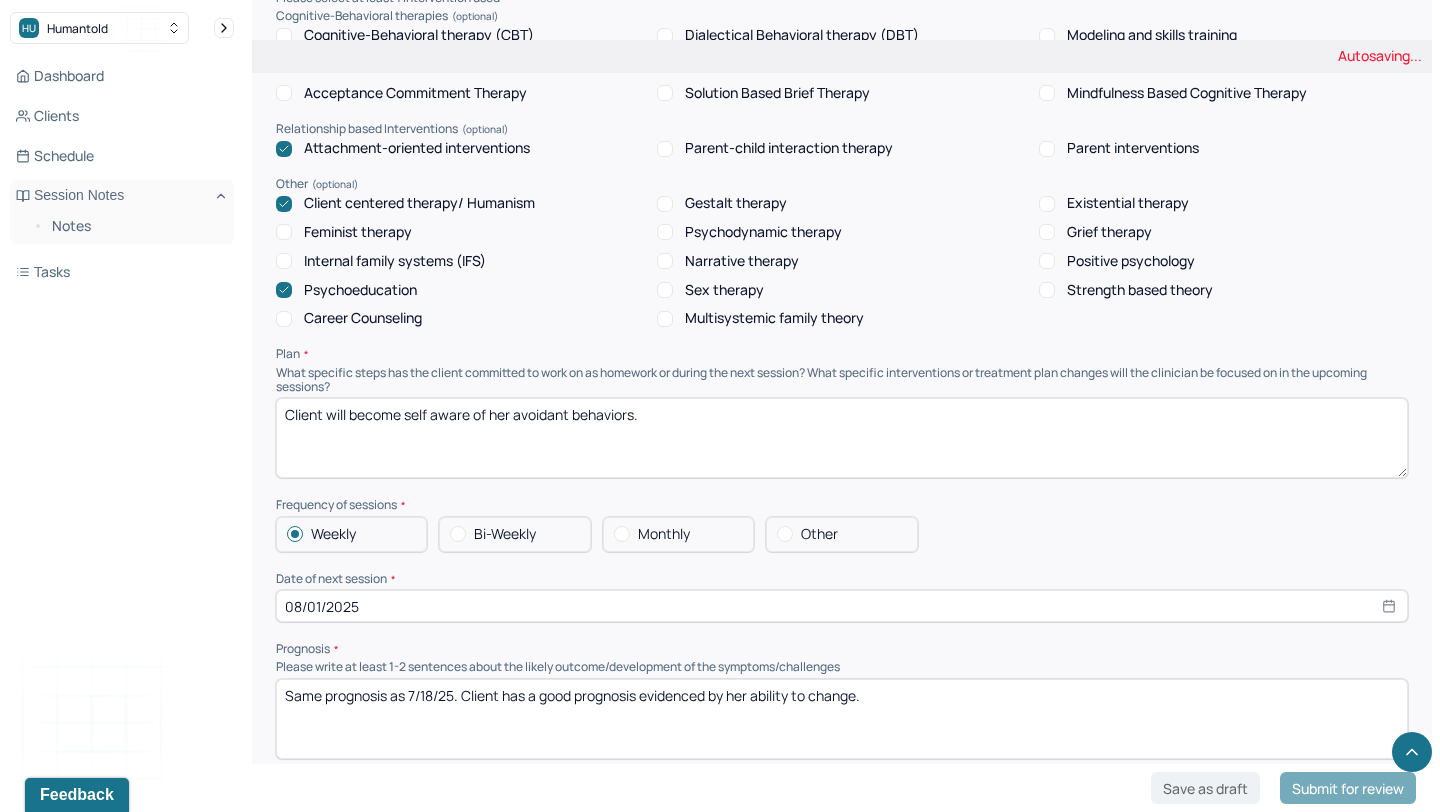 type on "Client will become self aware of her avoidant behaviors." 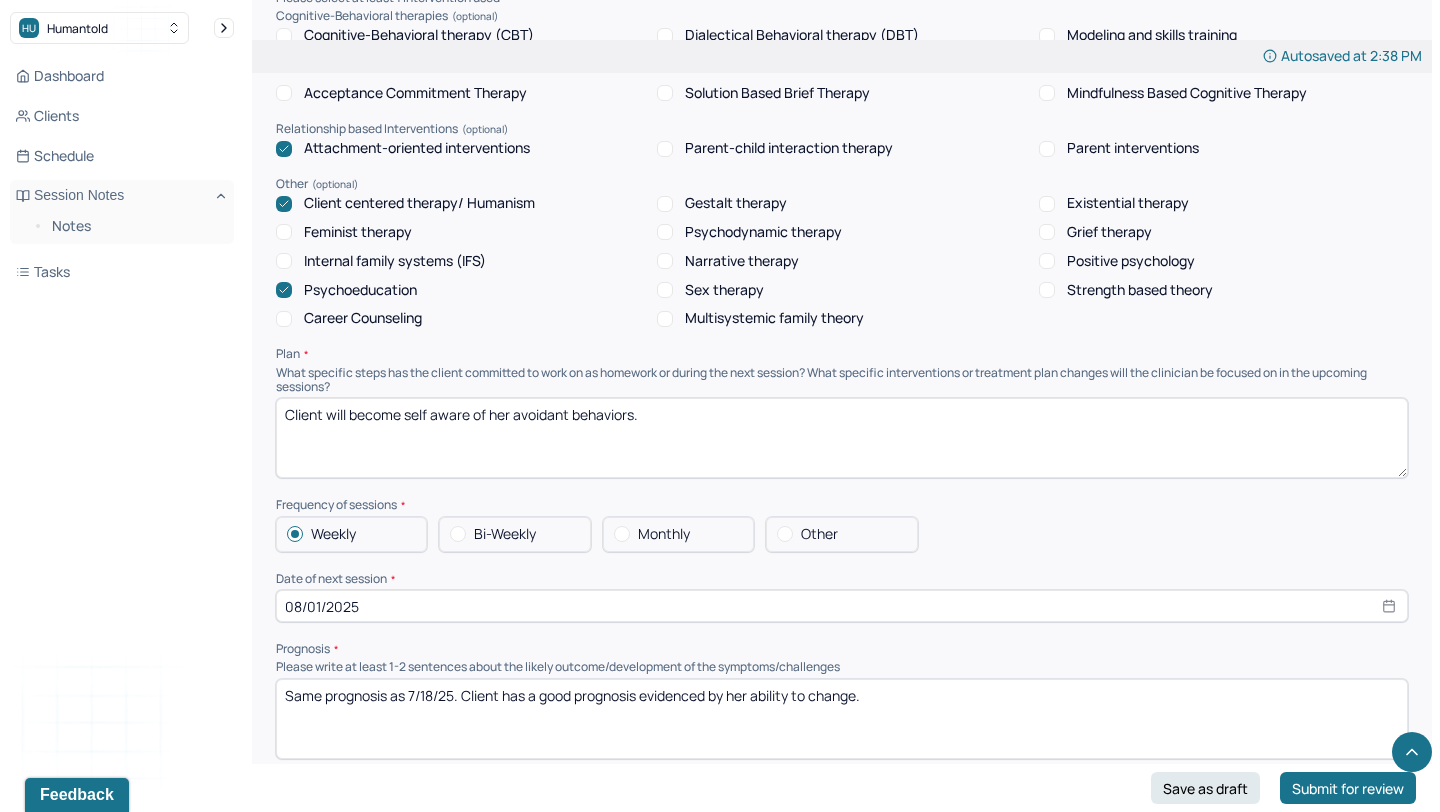 click on "08/01/2025" at bounding box center [842, 606] 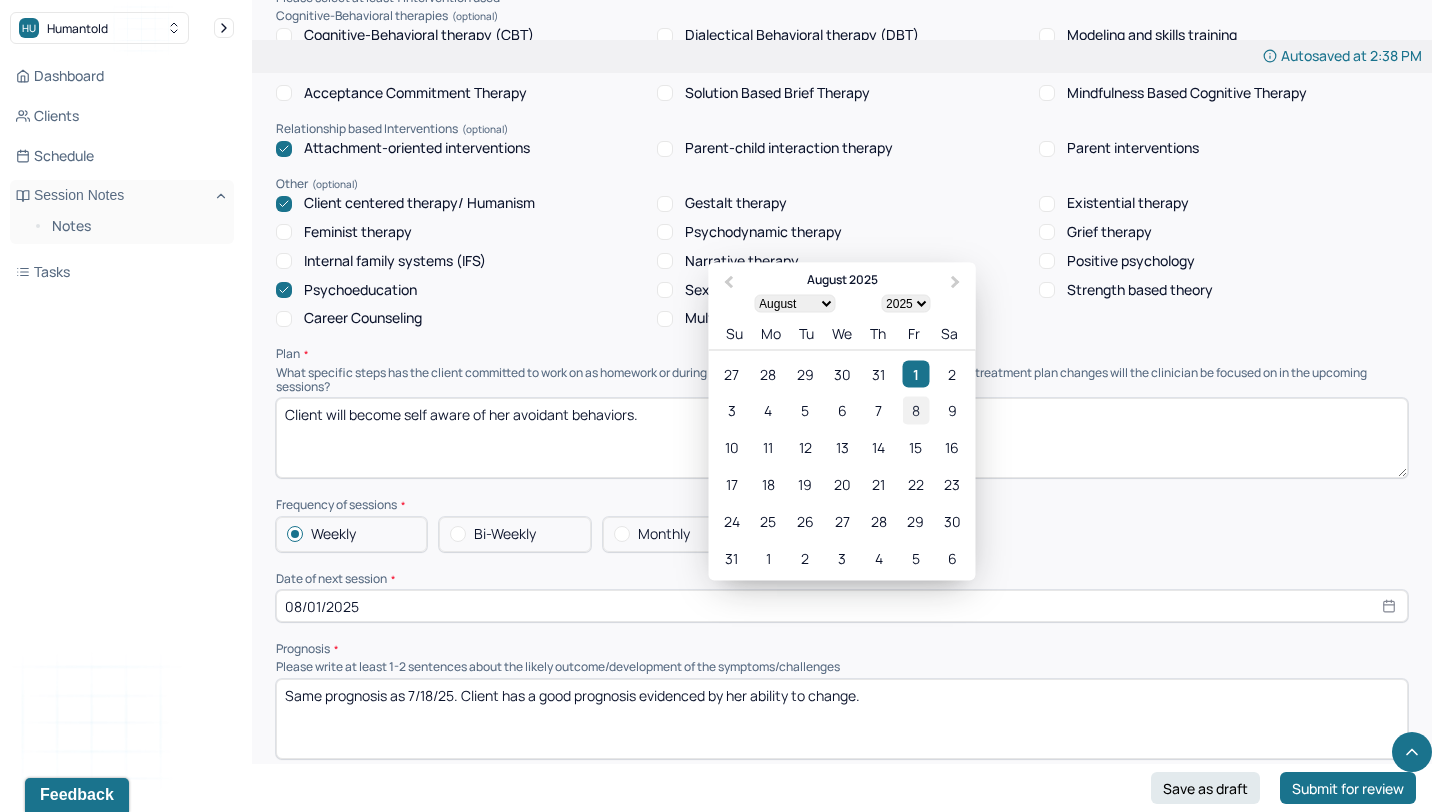 click on "8" at bounding box center (915, 410) 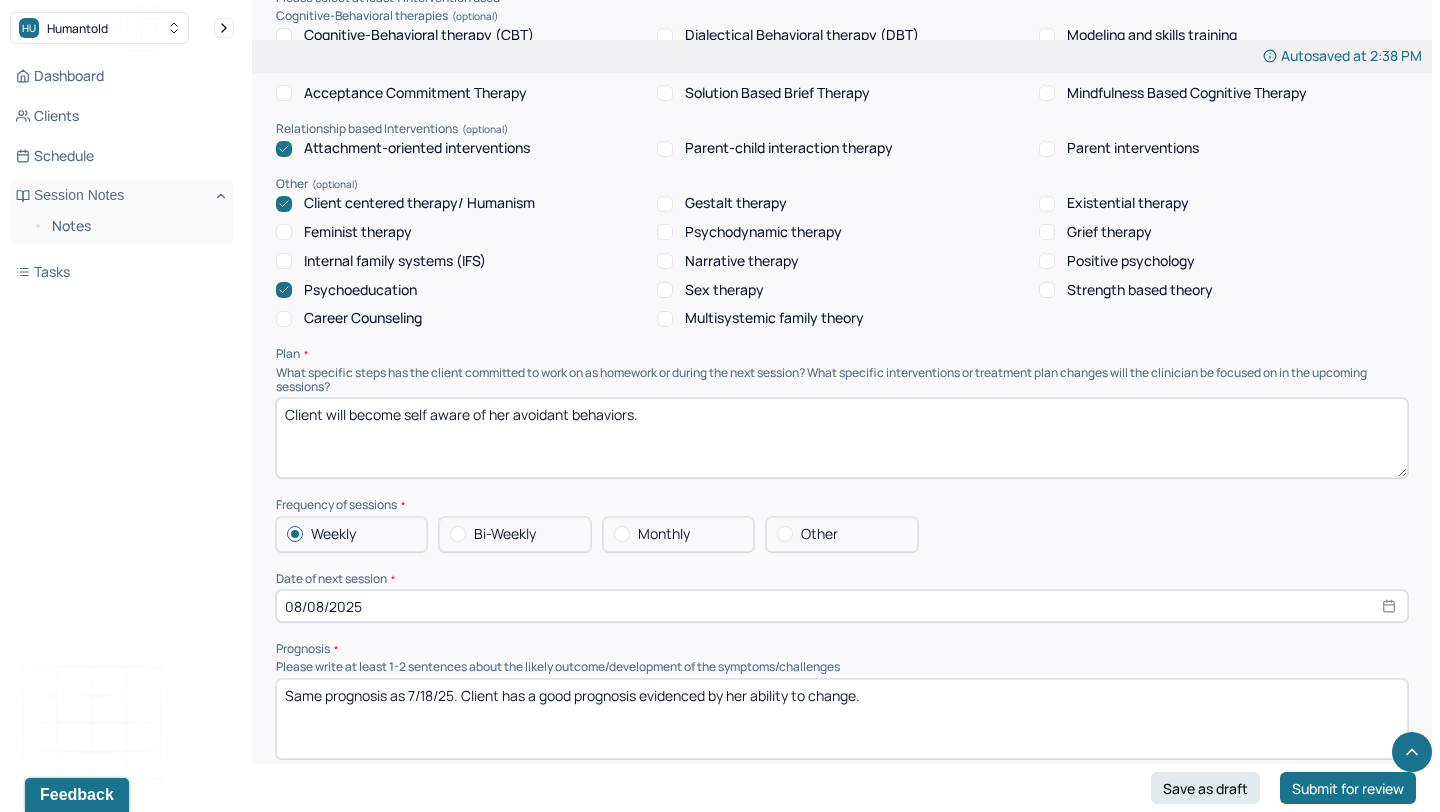 click on "Same prognosis as 7/18/25. Client has a good prognosis evidenced by her ability to change." at bounding box center [842, 719] 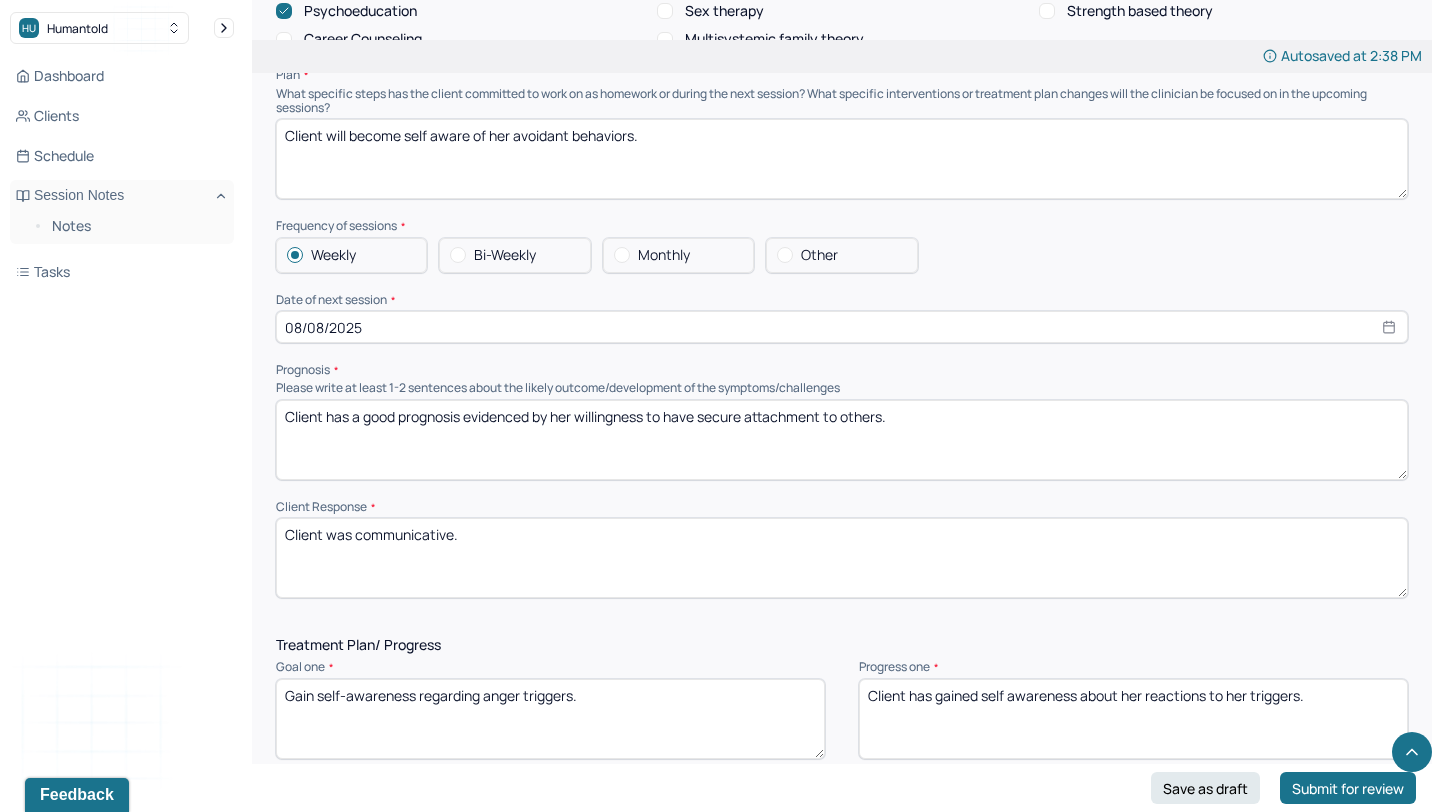 scroll, scrollTop: 2220, scrollLeft: 0, axis: vertical 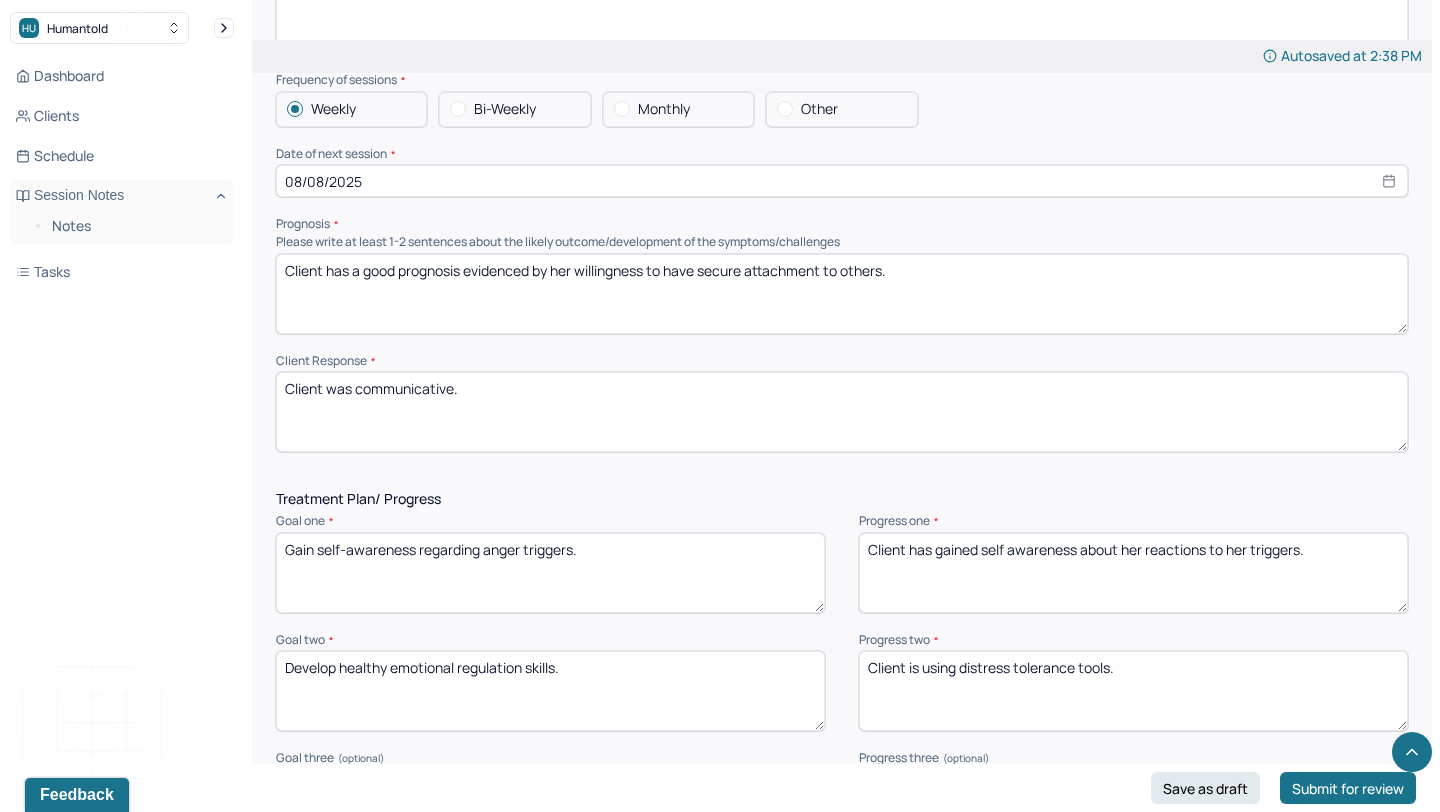 type on "Client has a good prognosis evidenced by her willingness to have secure attachment to others." 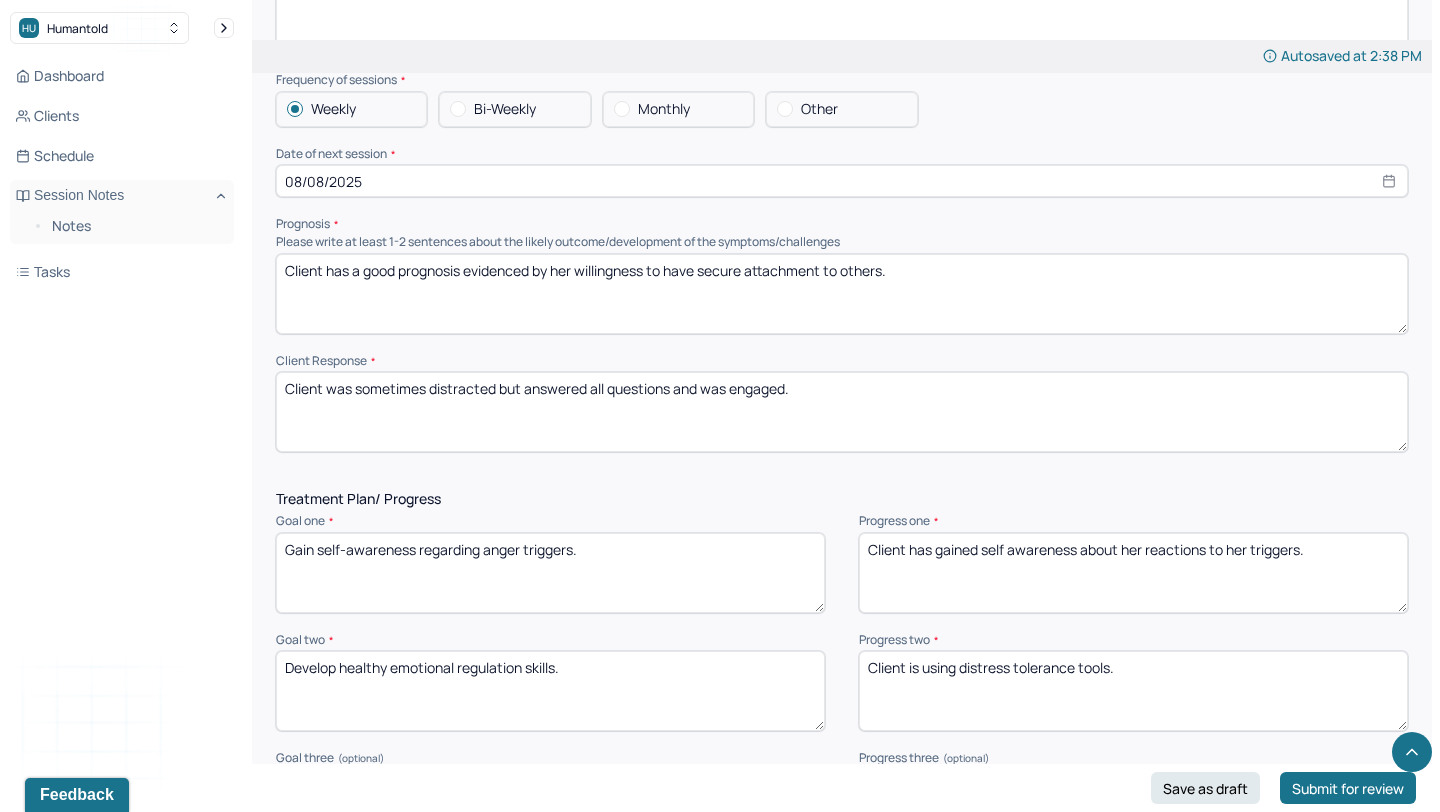 type on "Client was sometimes distracted but answered all questions and was engaged." 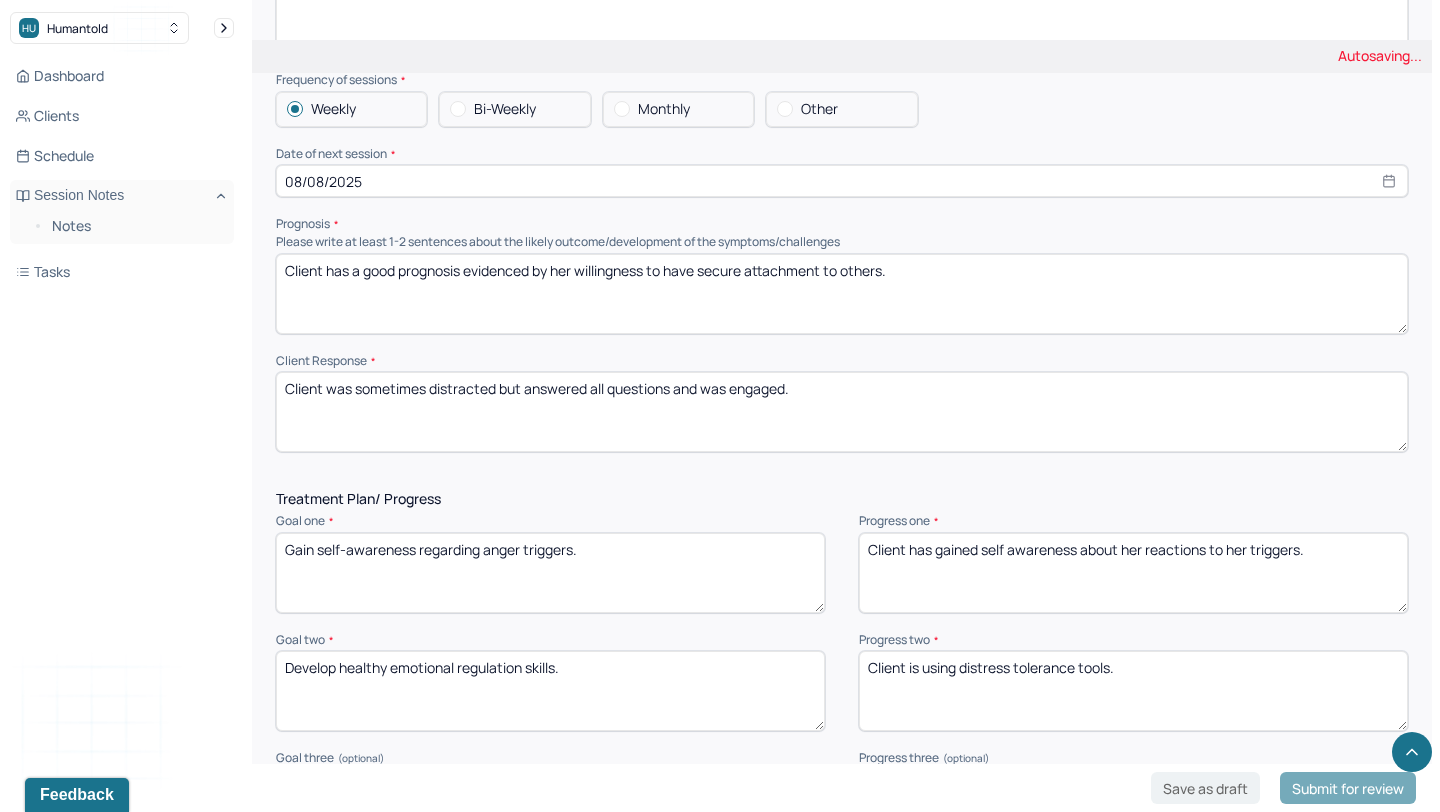 click on "Client has gained self awareness about her reactions to her triggers." at bounding box center [1133, 573] 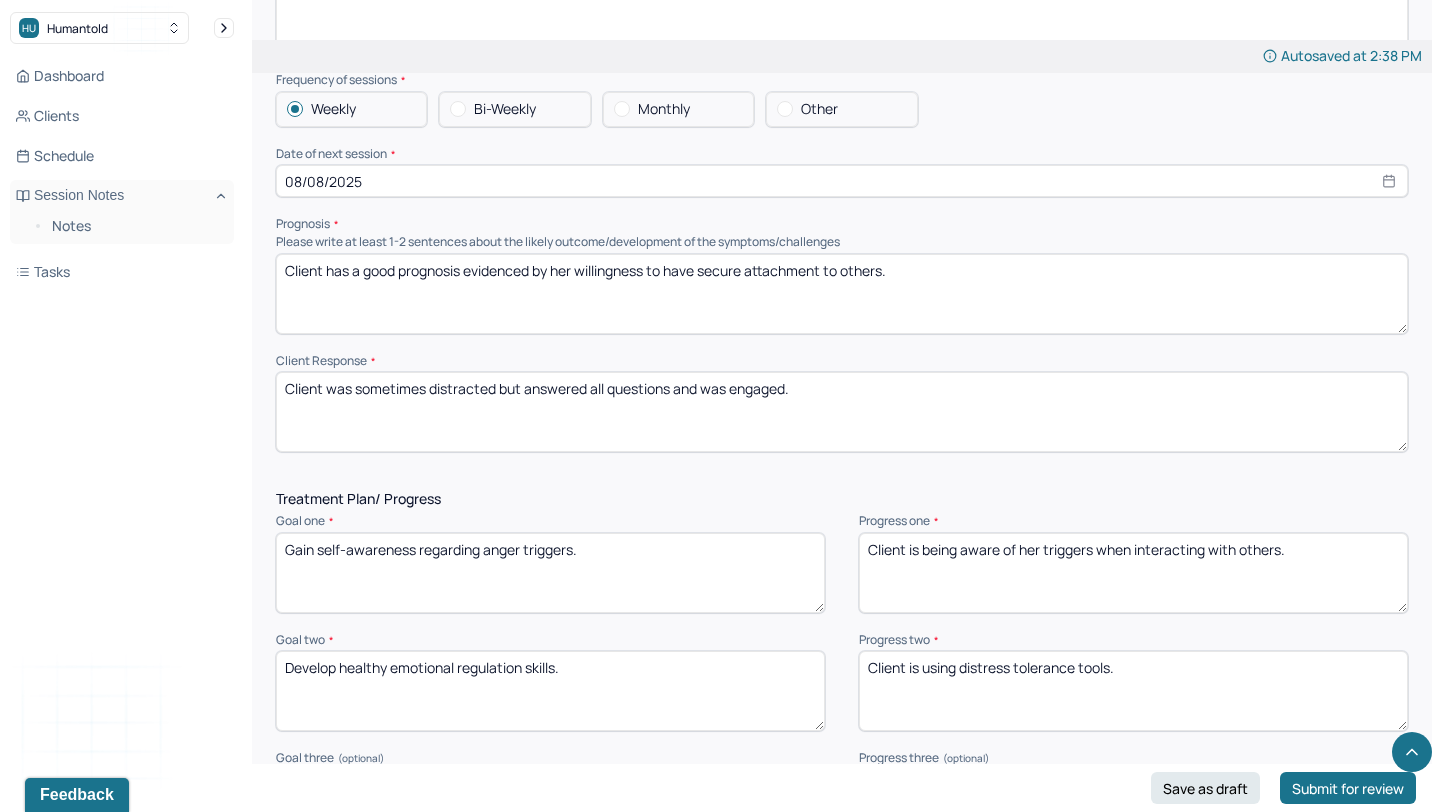 type on "Client is being aware of her triggers when interacting with others." 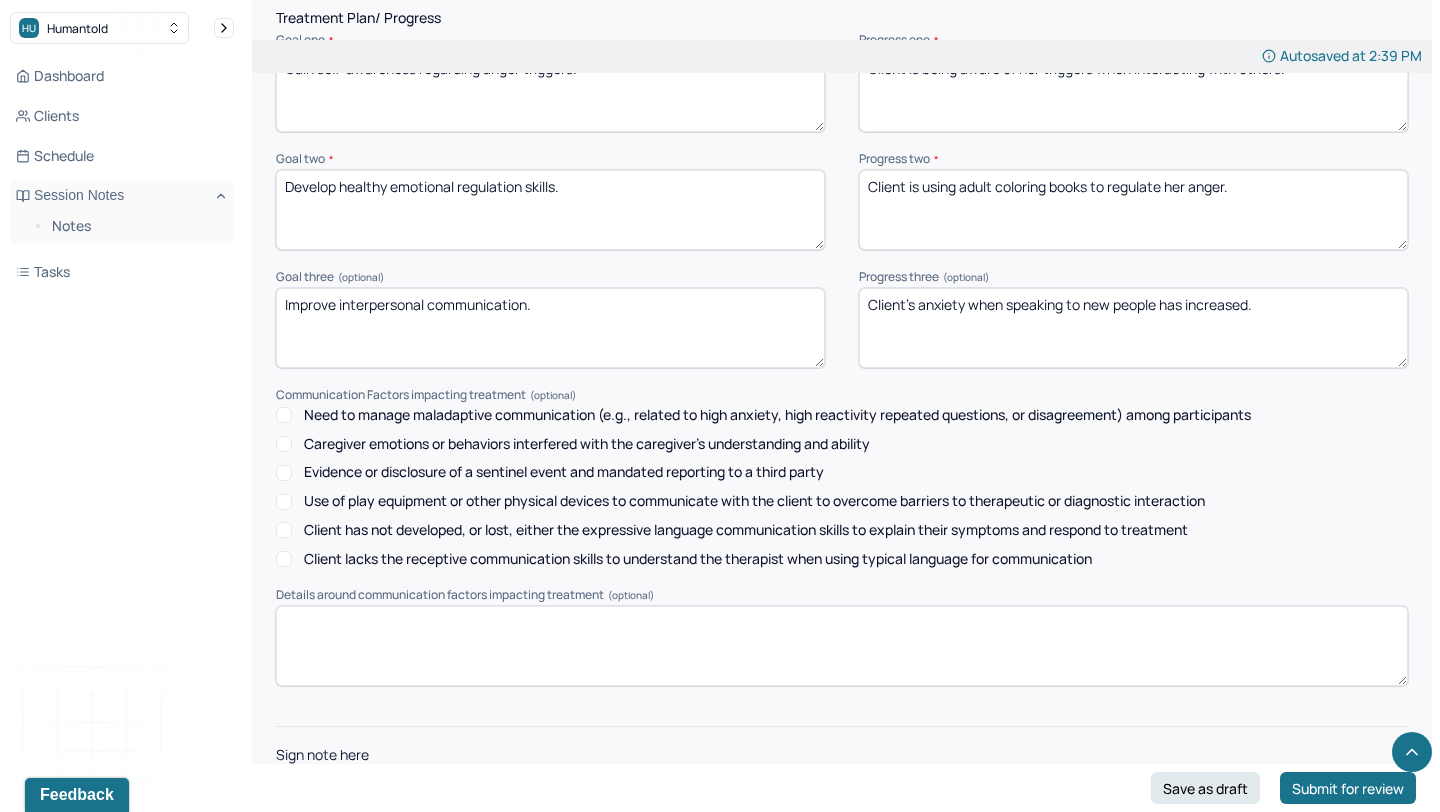 scroll, scrollTop: 2783, scrollLeft: 0, axis: vertical 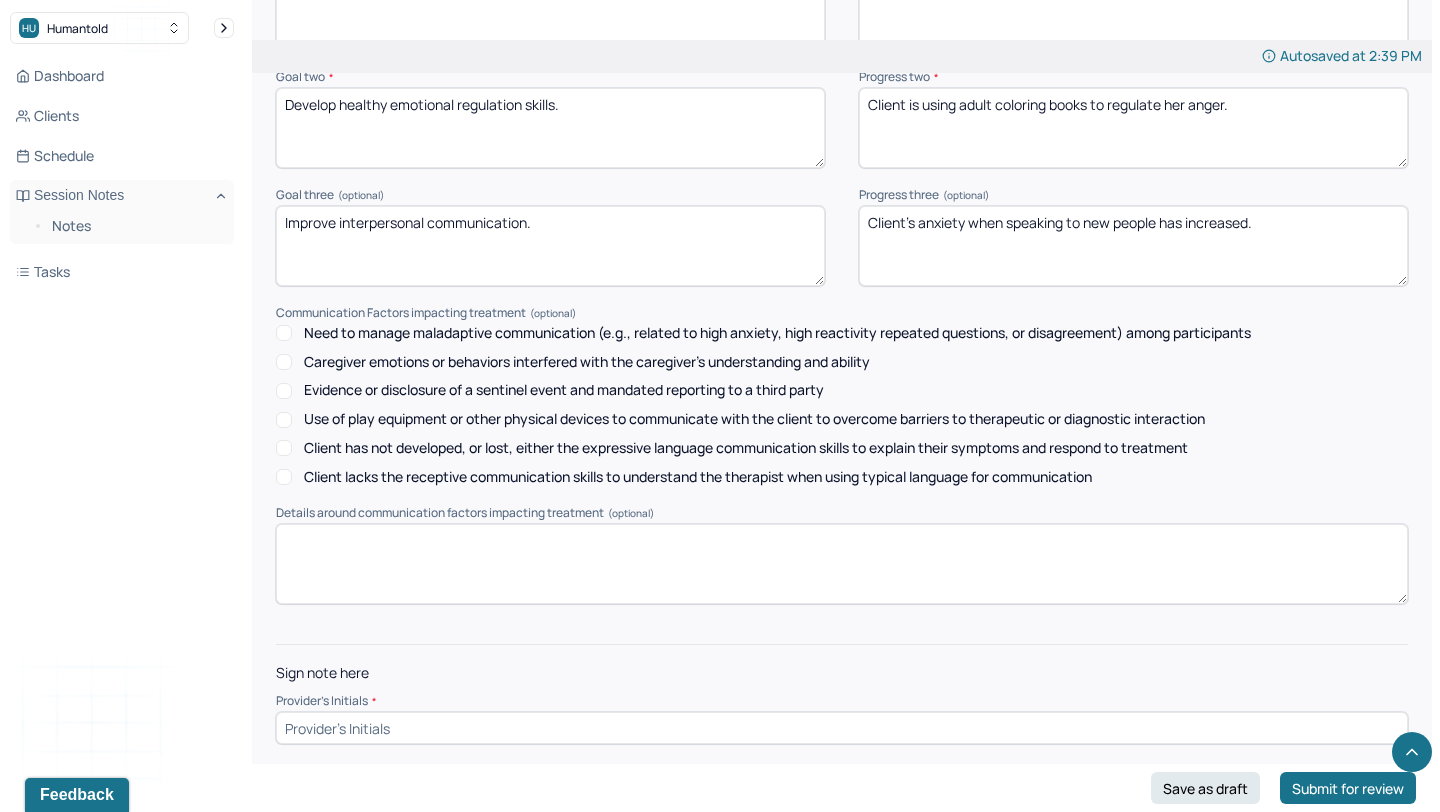type on "Client is using adult coloring books to regulate her anger." 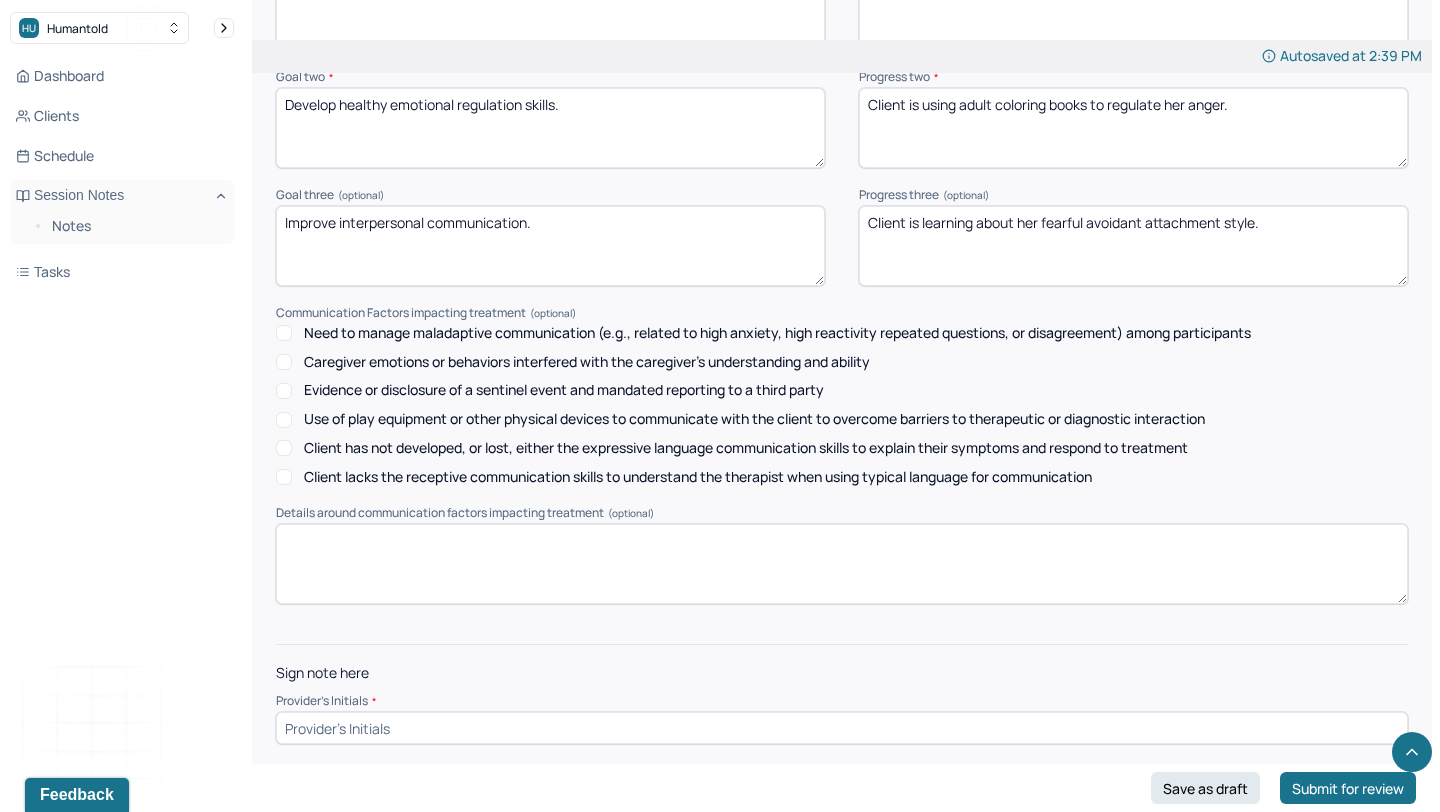 type on "Client is learning about her fearful avoidant attachment style." 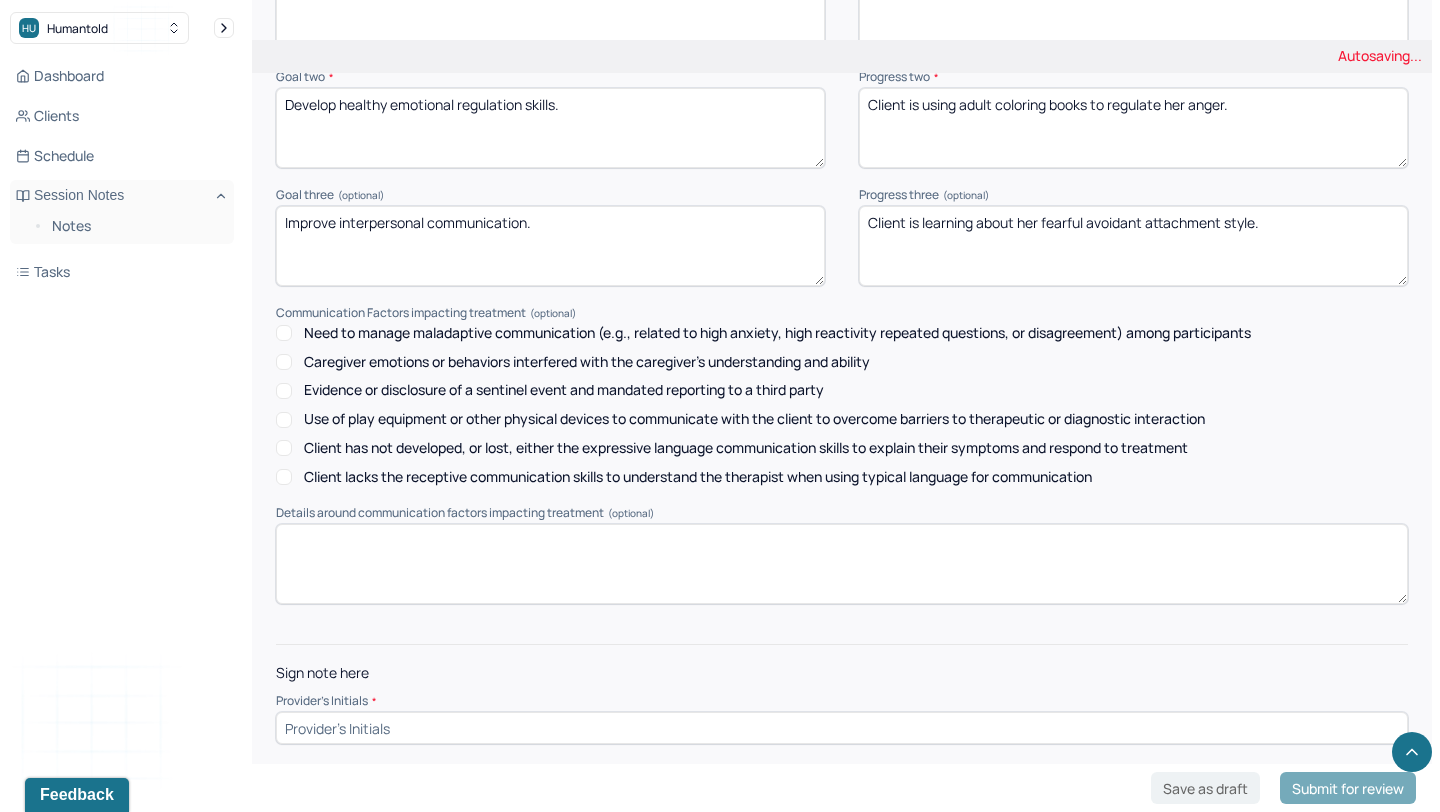 click at bounding box center (842, 728) 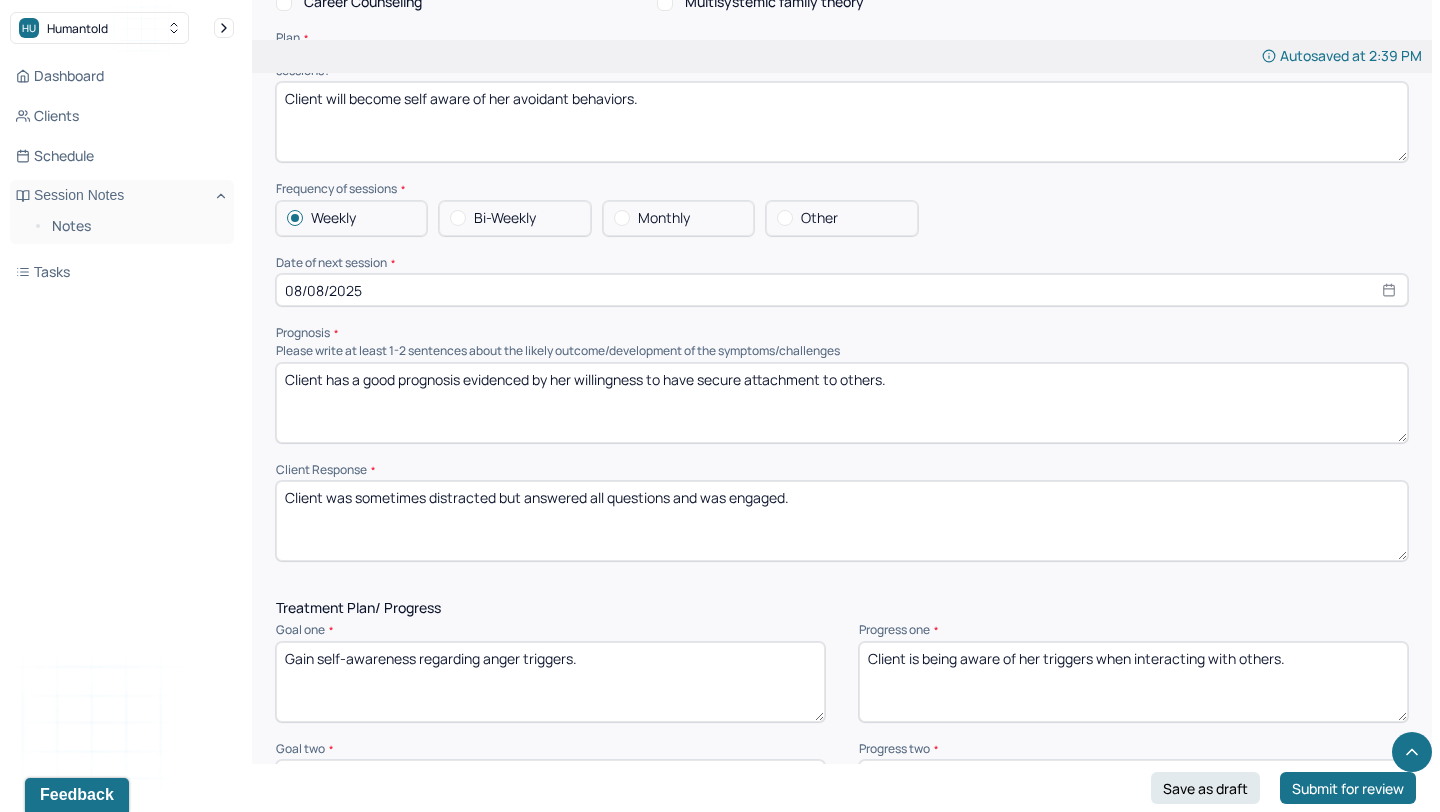 scroll, scrollTop: 2074, scrollLeft: 0, axis: vertical 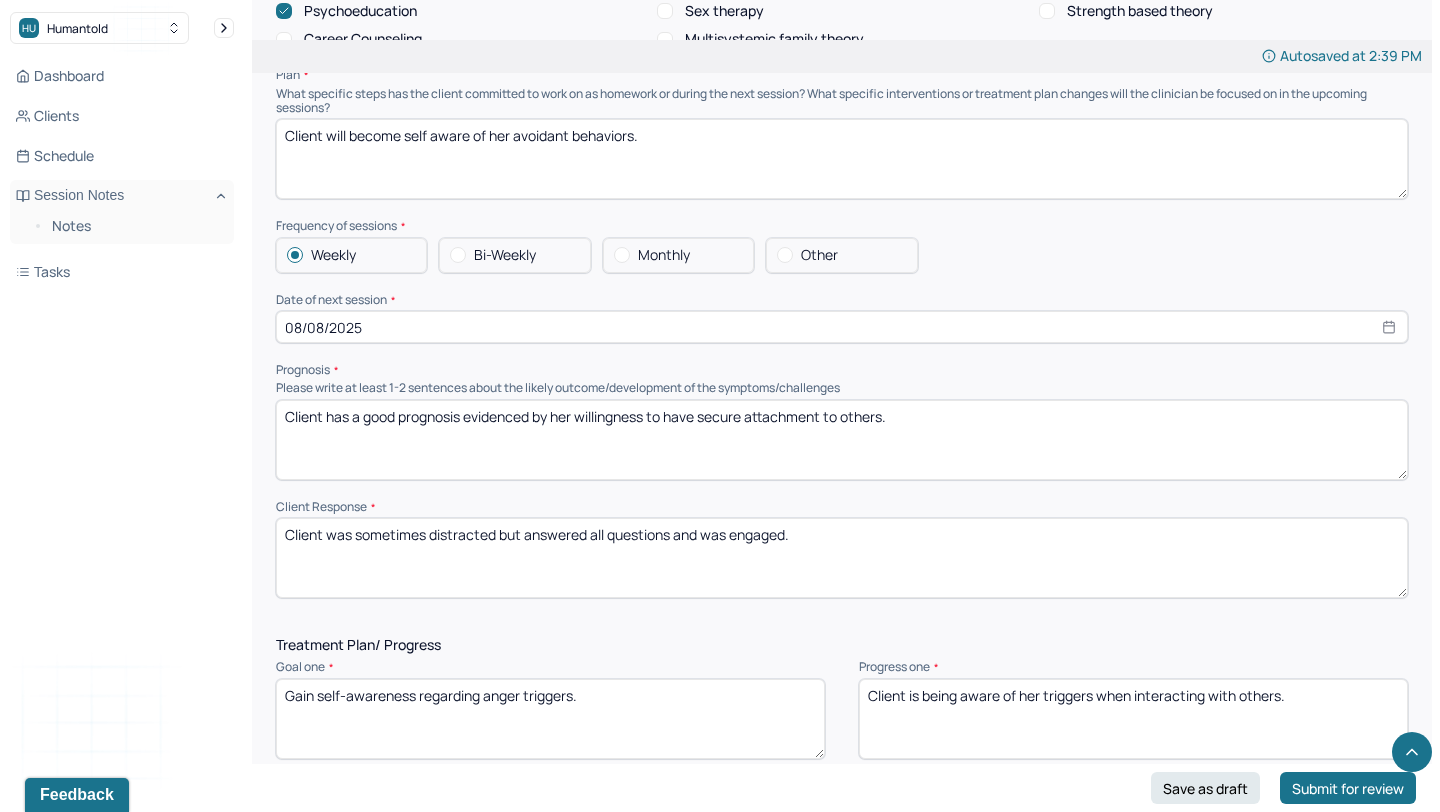 type on "TA" 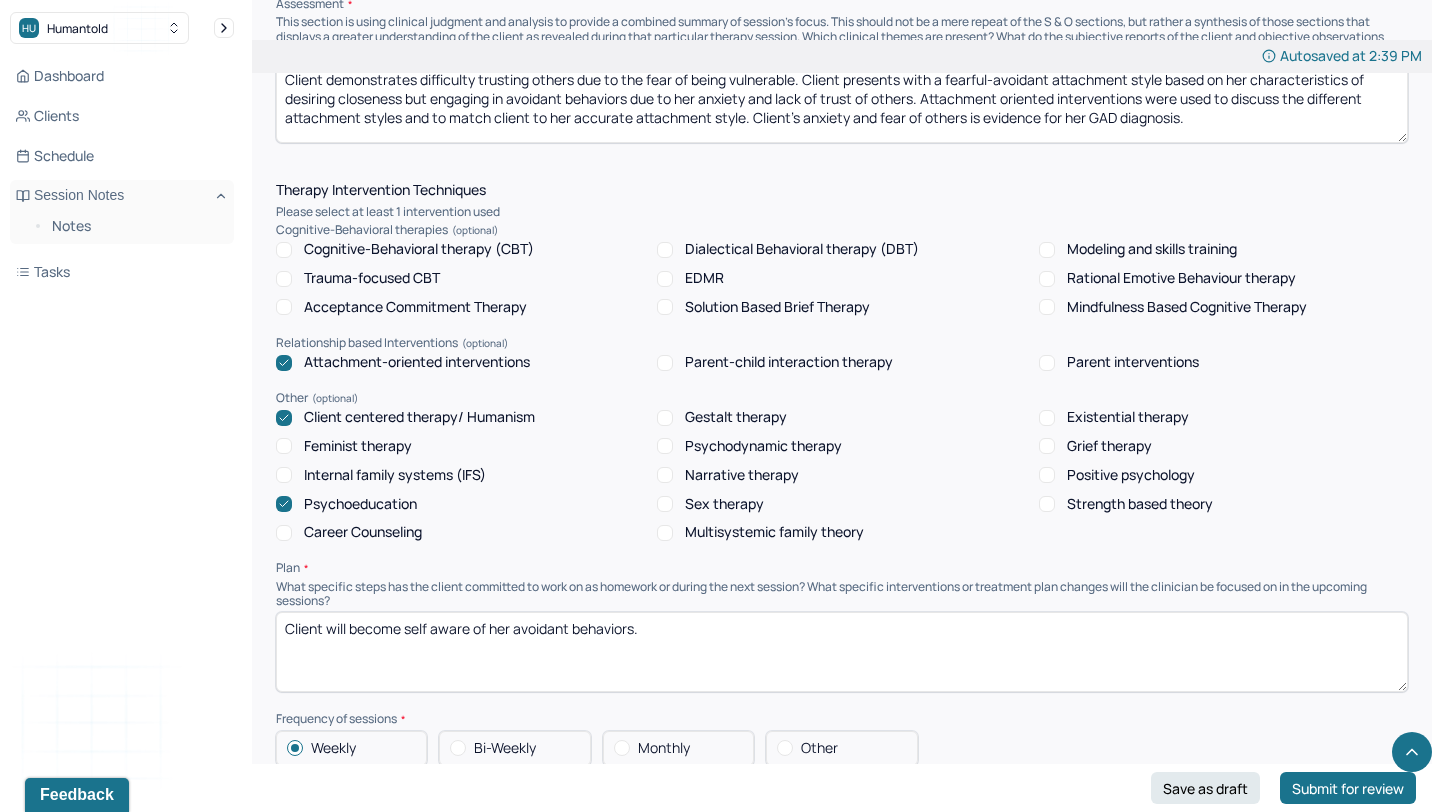 scroll, scrollTop: 1571, scrollLeft: 0, axis: vertical 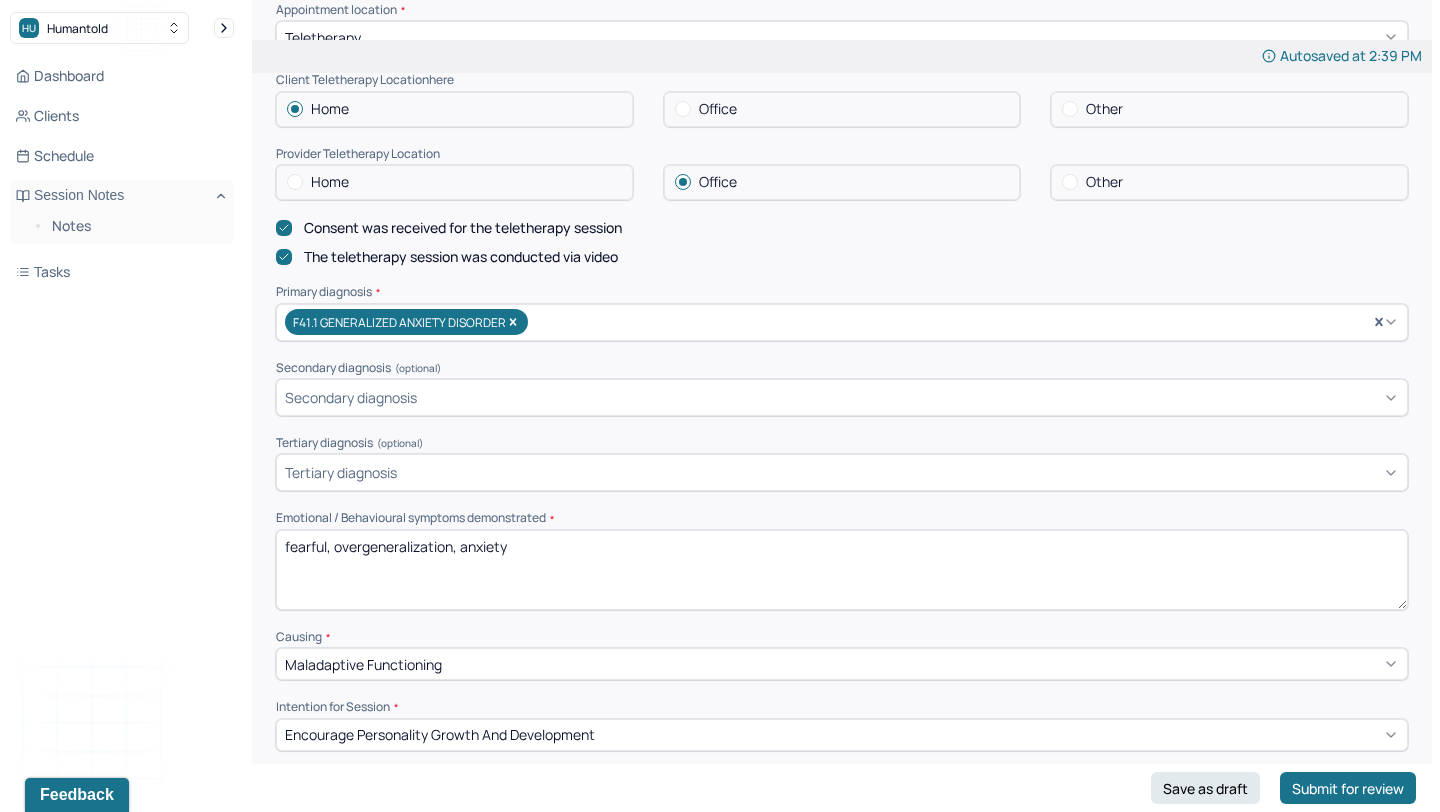click on "fearful, overgeneralization, anxiety" at bounding box center (842, 570) 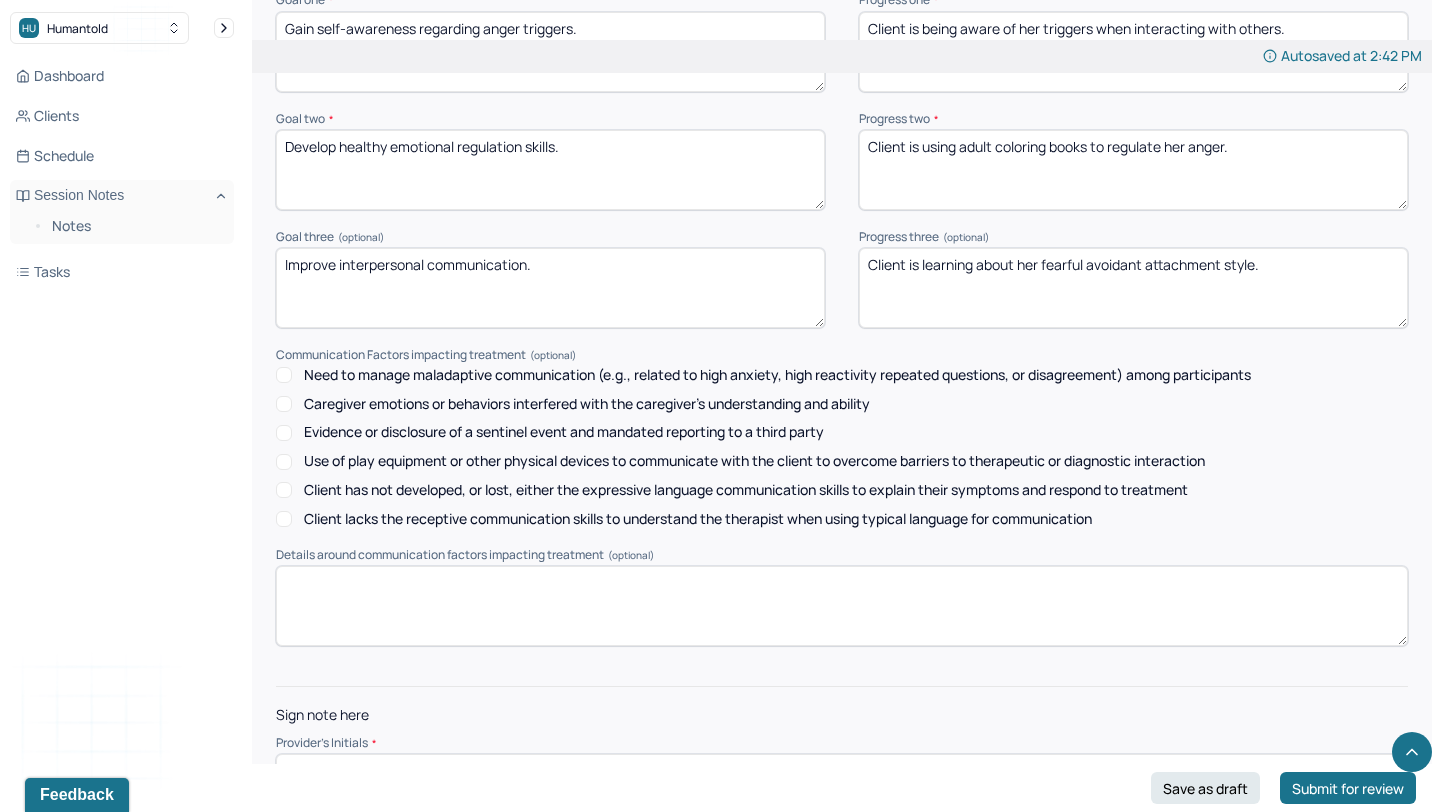 scroll, scrollTop: 2783, scrollLeft: 0, axis: vertical 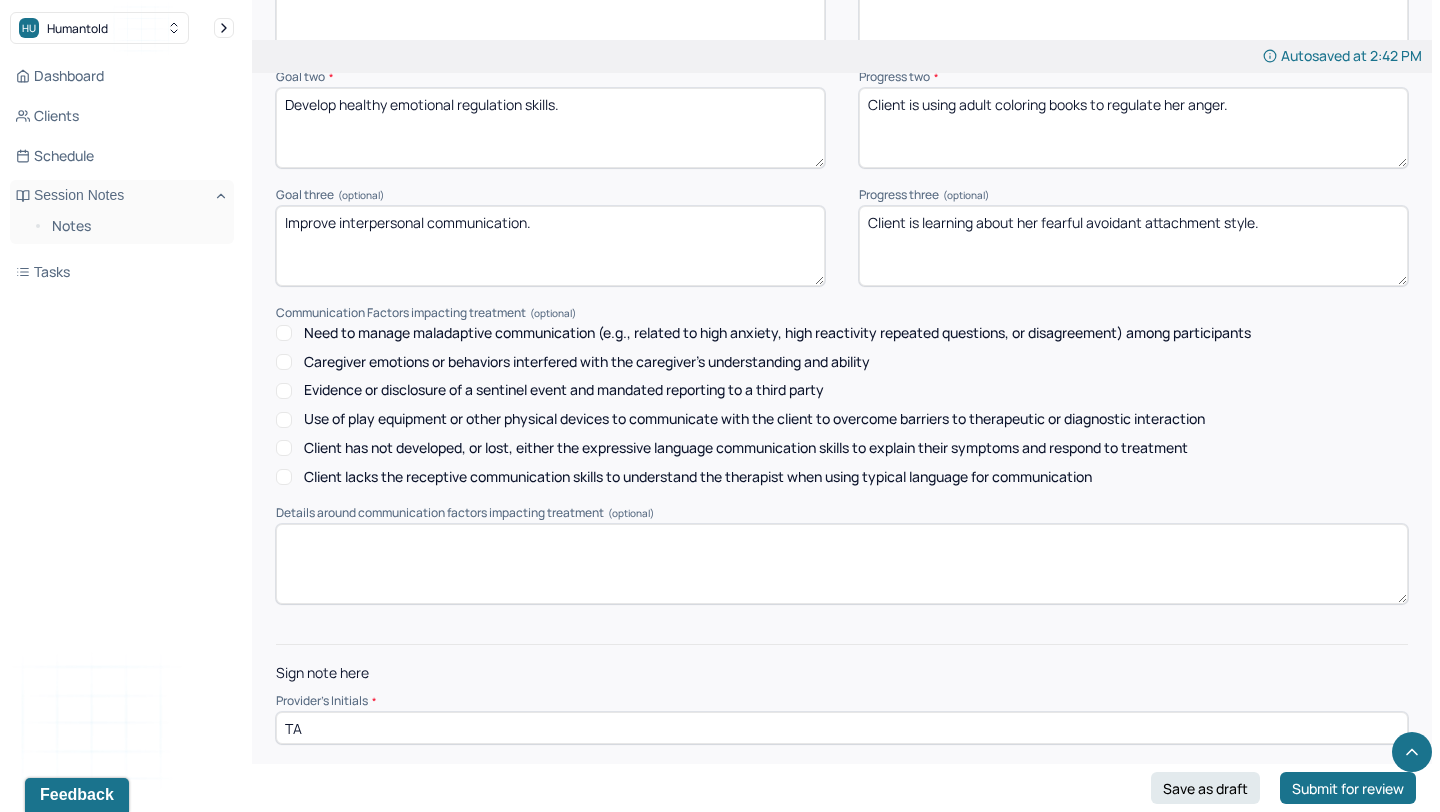 type on "avoidance, emotional dysregulation, anxiety, anger" 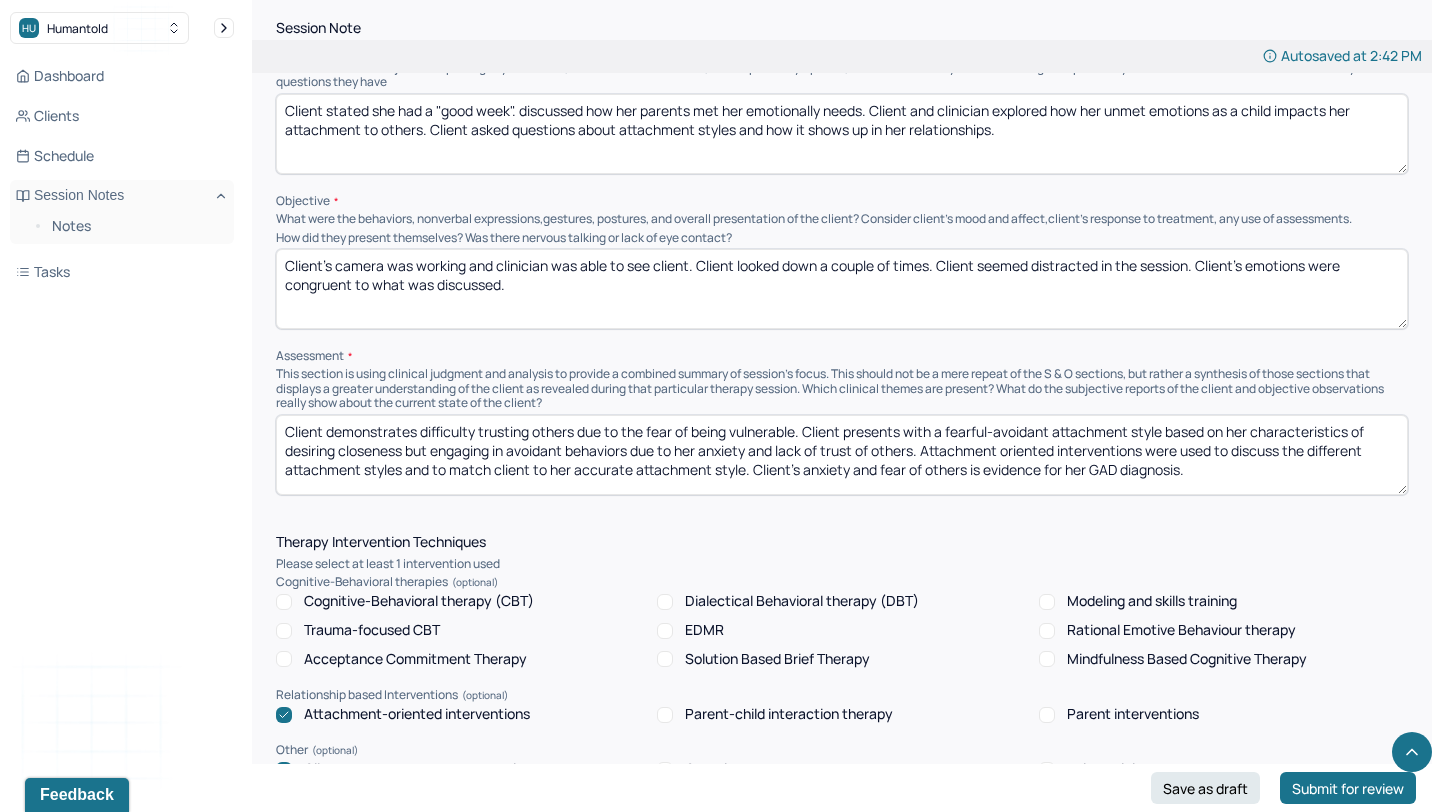 scroll, scrollTop: 761, scrollLeft: 0, axis: vertical 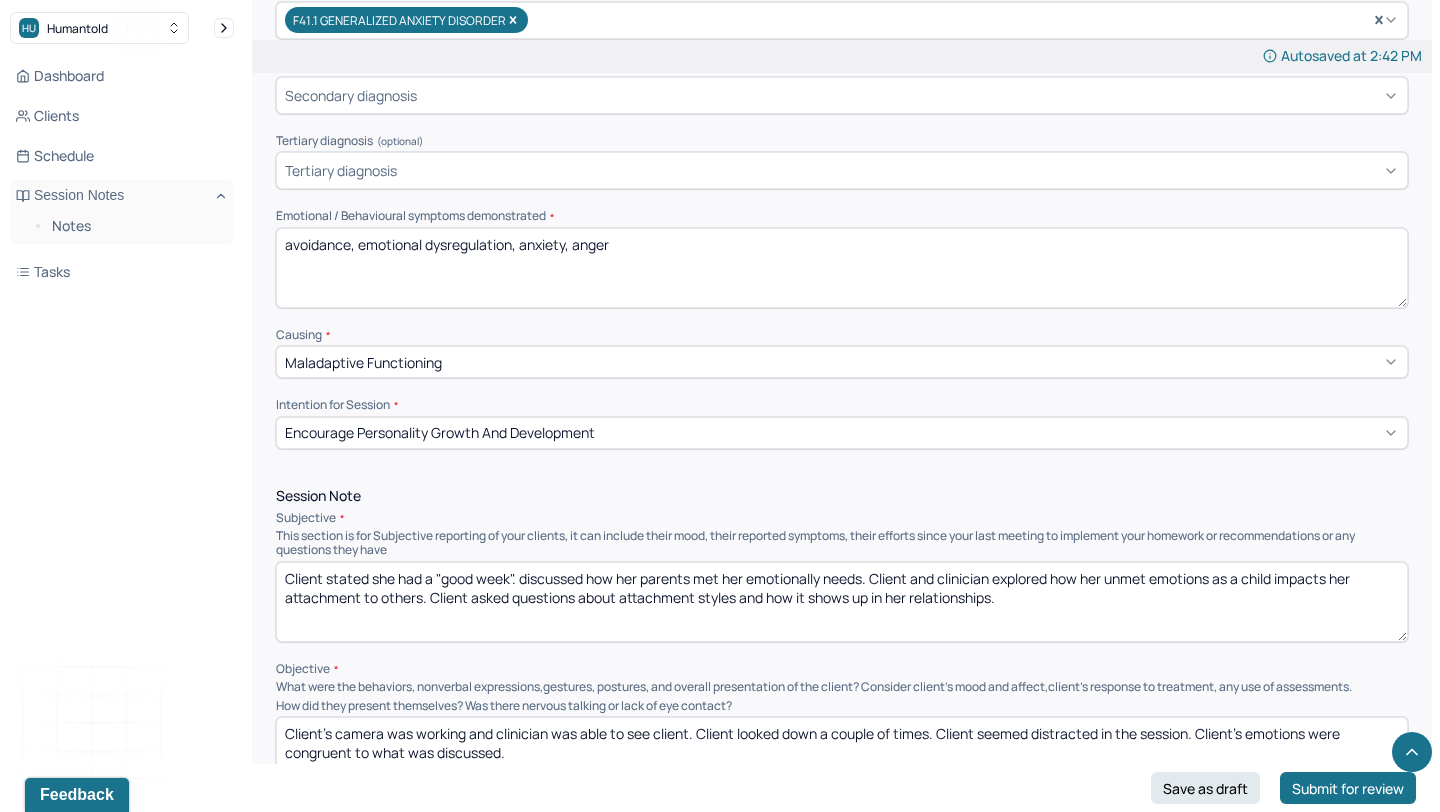 click on "Client stated she had a "good week". discussed how her parents met her emotionally needs. Client and clinician explored how her unmet emotions as a child impacts her attachment to others. Client asked questions about attachment styles and how it shows up in her relationships." at bounding box center (842, 602) 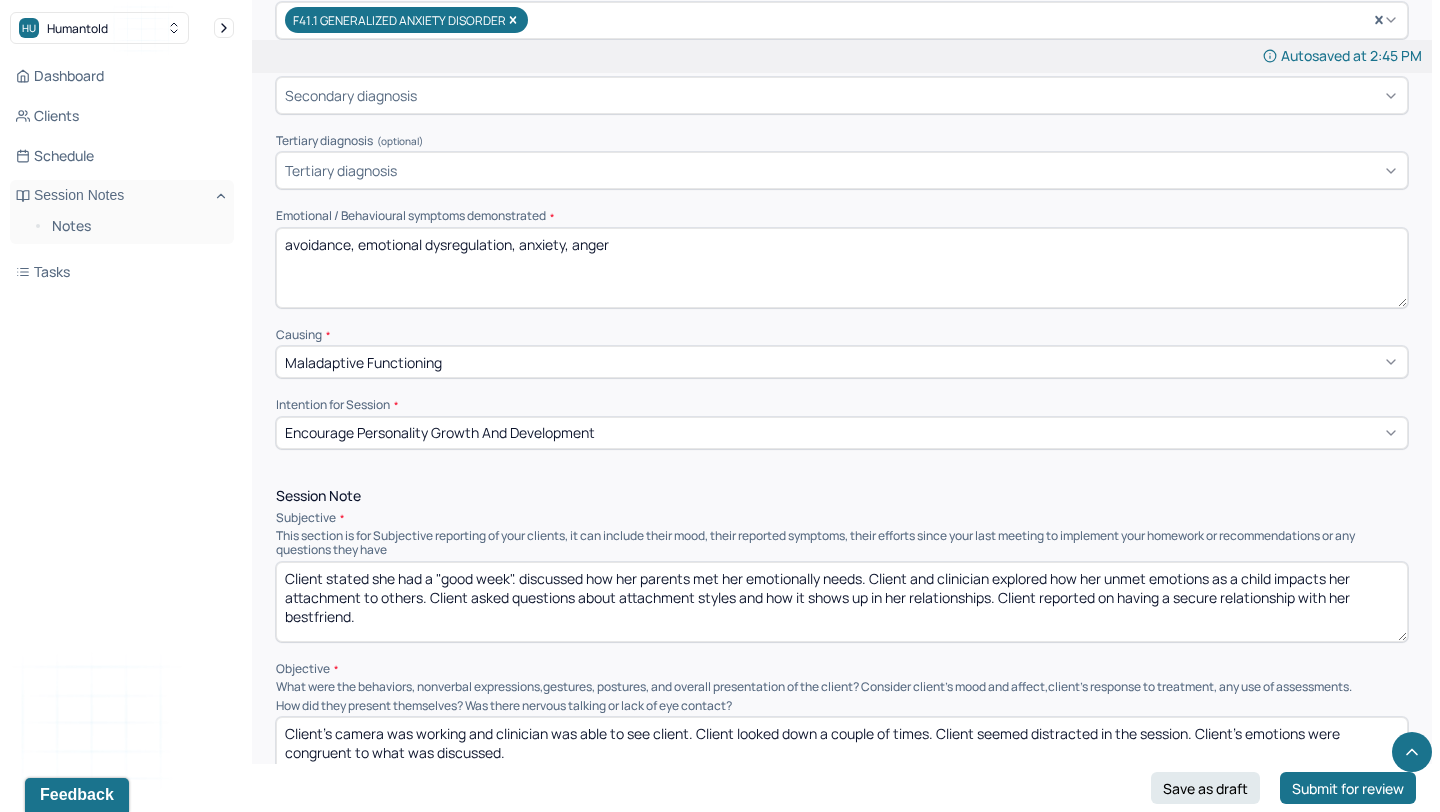 click on "Client stated she had a "good week". discussed how her parents met her emotionally needs. Client and clinician explored how her unmet emotions as a child impacts her attachment to others. Client asked questions about attachment styles and how it shows up in her relationships. Client reported on having a secure relationship with her bestfriend." at bounding box center (842, 602) 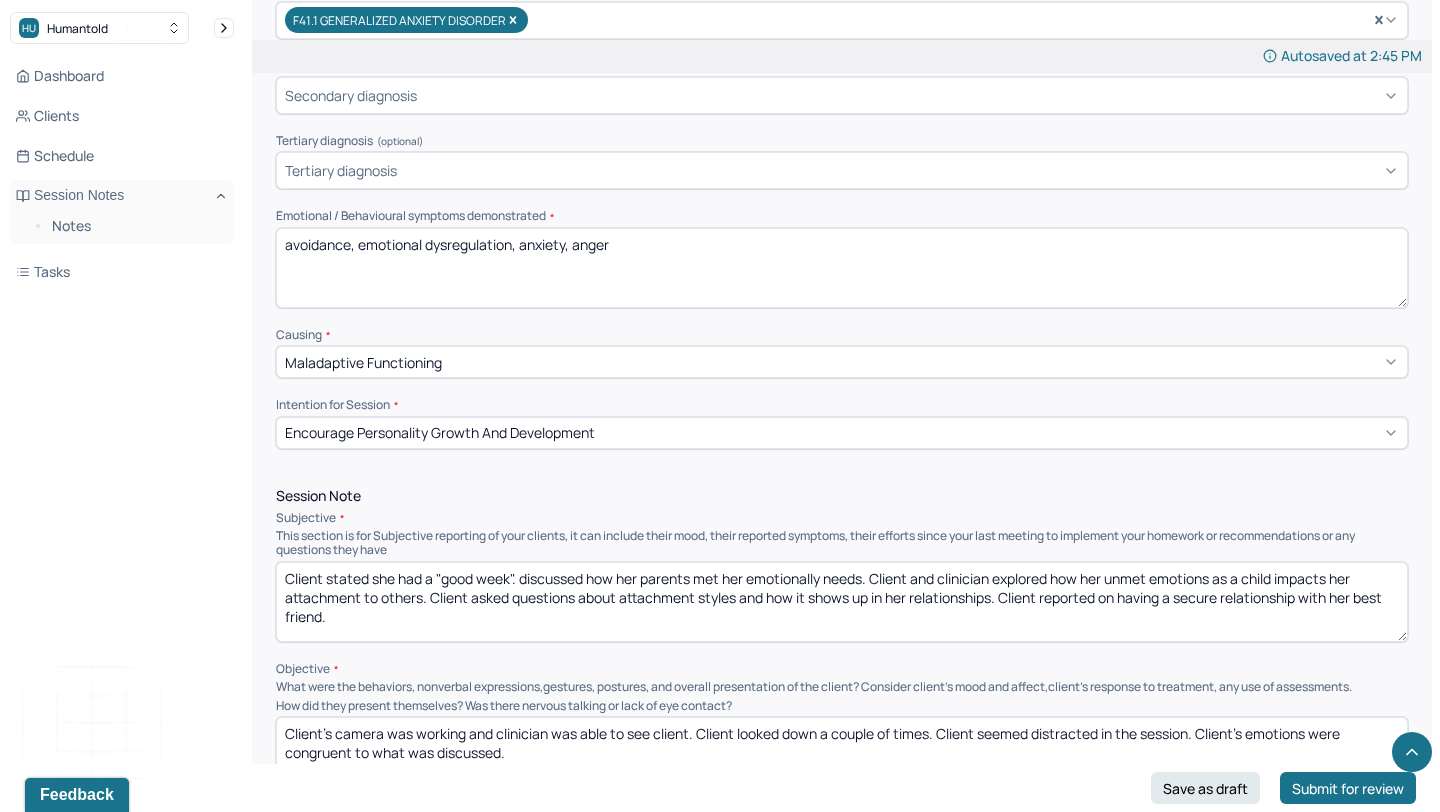 type on "Client stated she had a "good week". discussed how her parents met her emotionally needs. Client and clinician explored how her unmet emotions as a child impacts her attachment to others. Client asked questions about attachment styles and how it shows up in her relationships. Client reported on having a secure relationship with her best friend." 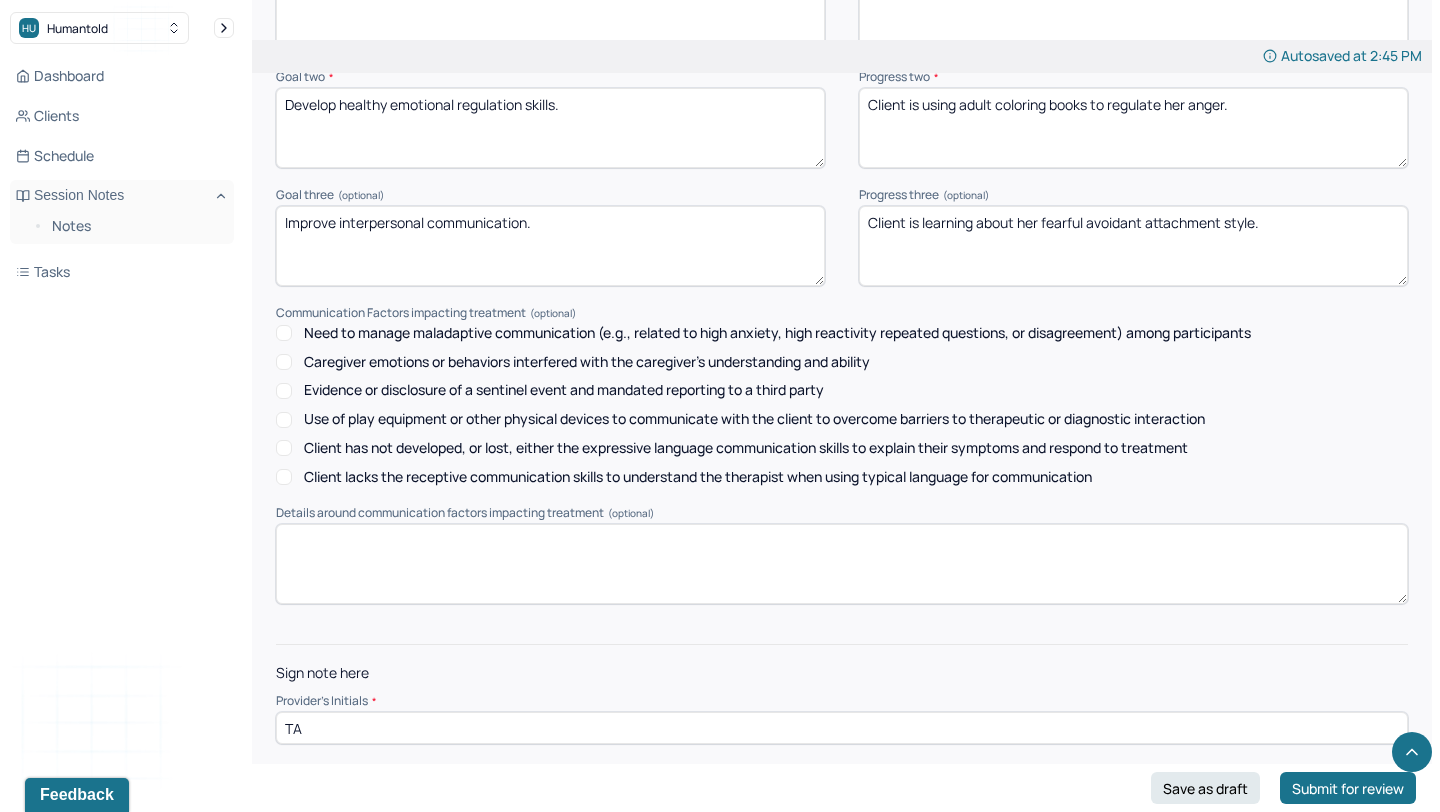 scroll, scrollTop: 2552, scrollLeft: 0, axis: vertical 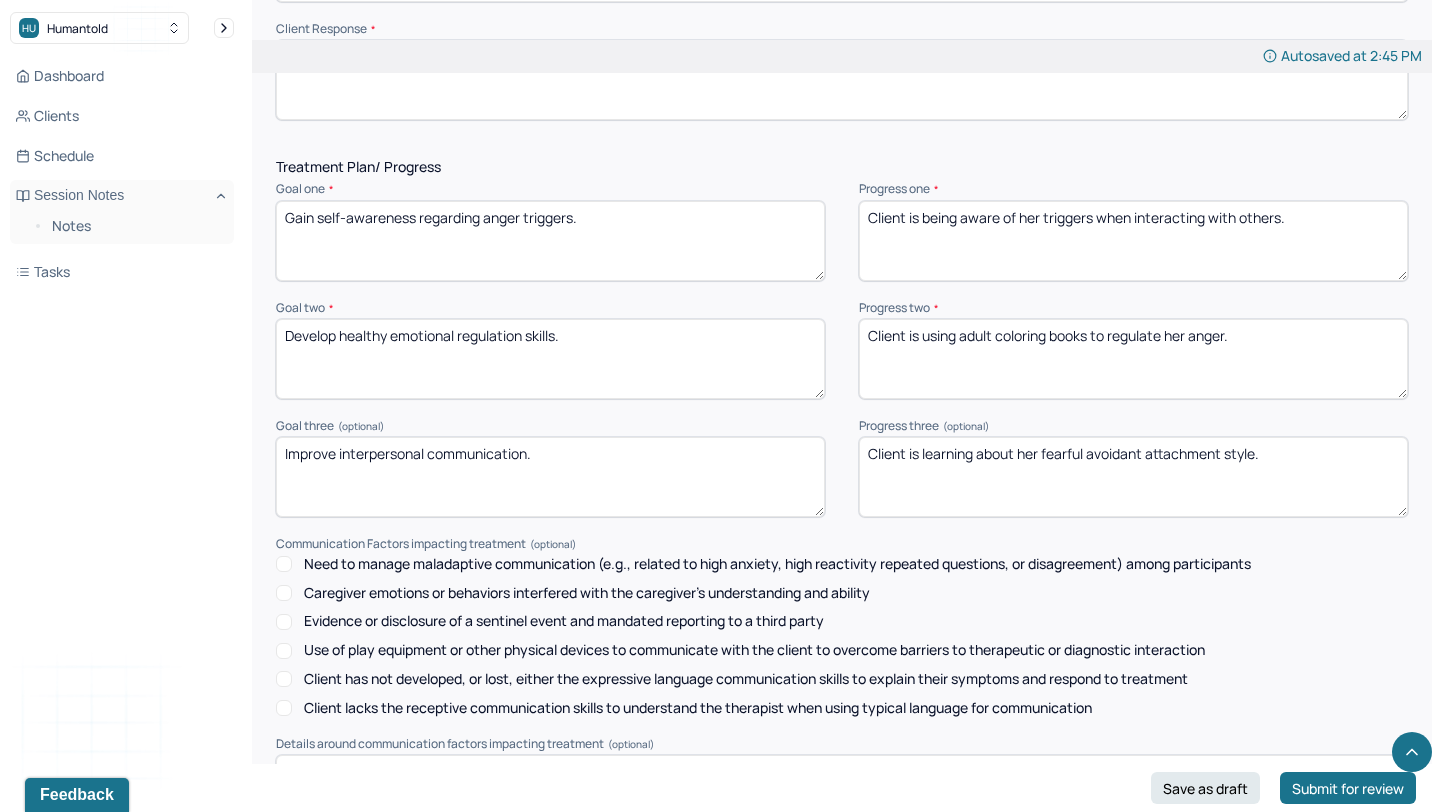 click on "Client is being aware of her triggers when interacting with others." at bounding box center [1133, 241] 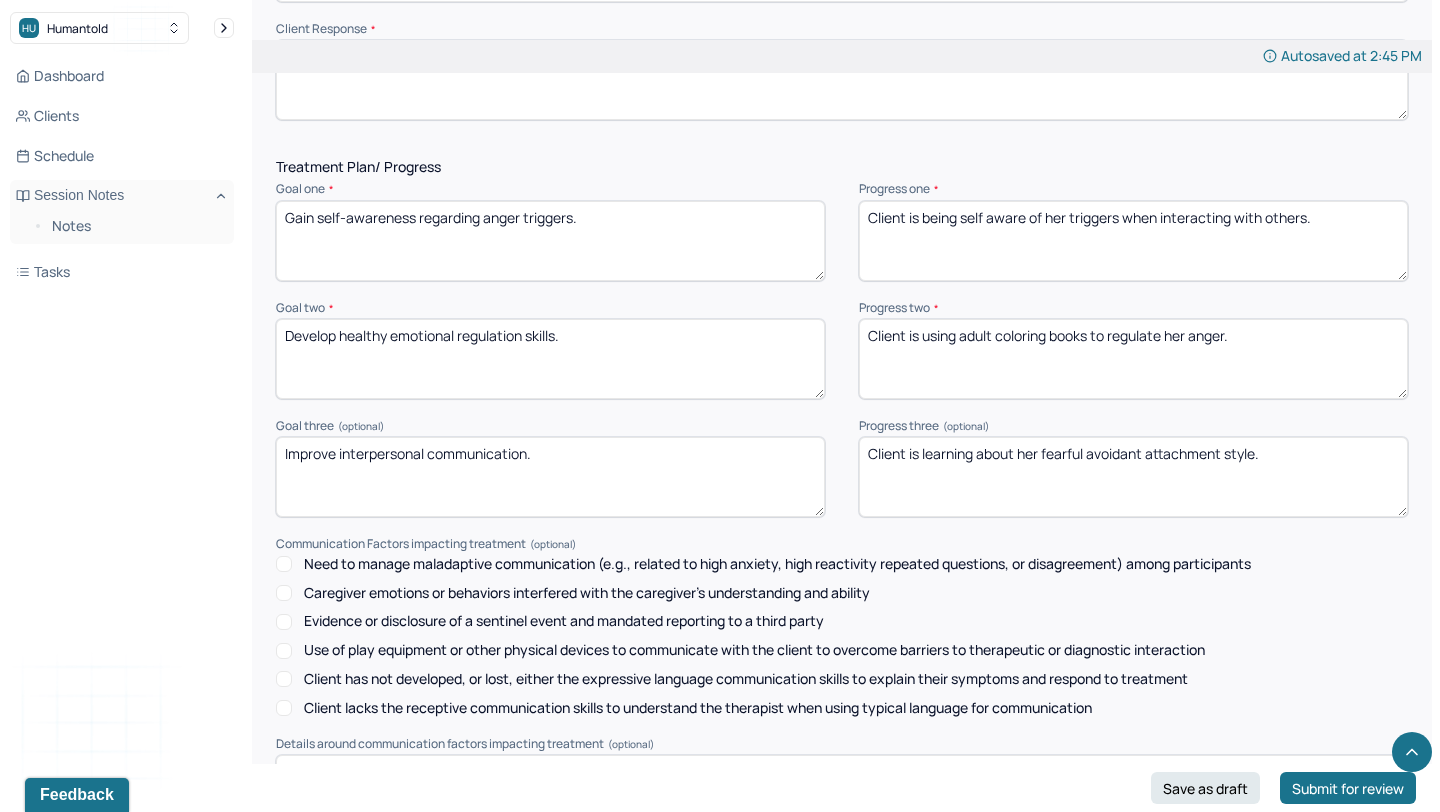 scroll, scrollTop: 2783, scrollLeft: 0, axis: vertical 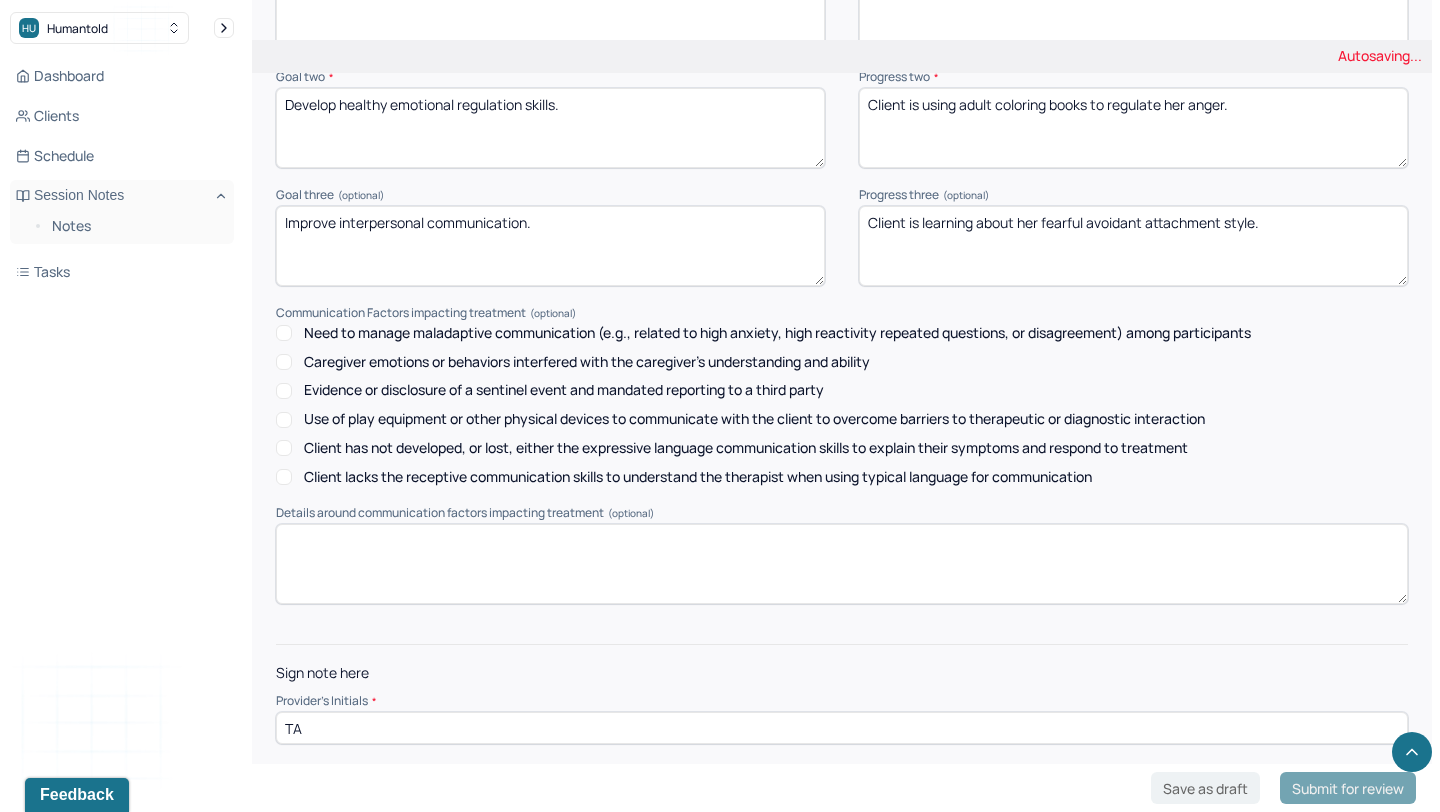type on "Client is being self aware of her triggers when interacting with others." 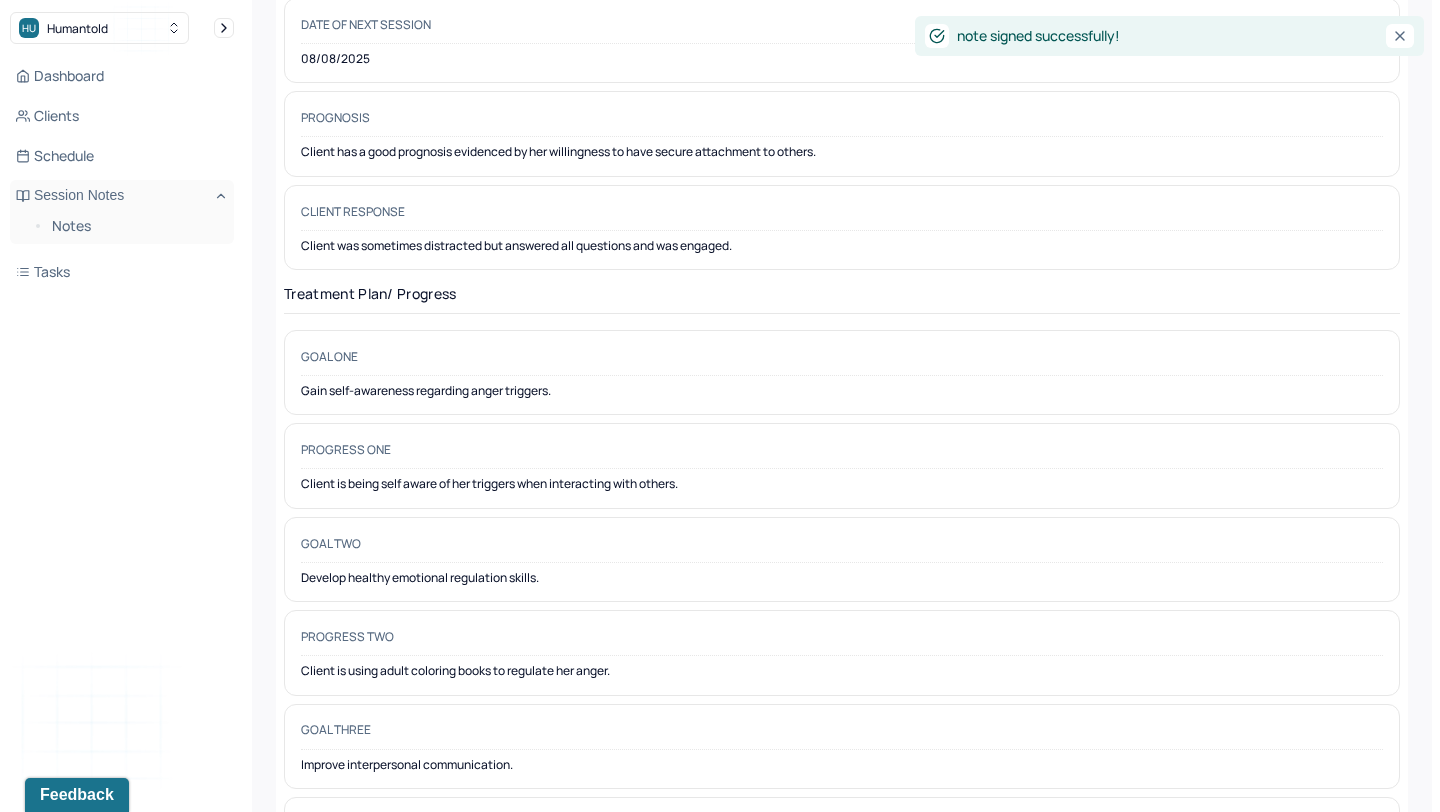 scroll, scrollTop: 0, scrollLeft: 0, axis: both 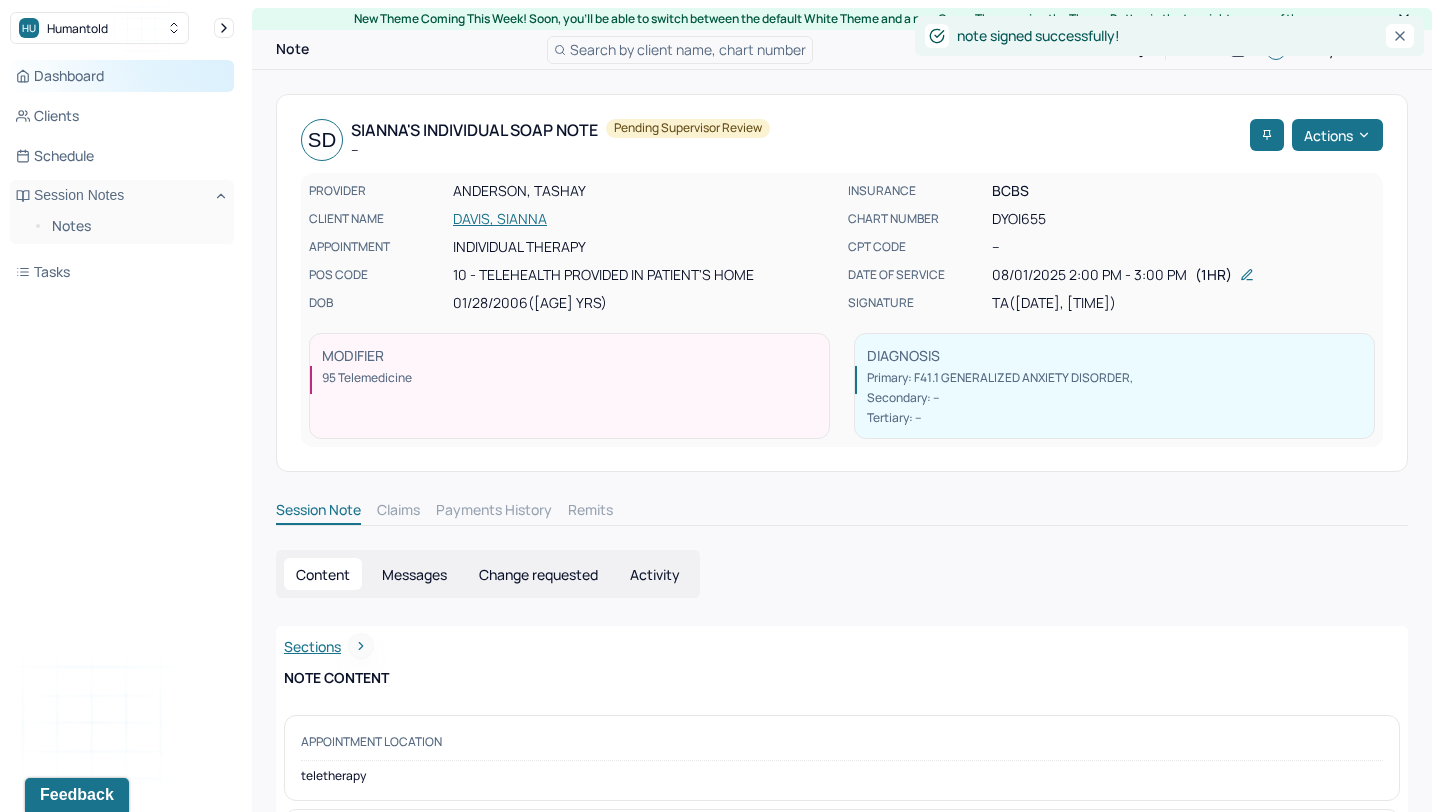 click on "Dashboard" at bounding box center (122, 76) 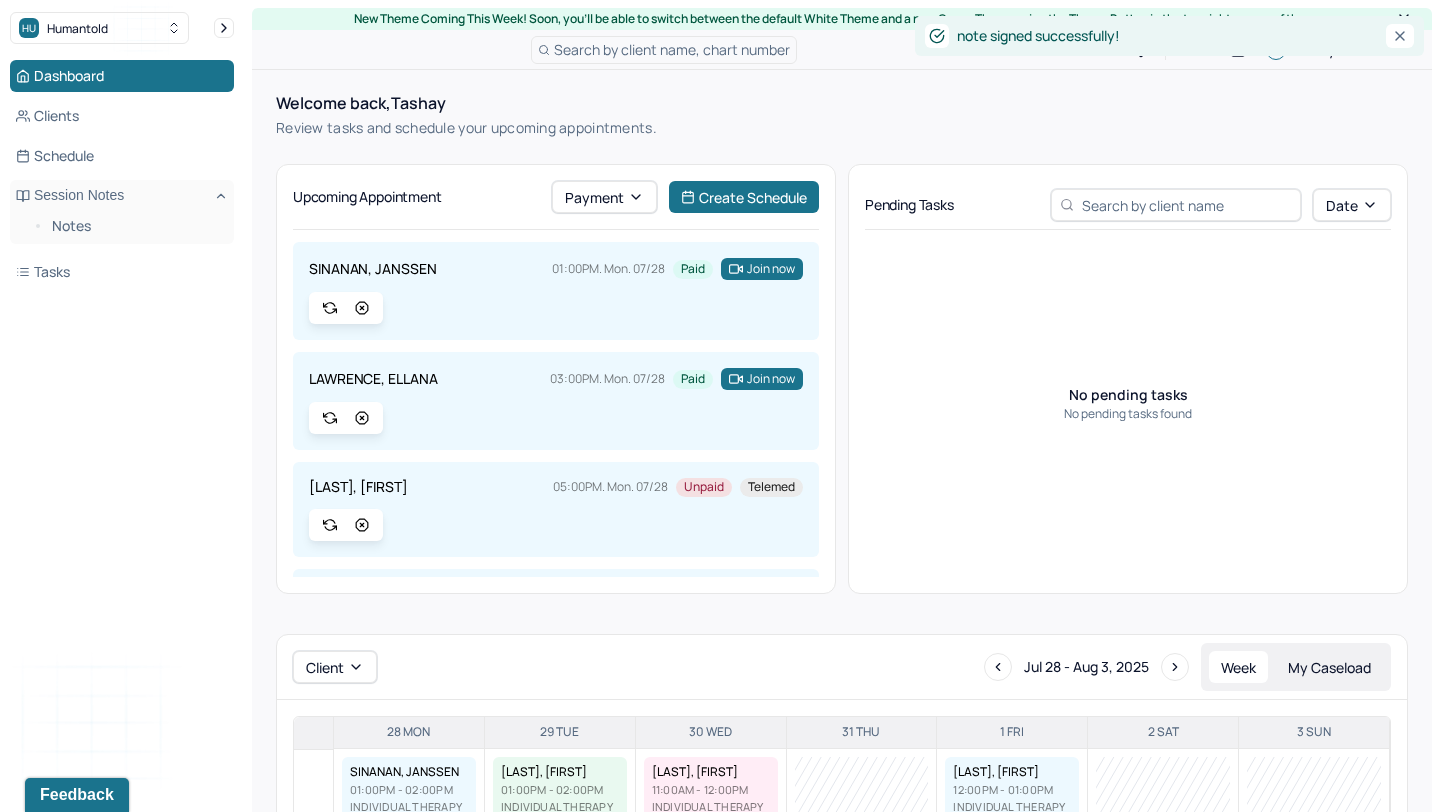 click on "Dashboard Clients Schedule Session Notes Notes Tasks" at bounding box center [122, 174] 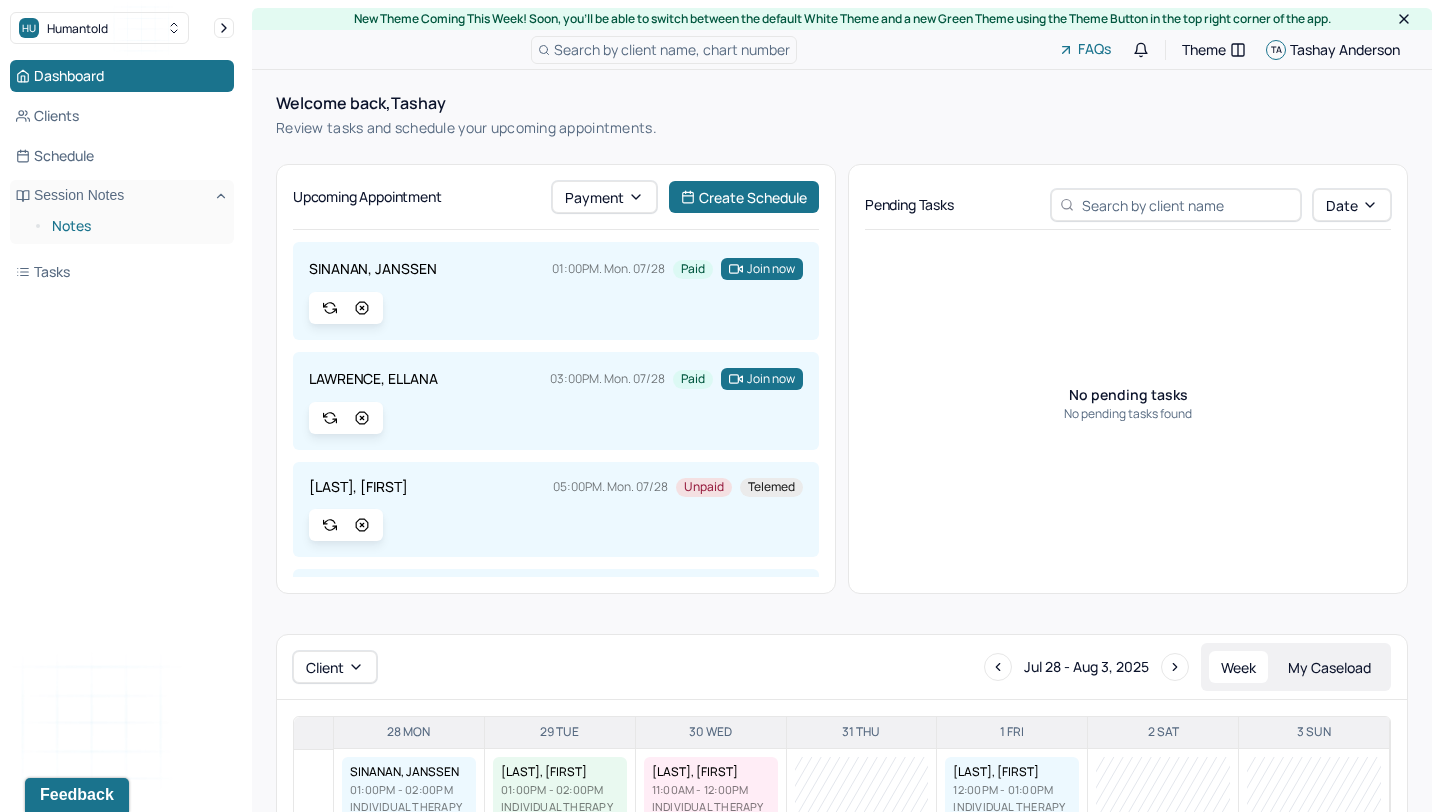 click on "Notes" at bounding box center [135, 226] 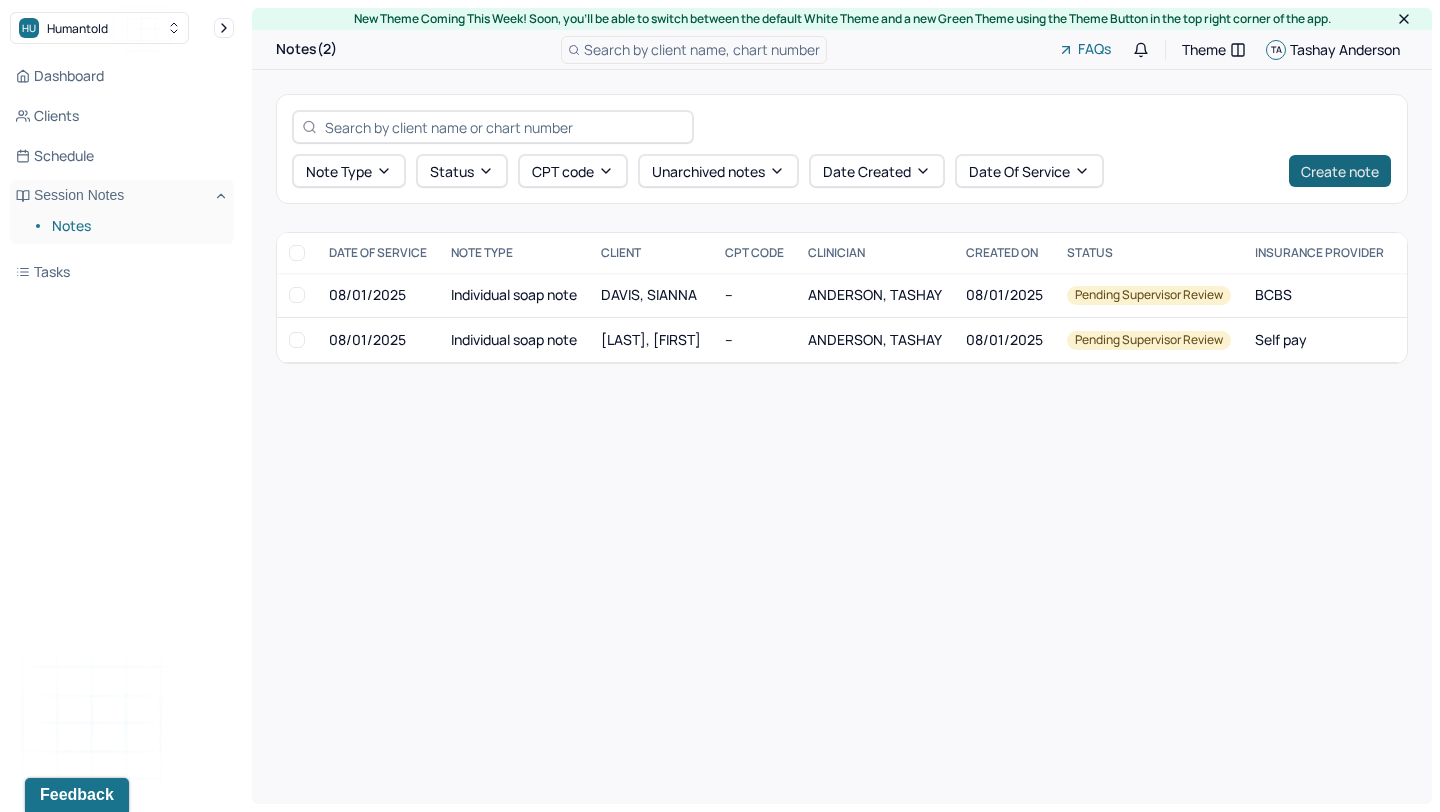 click on "Create note" at bounding box center (1340, 171) 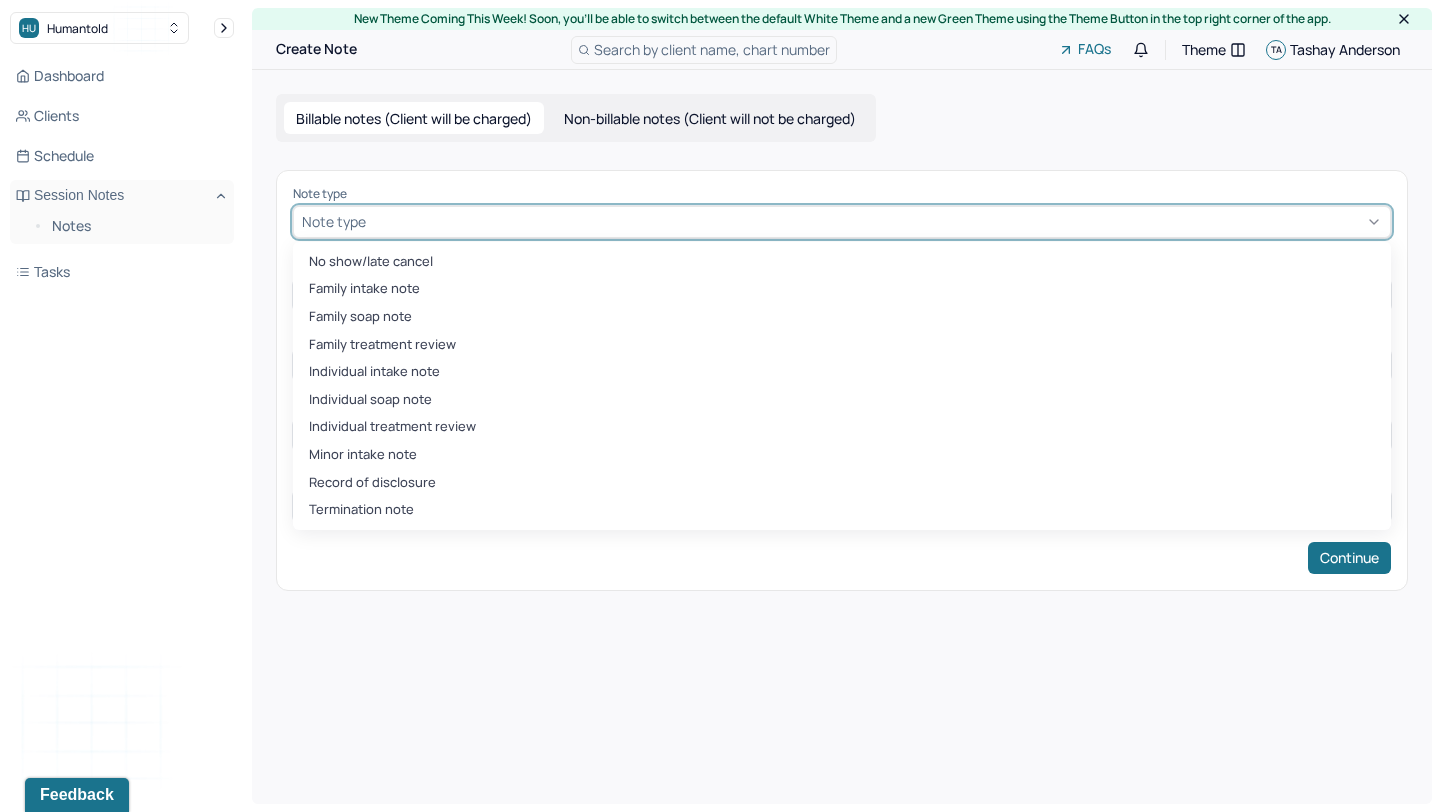click at bounding box center (876, 221) 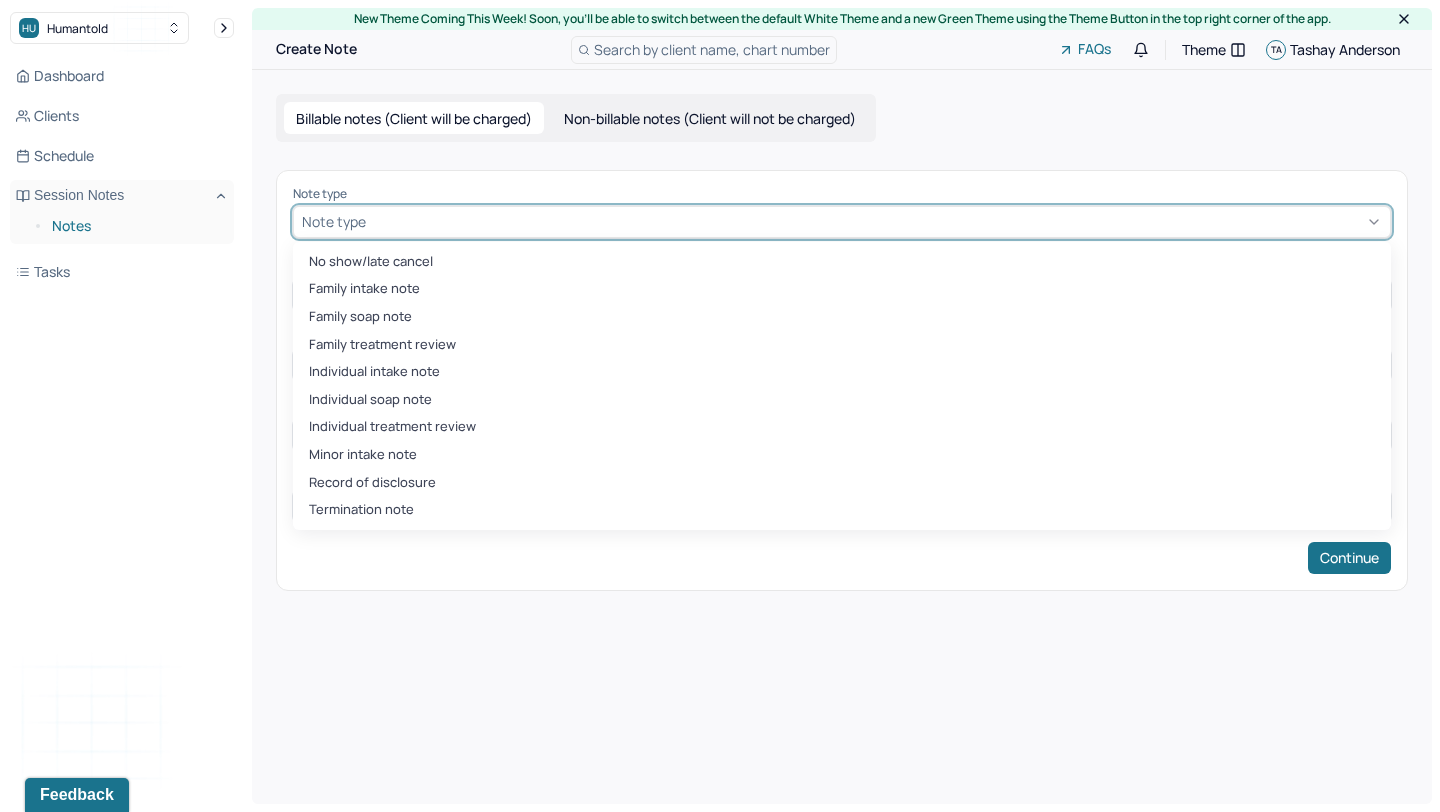 click on "Notes" at bounding box center [135, 226] 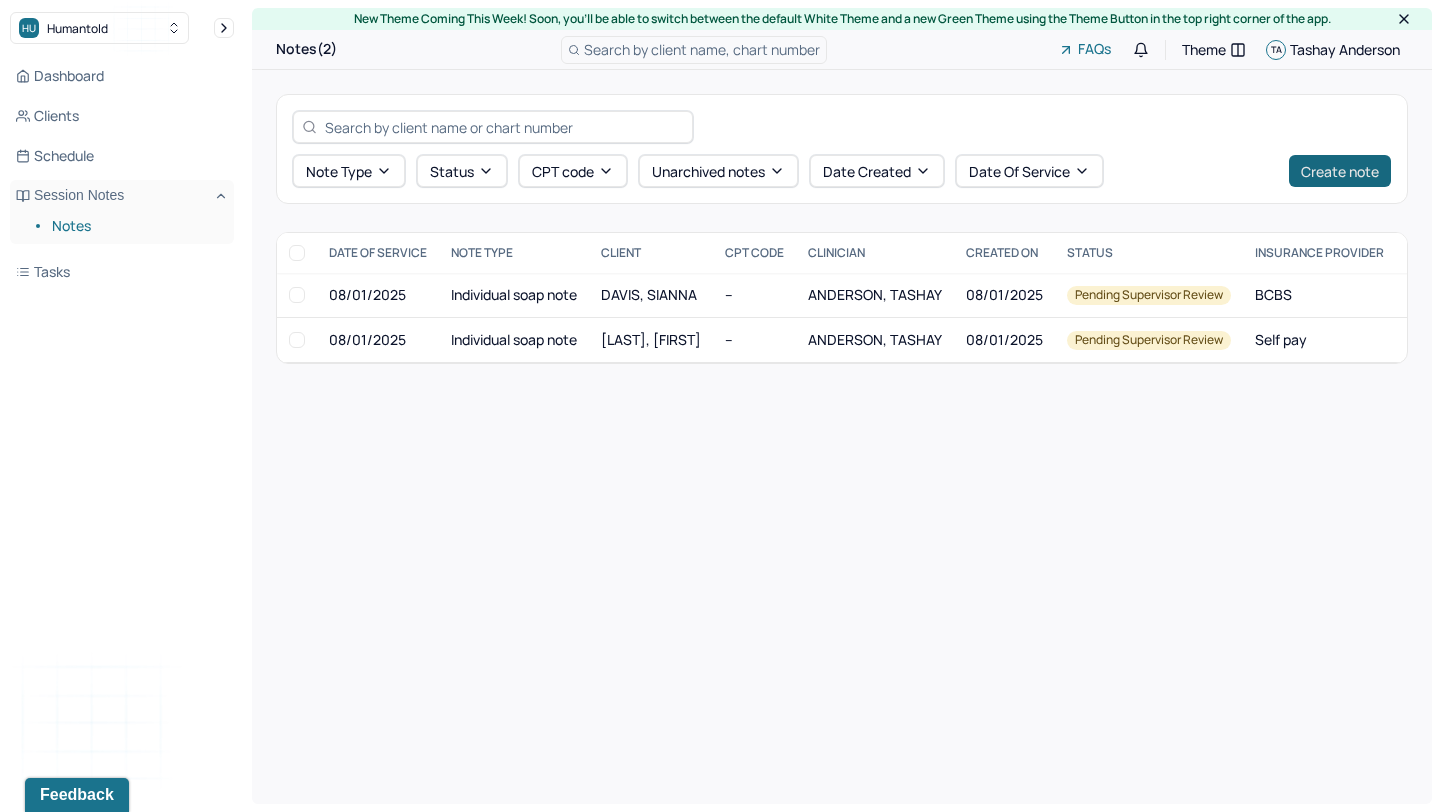 click on "Create note" at bounding box center (1340, 171) 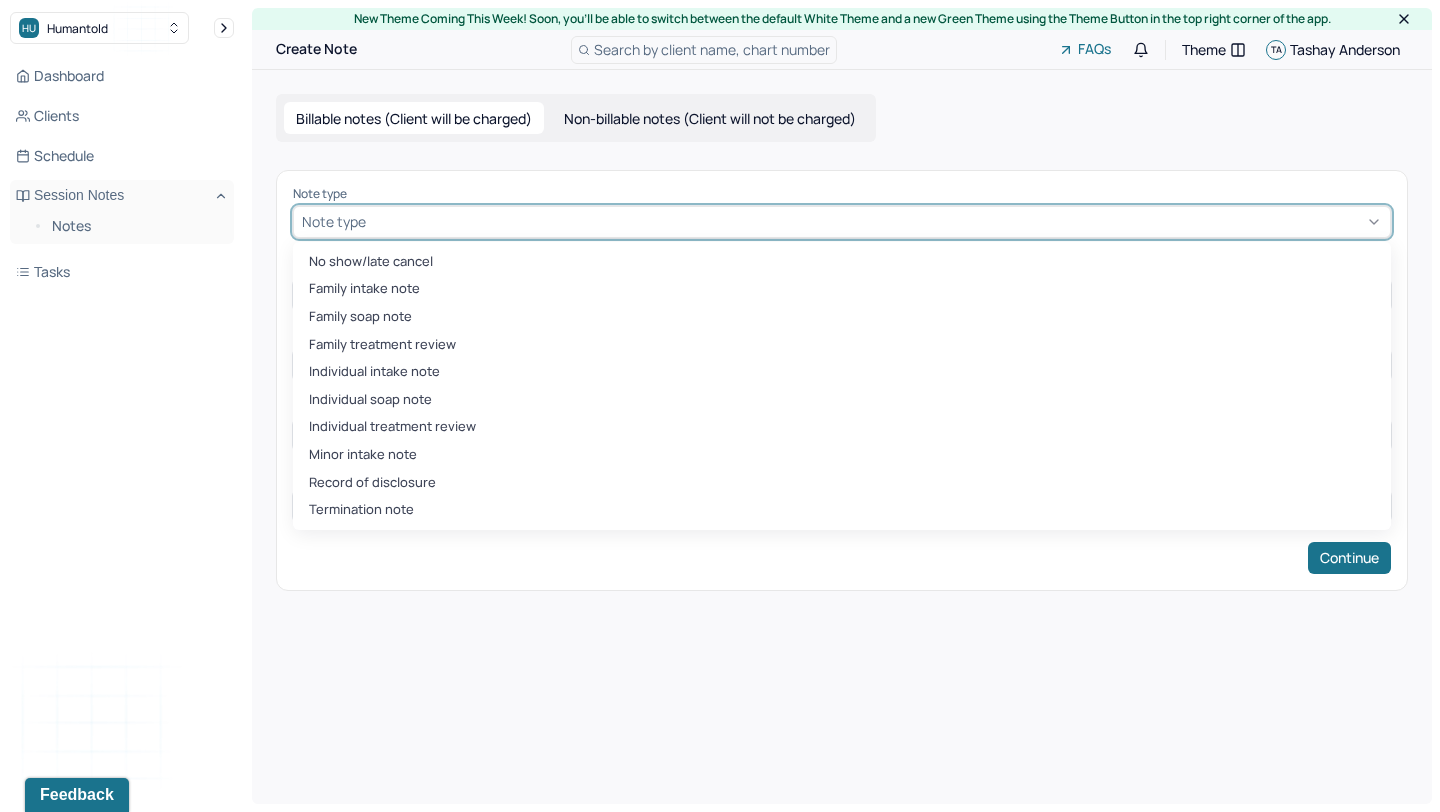 click on "Note type" at bounding box center [842, 222] 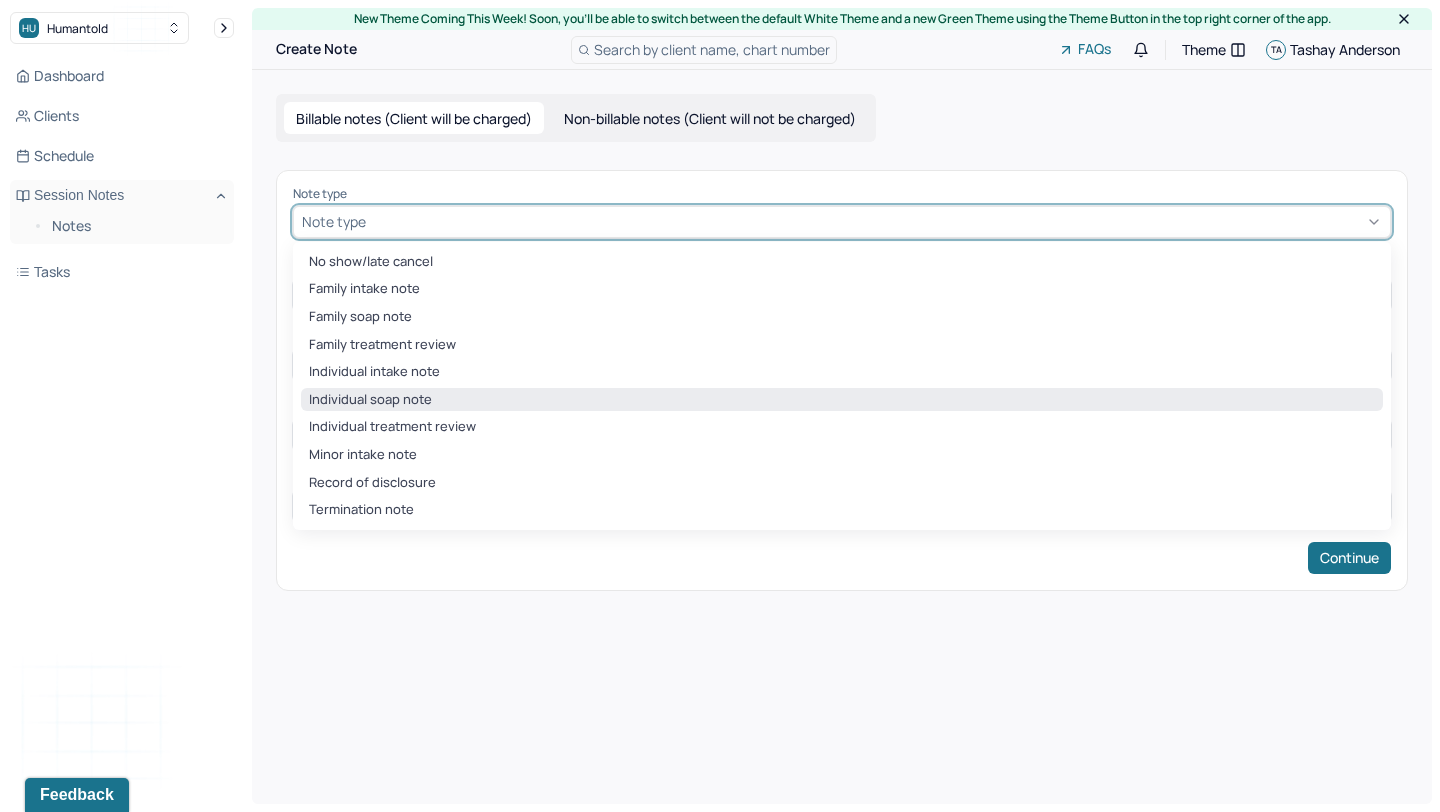 click on "Individual soap note" at bounding box center [842, 400] 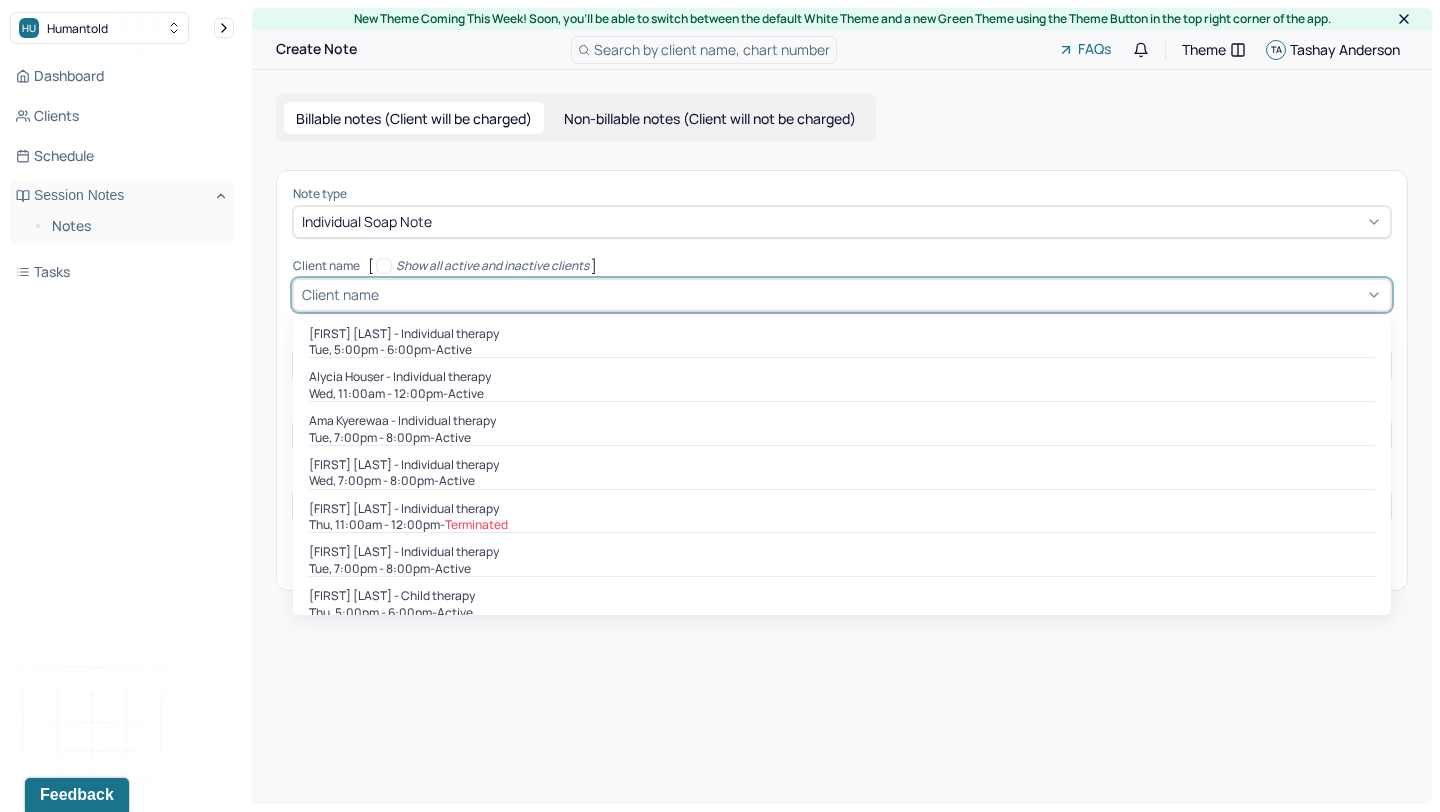 click at bounding box center [882, 294] 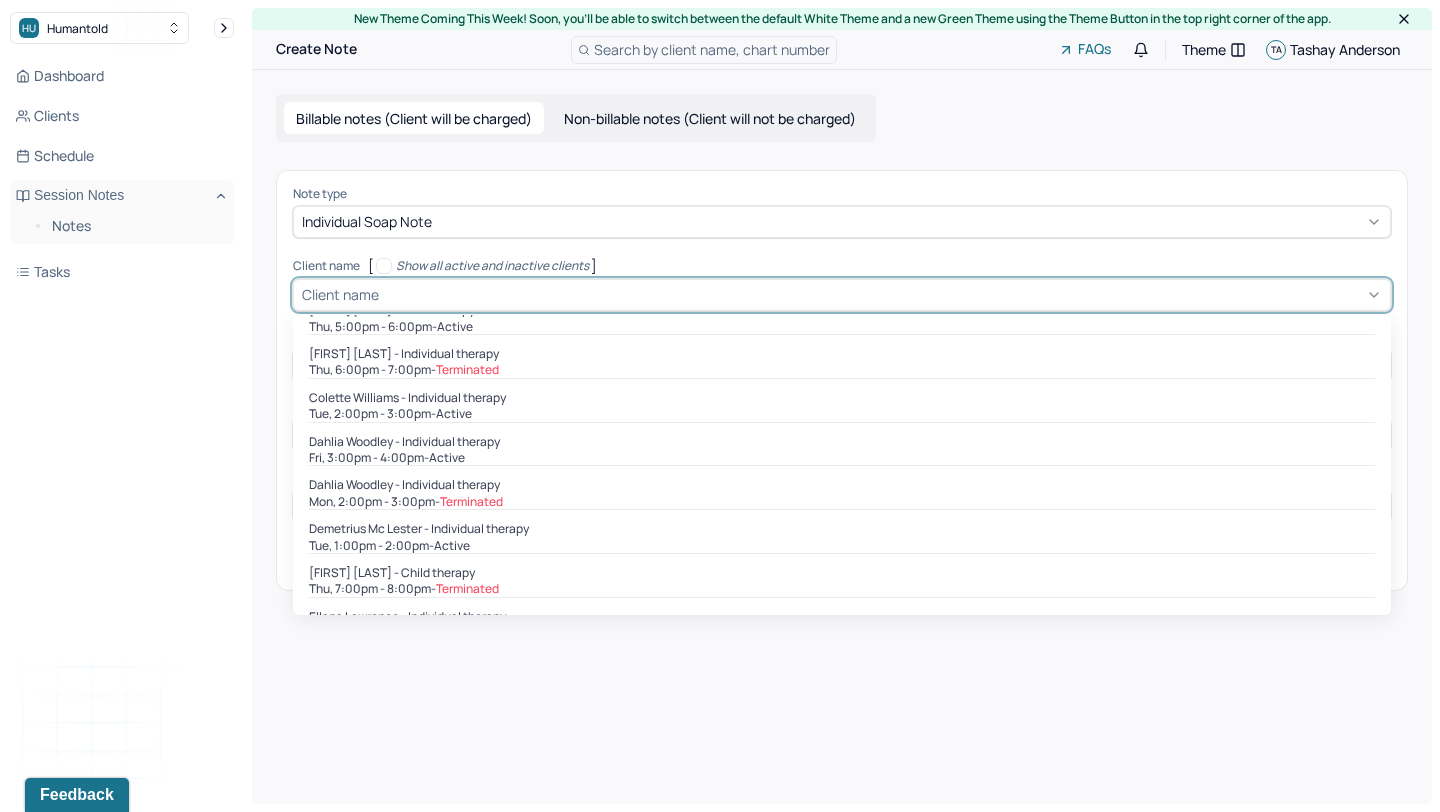 scroll, scrollTop: 352, scrollLeft: 0, axis: vertical 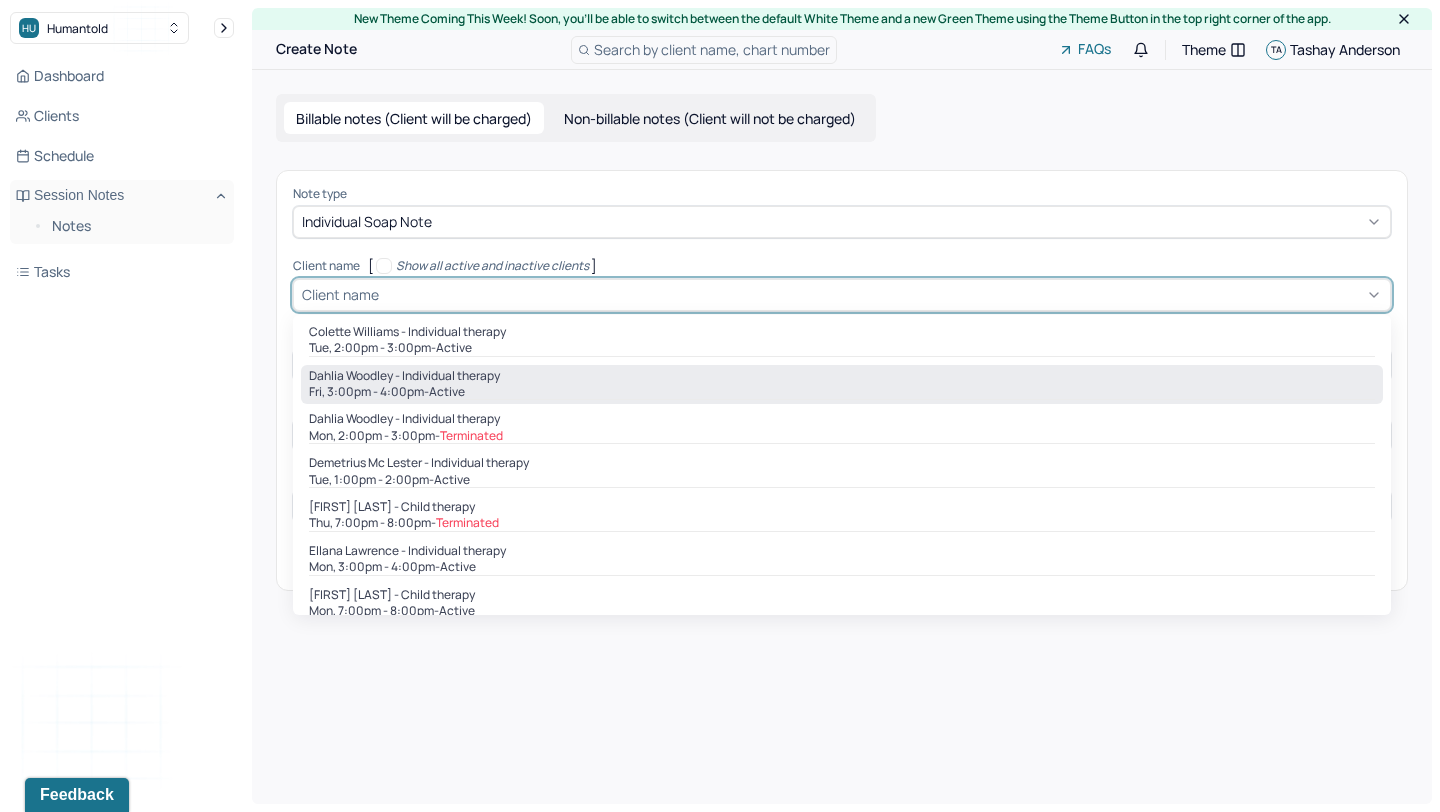 click on "[FIRST] [LAST] Fri, 3:00pm - 4:00pm  -  active" at bounding box center (842, 385) 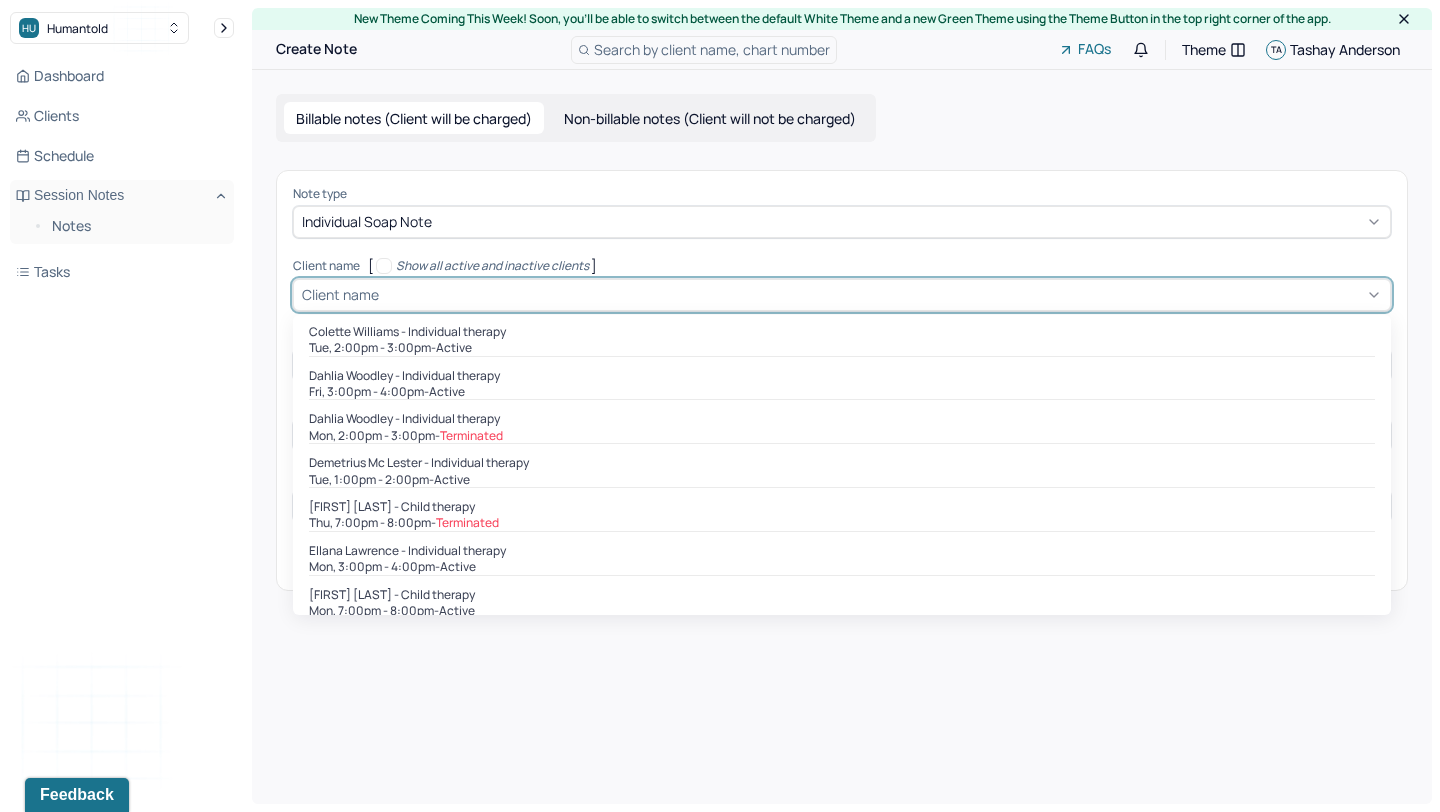 type on "Jul 25, 2025" 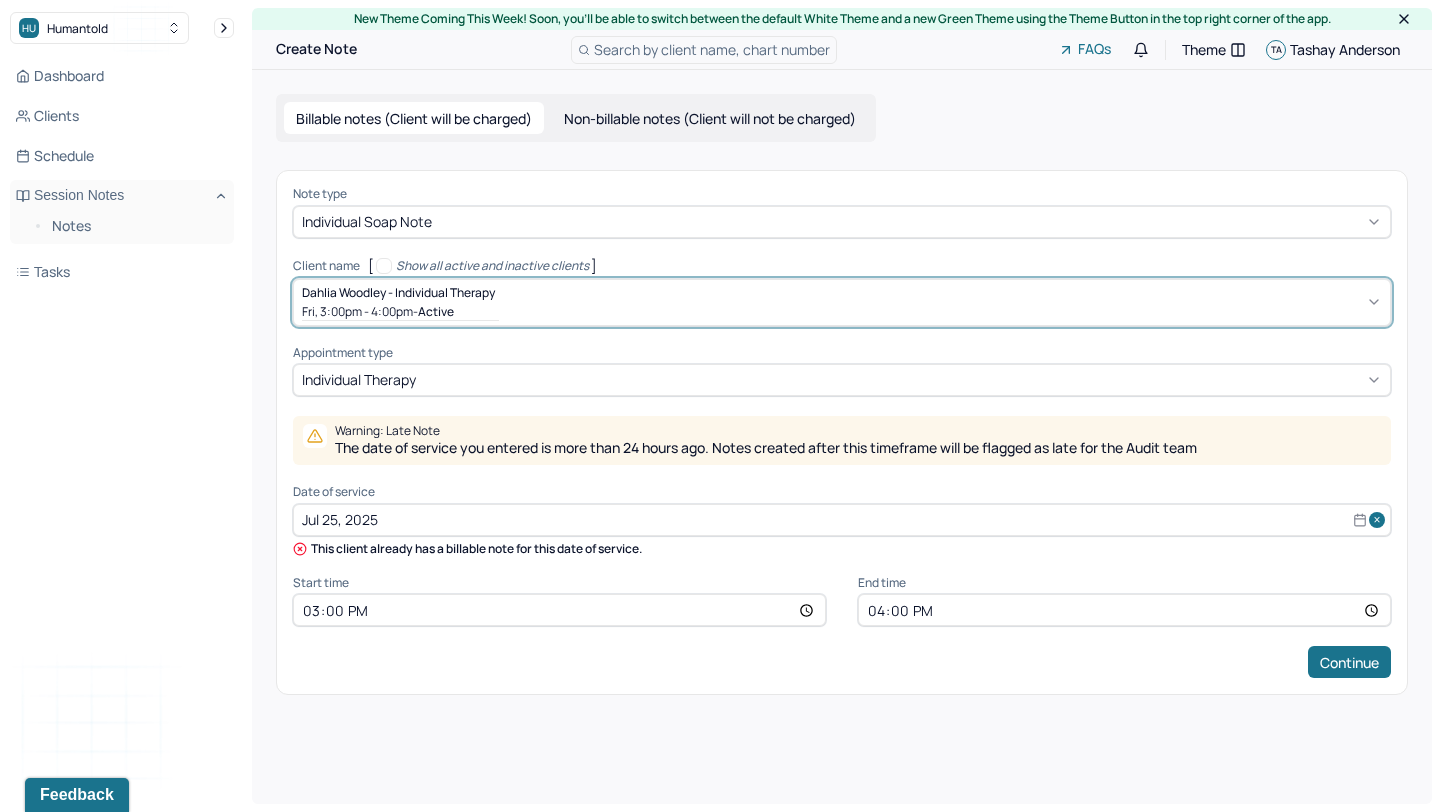 click on "Jul 25, 2025" at bounding box center (842, 520) 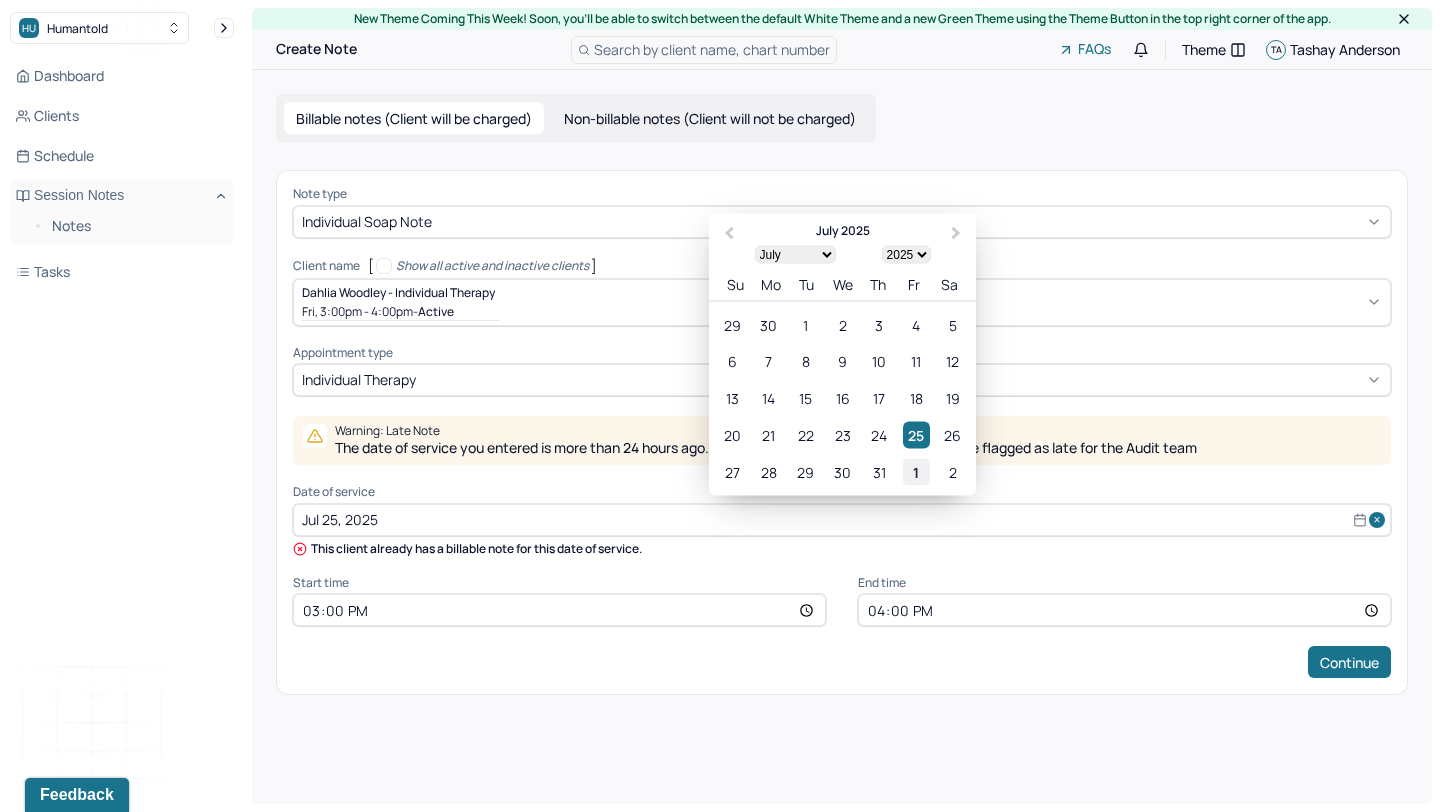 click on "1" at bounding box center [916, 471] 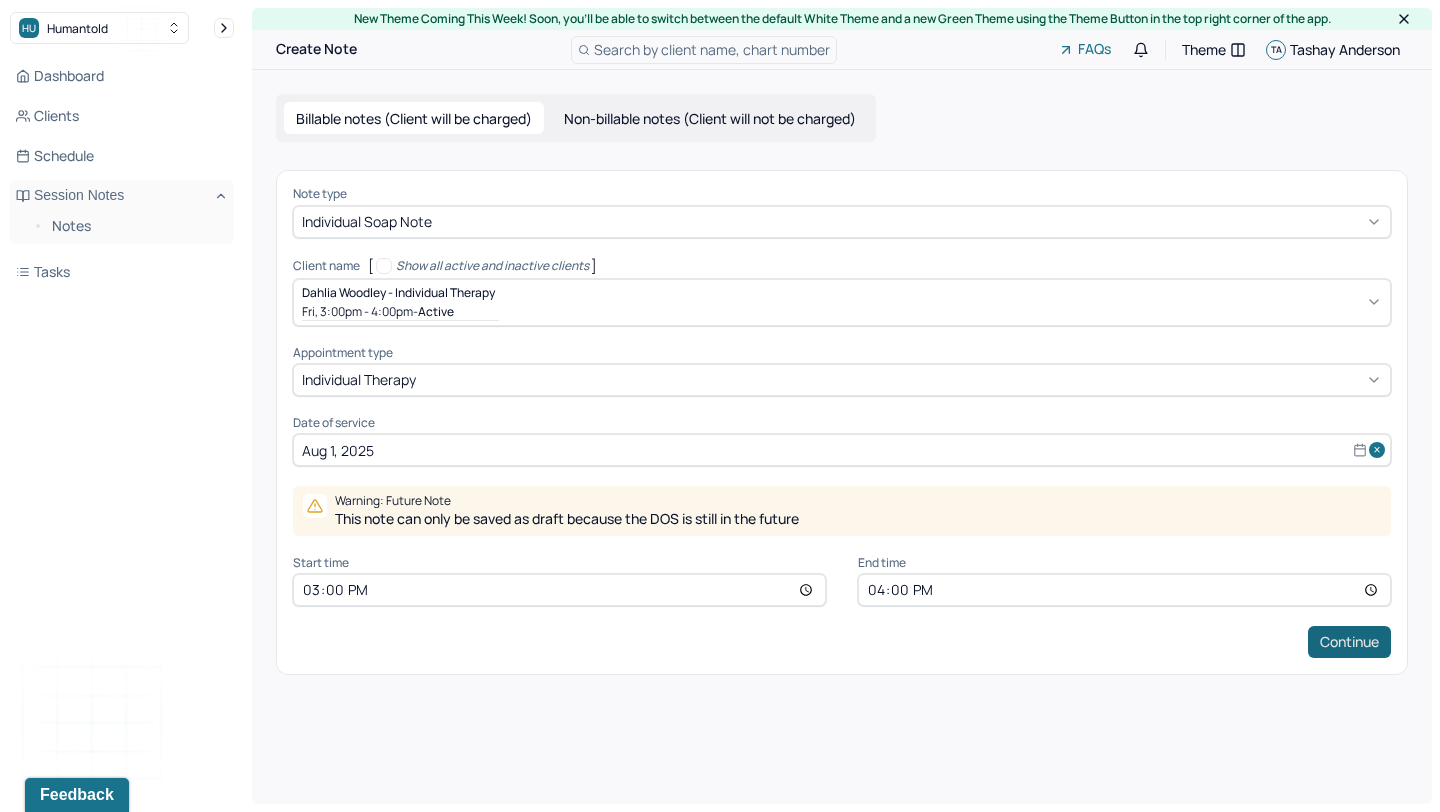 click on "Continue" at bounding box center [1349, 642] 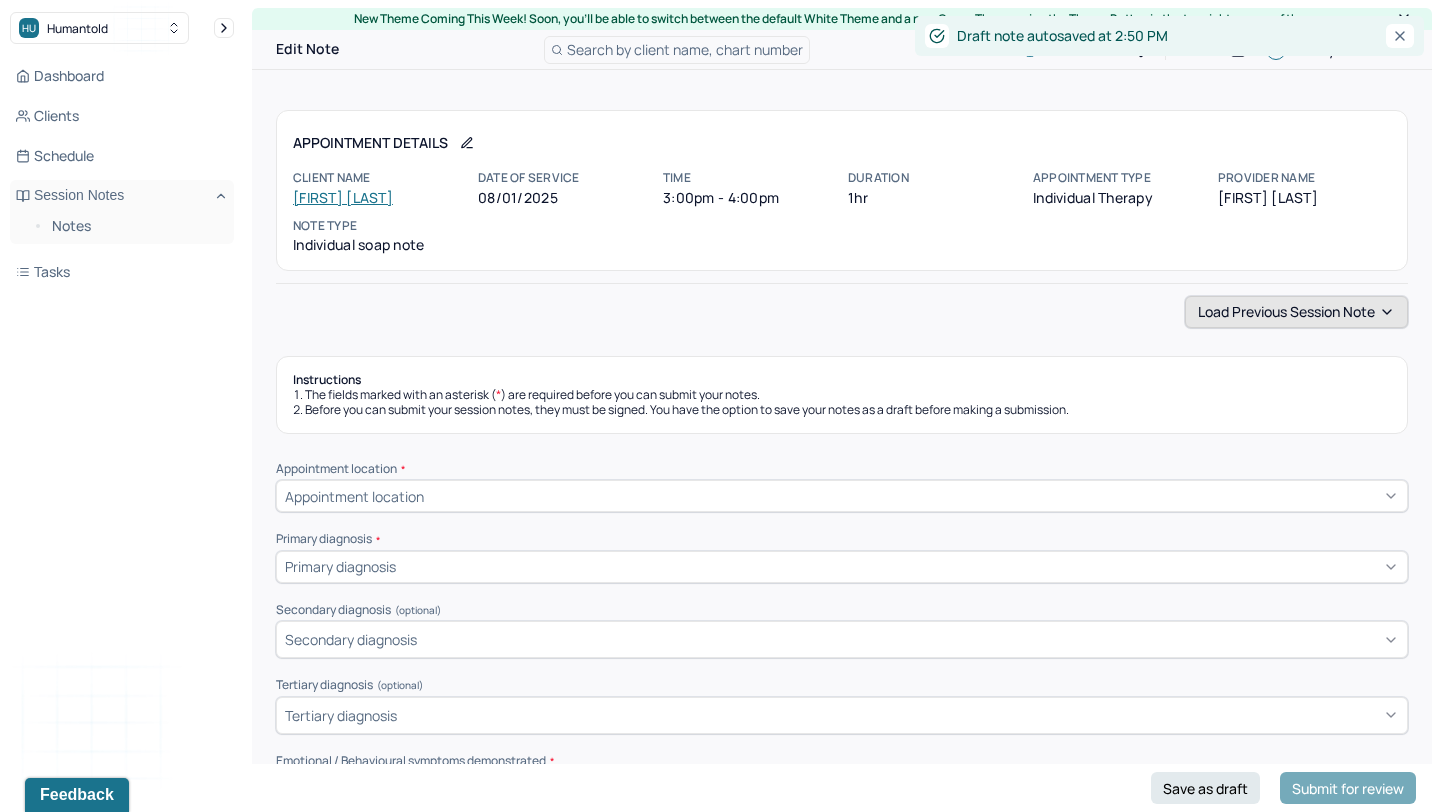 click on "Load previous session note" at bounding box center [1296, 312] 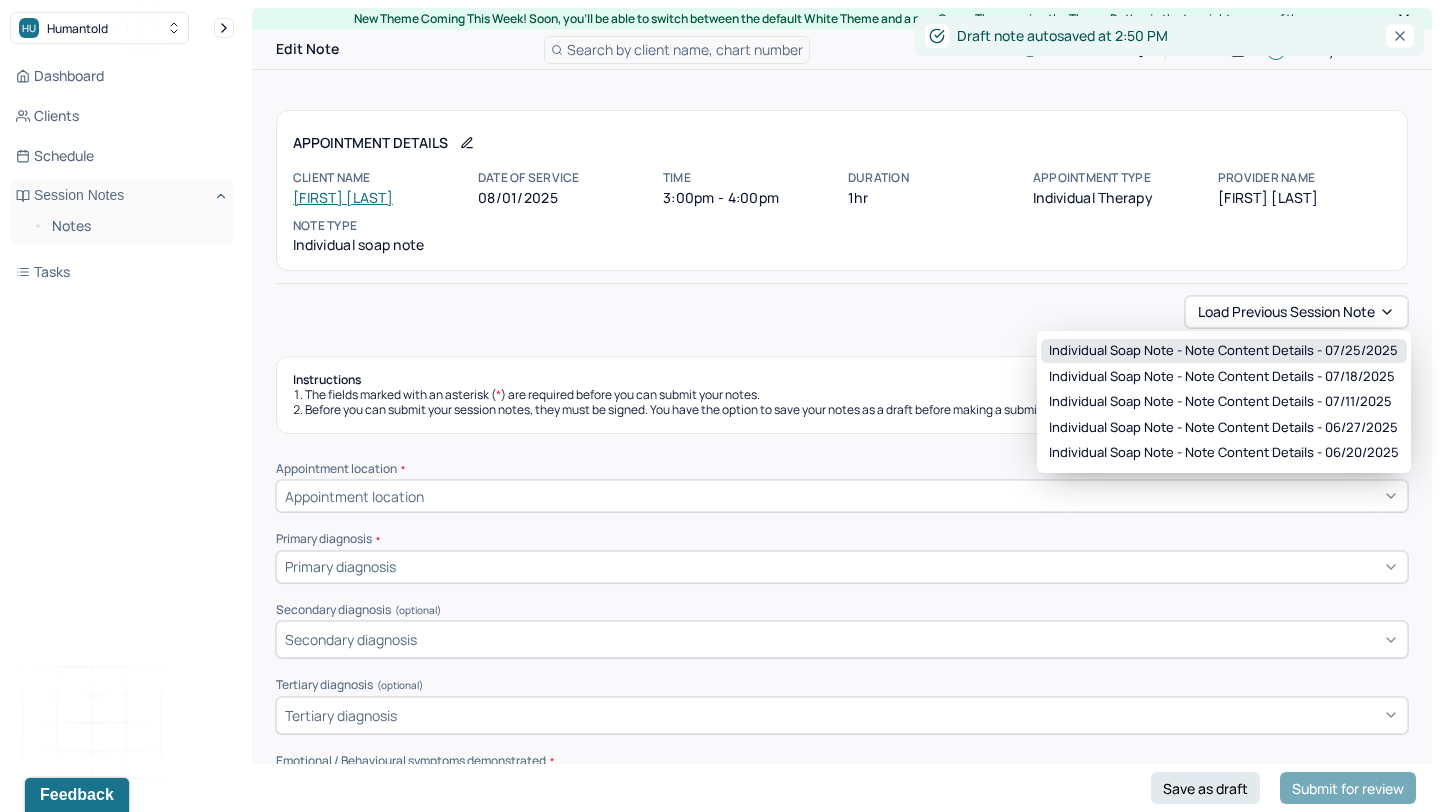 click on "Individual soap note   - Note content Details -   07/25/2025" at bounding box center (1223, 351) 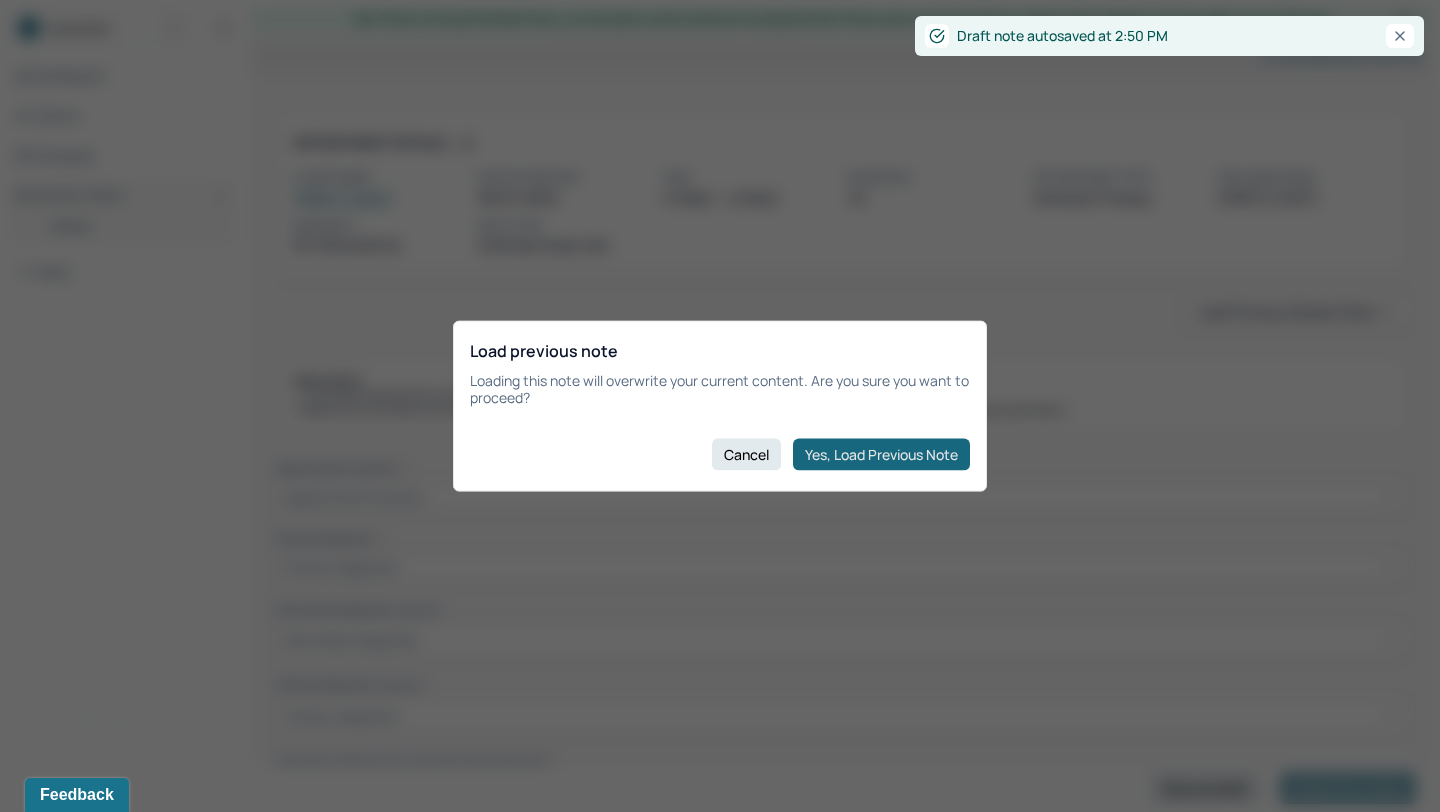 click on "Yes, Load Previous Note" at bounding box center (881, 454) 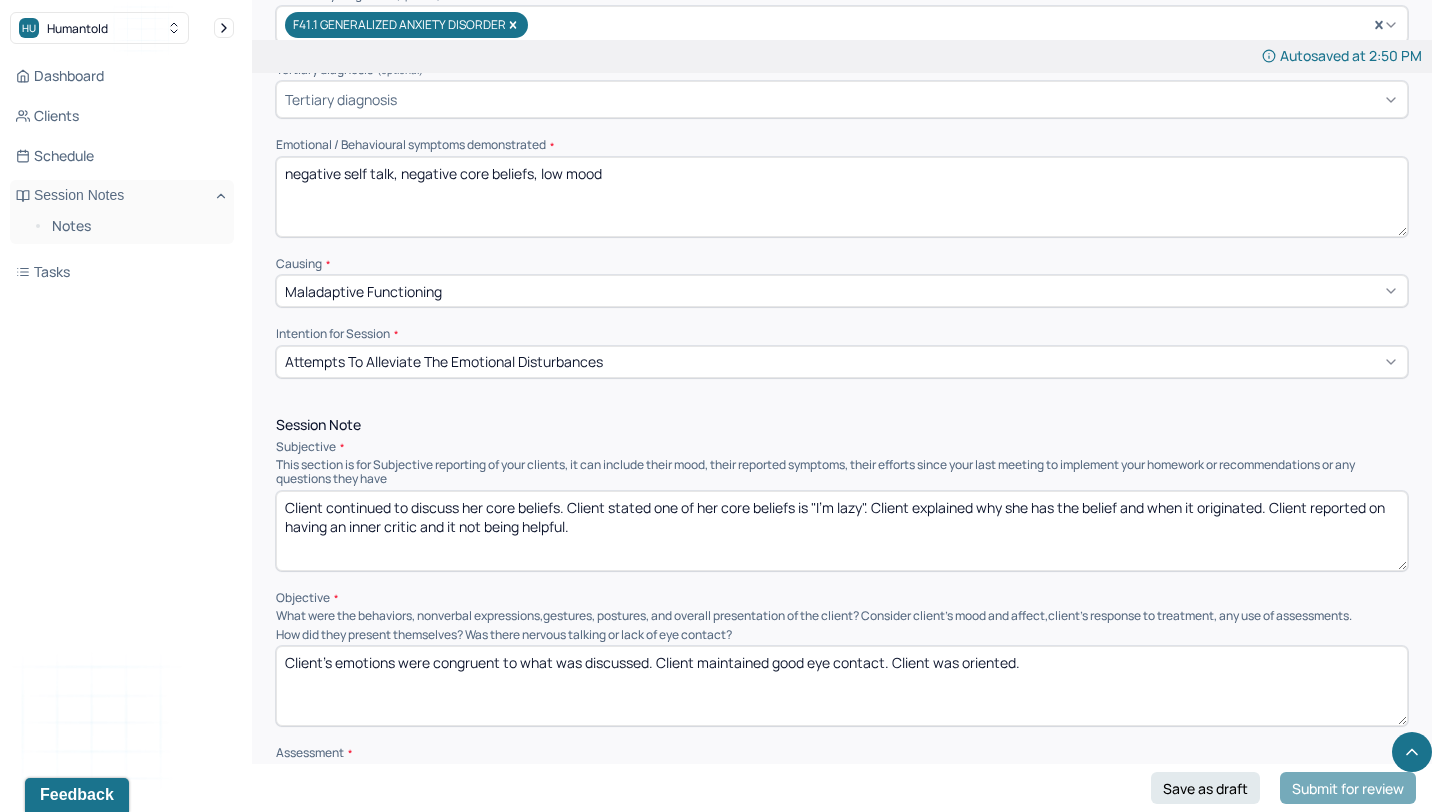 scroll, scrollTop: 838, scrollLeft: 0, axis: vertical 